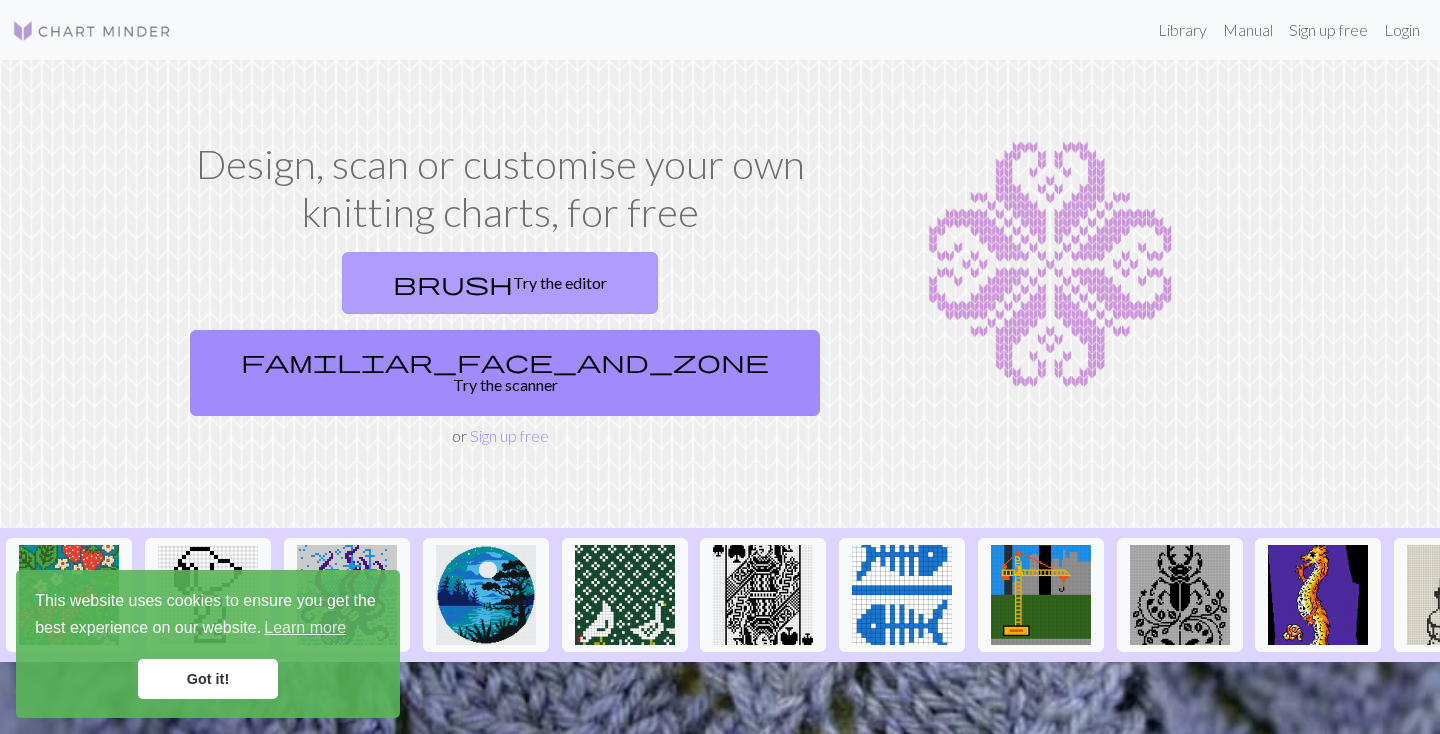 scroll, scrollTop: 0, scrollLeft: 0, axis: both 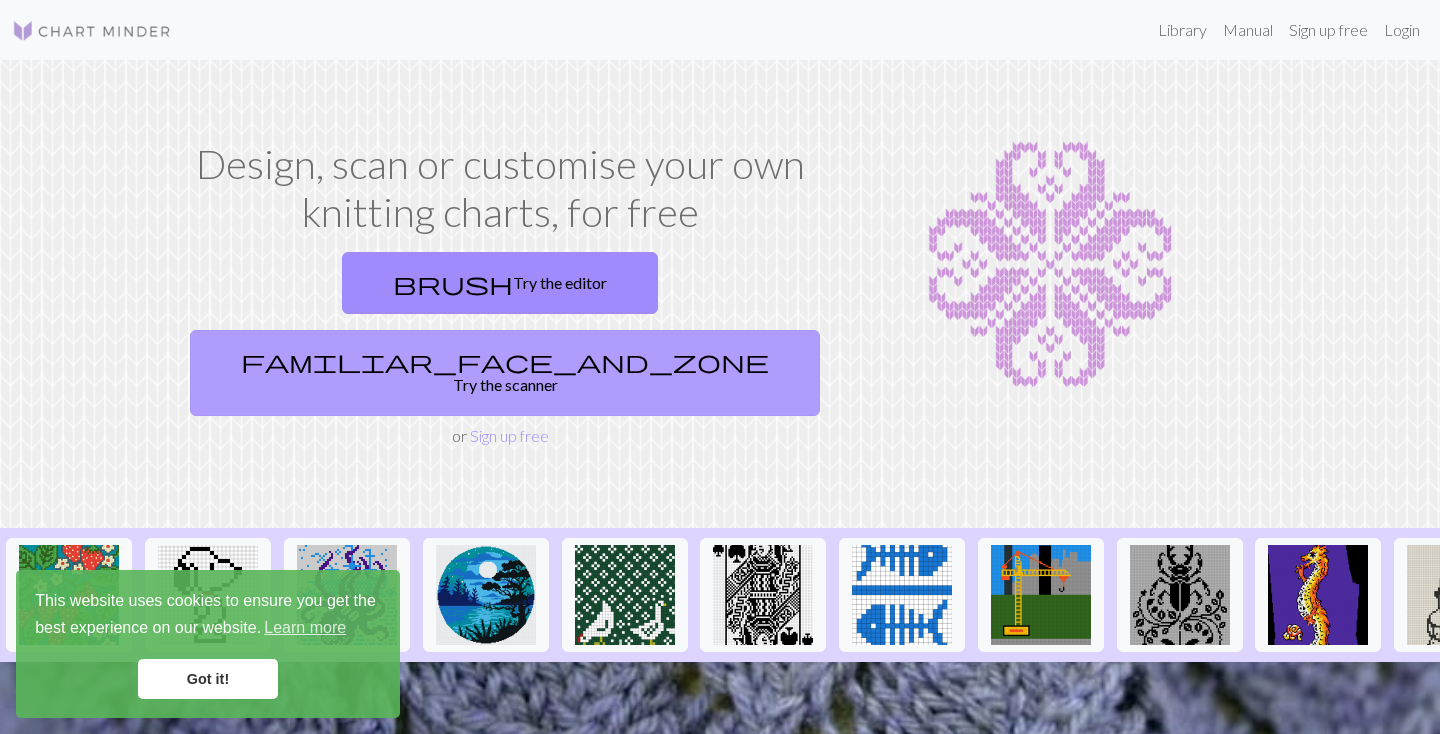 click on "familiar_face_and_zone  Try the scanner" at bounding box center (505, 373) 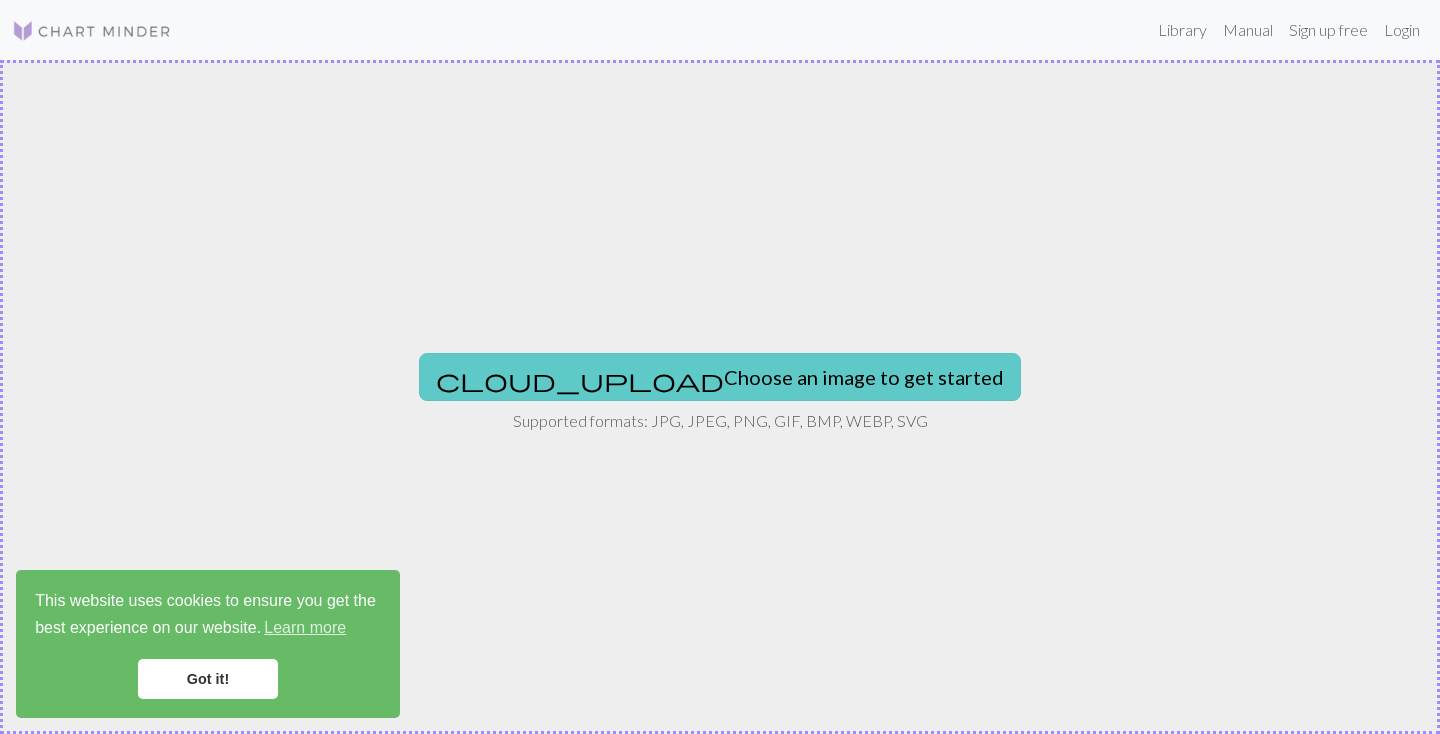 click on "cloud_upload  Choose an image to get started" at bounding box center [720, 377] 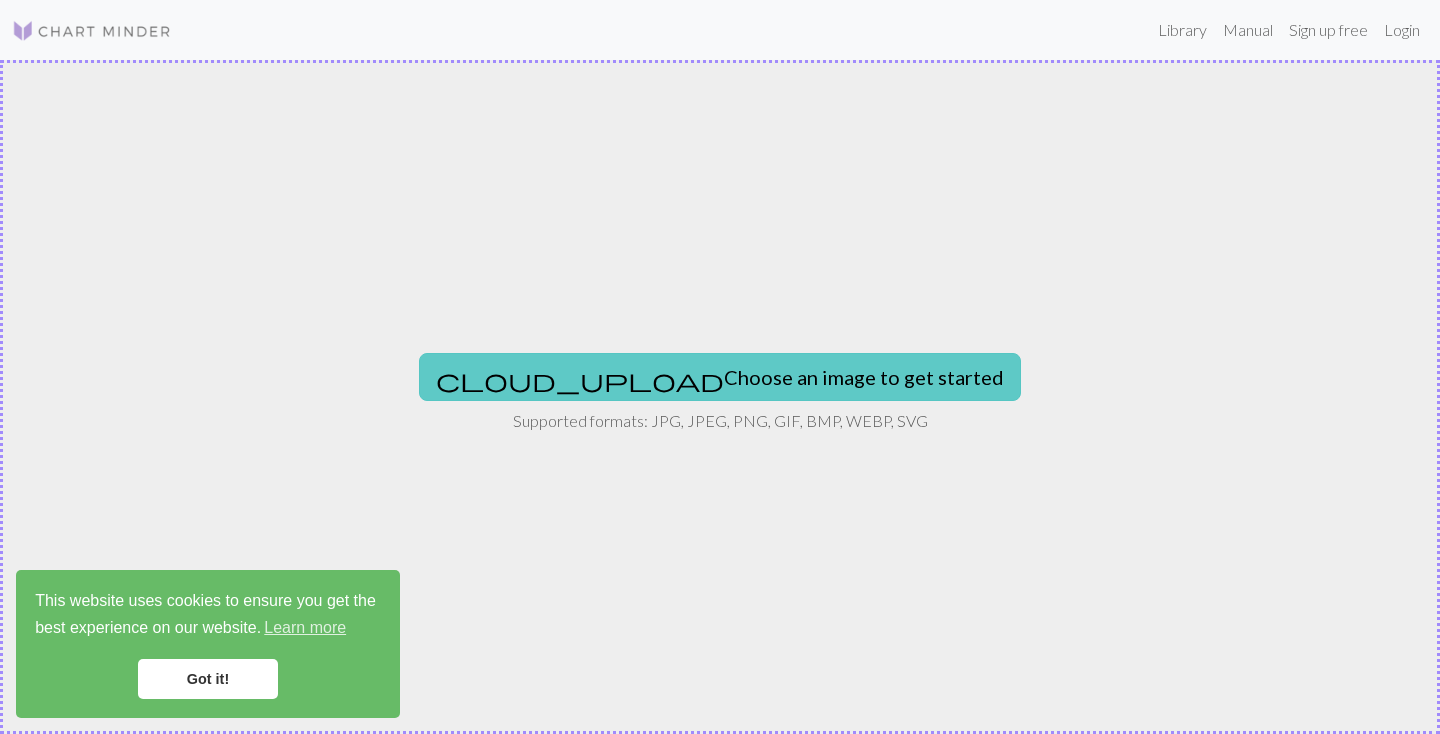 click on "cloud_upload  Choose an image to get started" at bounding box center (720, 377) 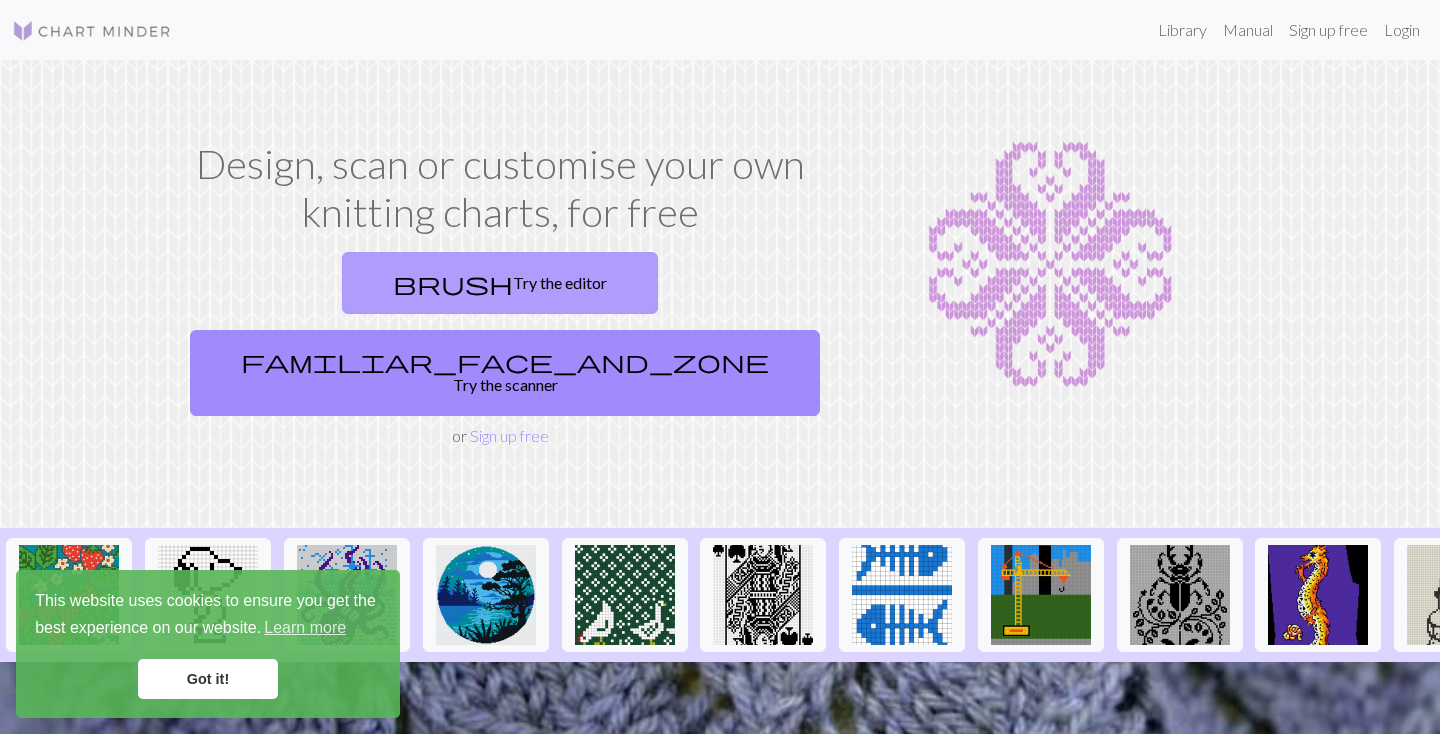click on "brush  Try the editor" at bounding box center [500, 283] 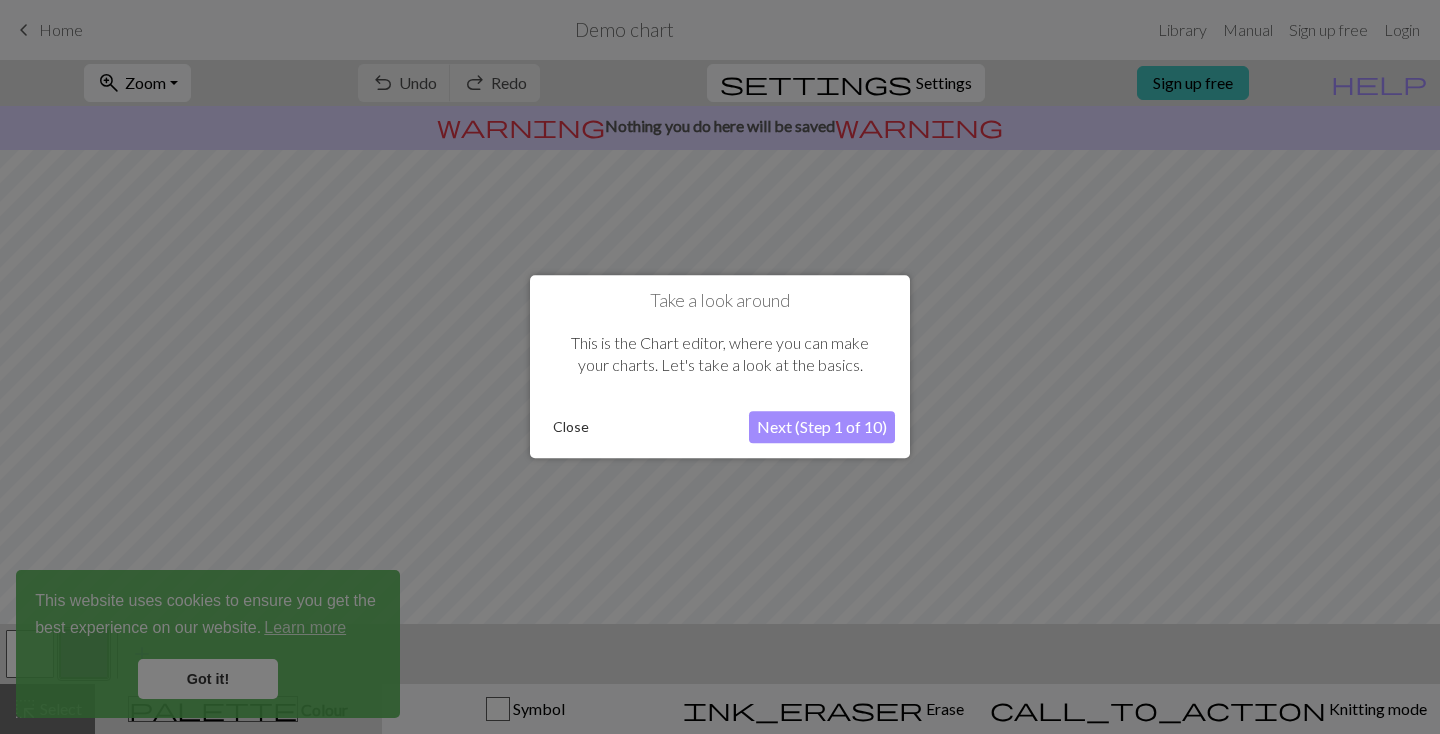click on "Next (Step 1 of 10)" at bounding box center (822, 428) 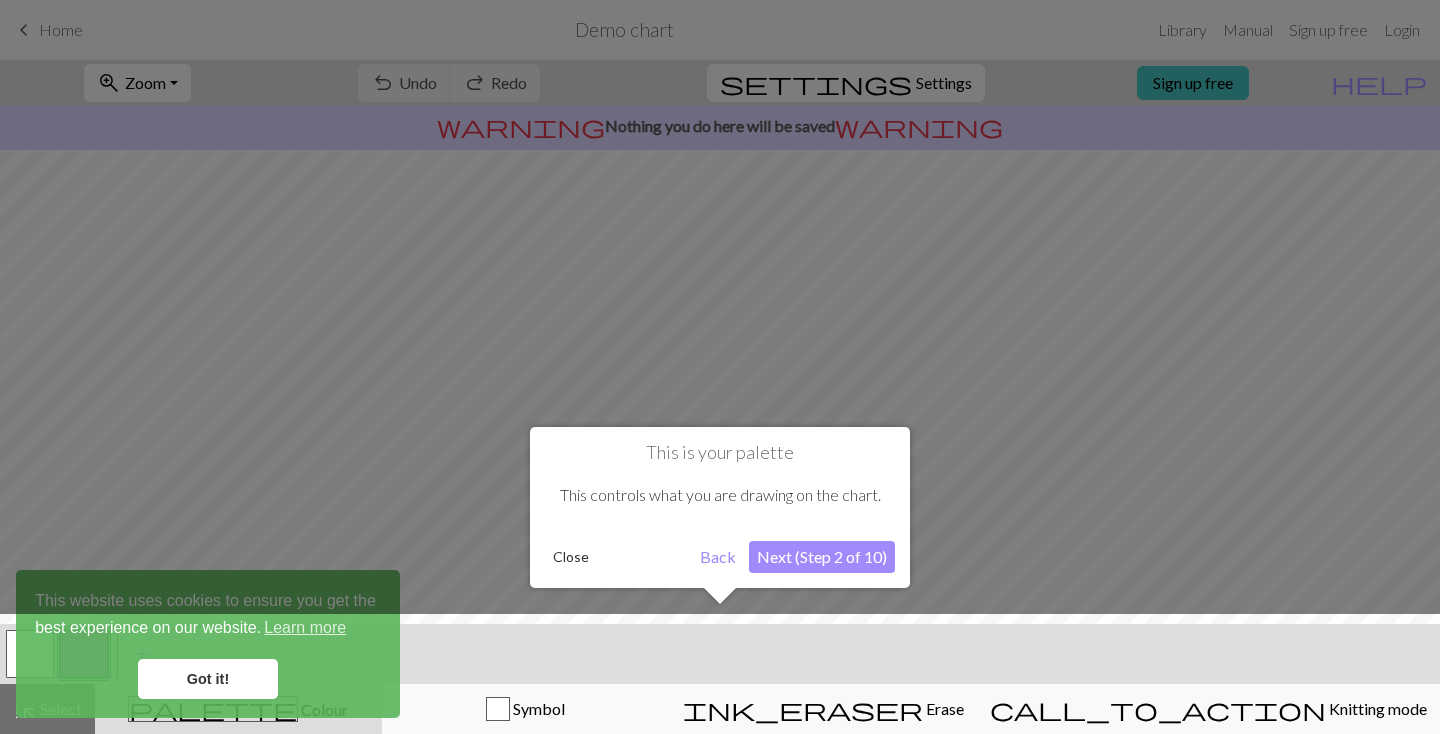 click on "Next (Step 2 of 10)" at bounding box center (822, 557) 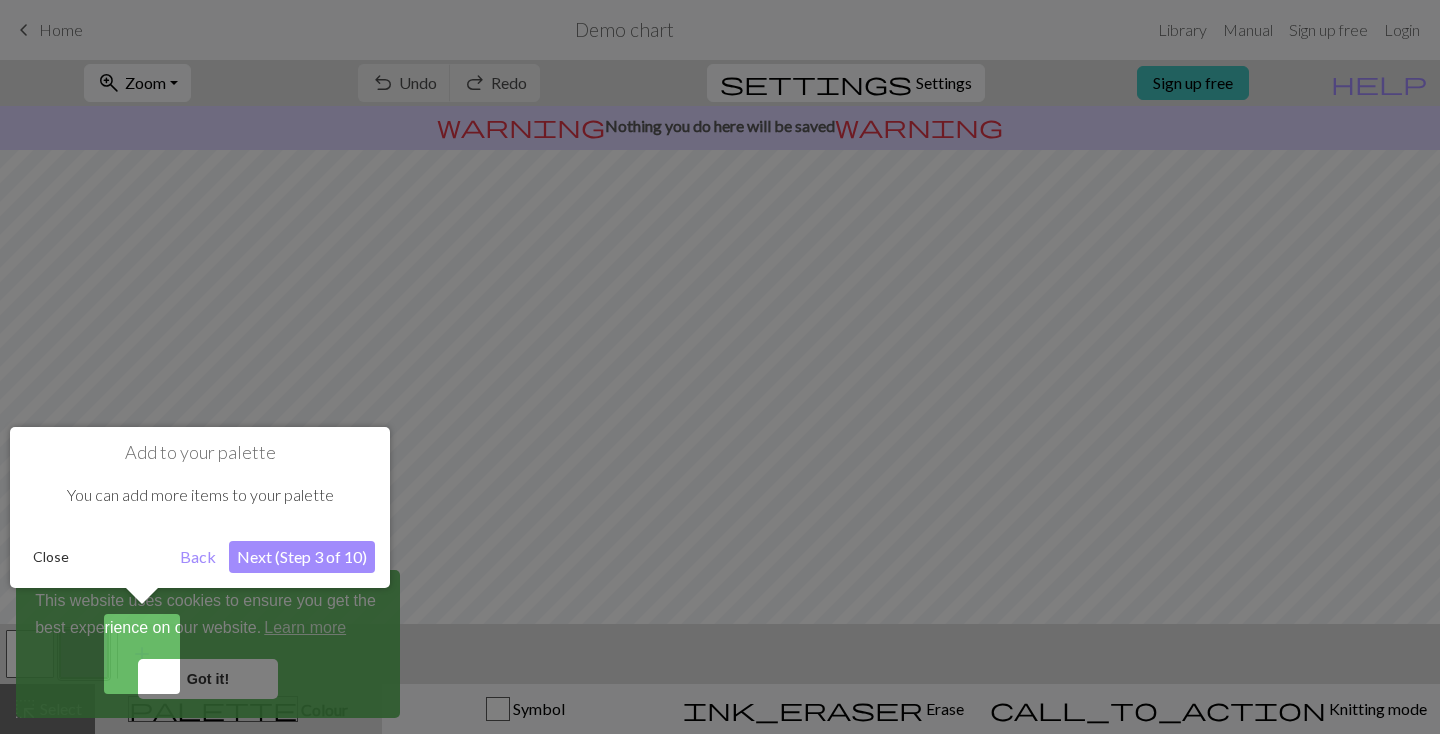 click on "Next (Step 3 of 10)" at bounding box center [302, 557] 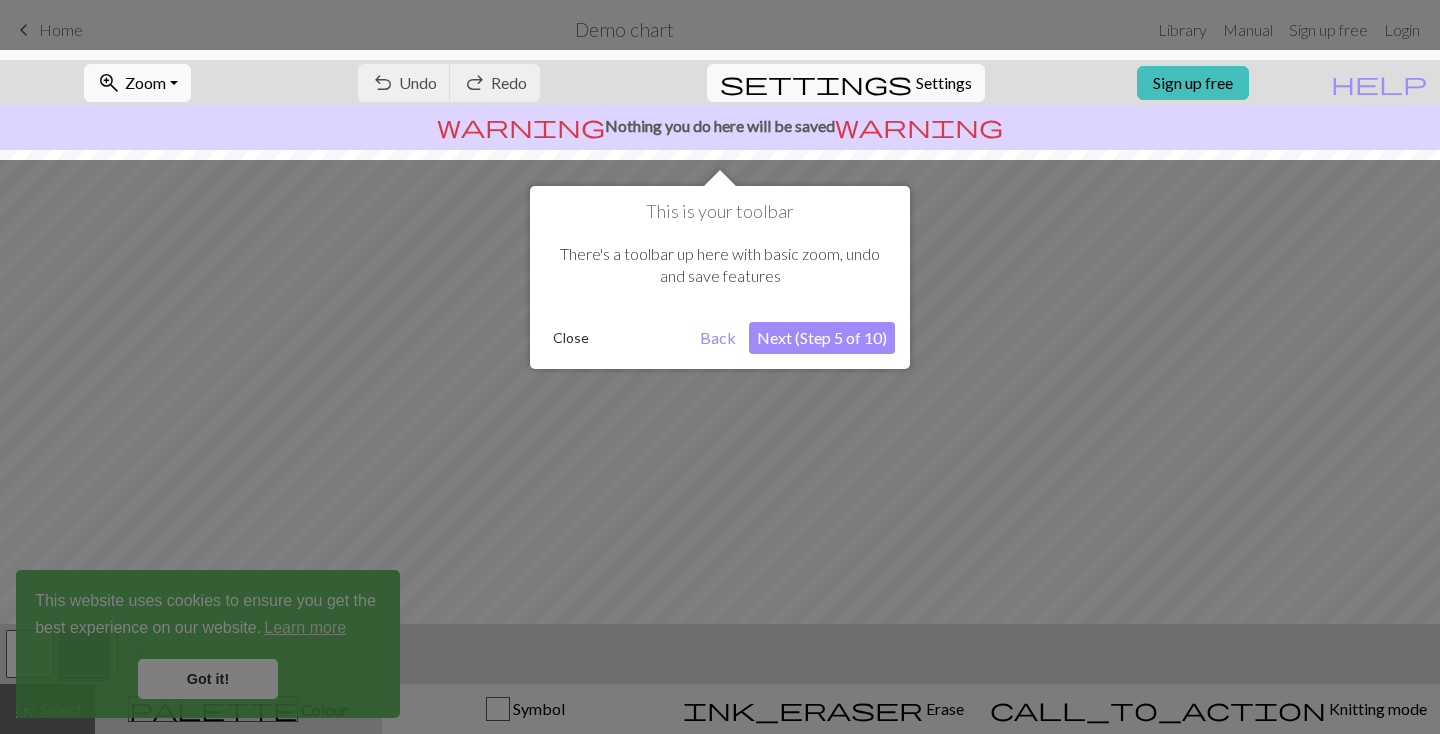 click on "Next (Step 5 of 10)" at bounding box center [822, 338] 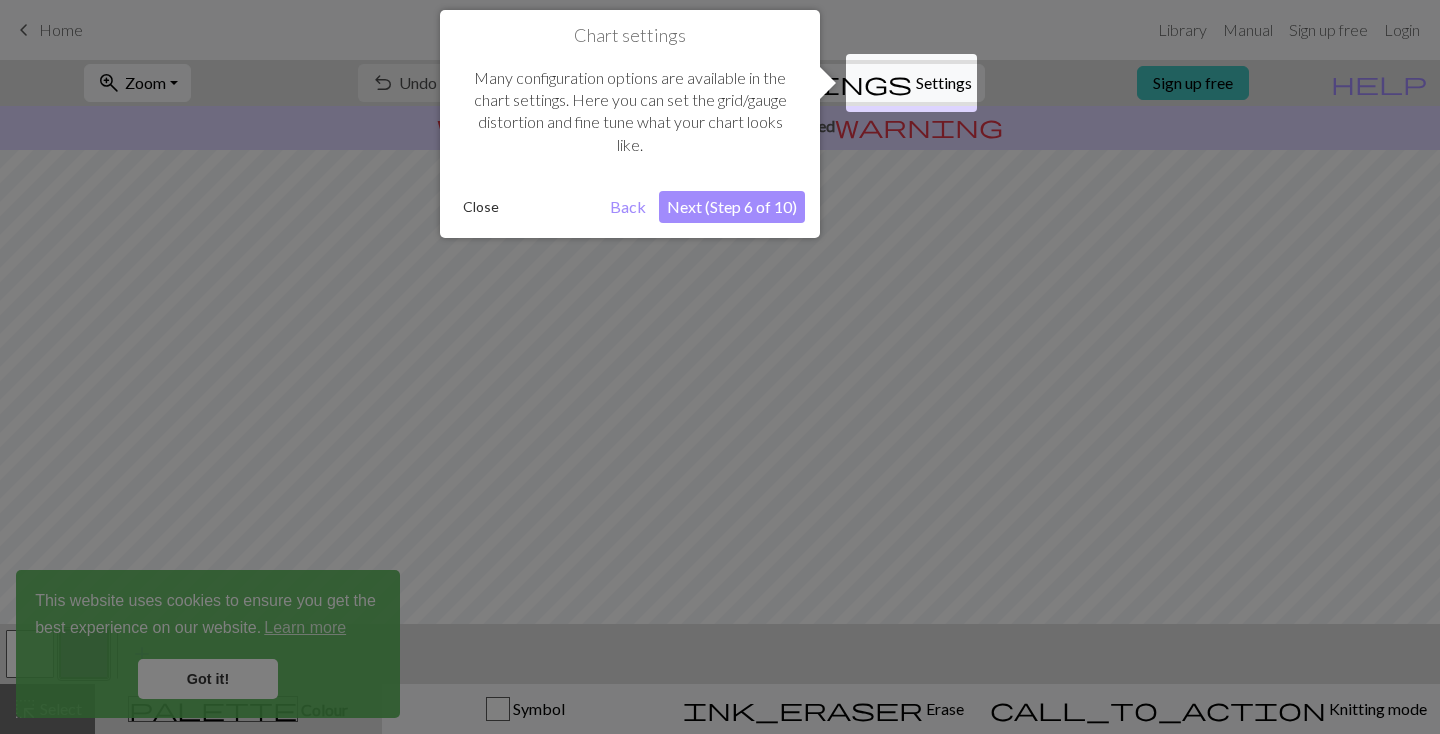 click on "Next (Step 6 of 10)" at bounding box center (732, 207) 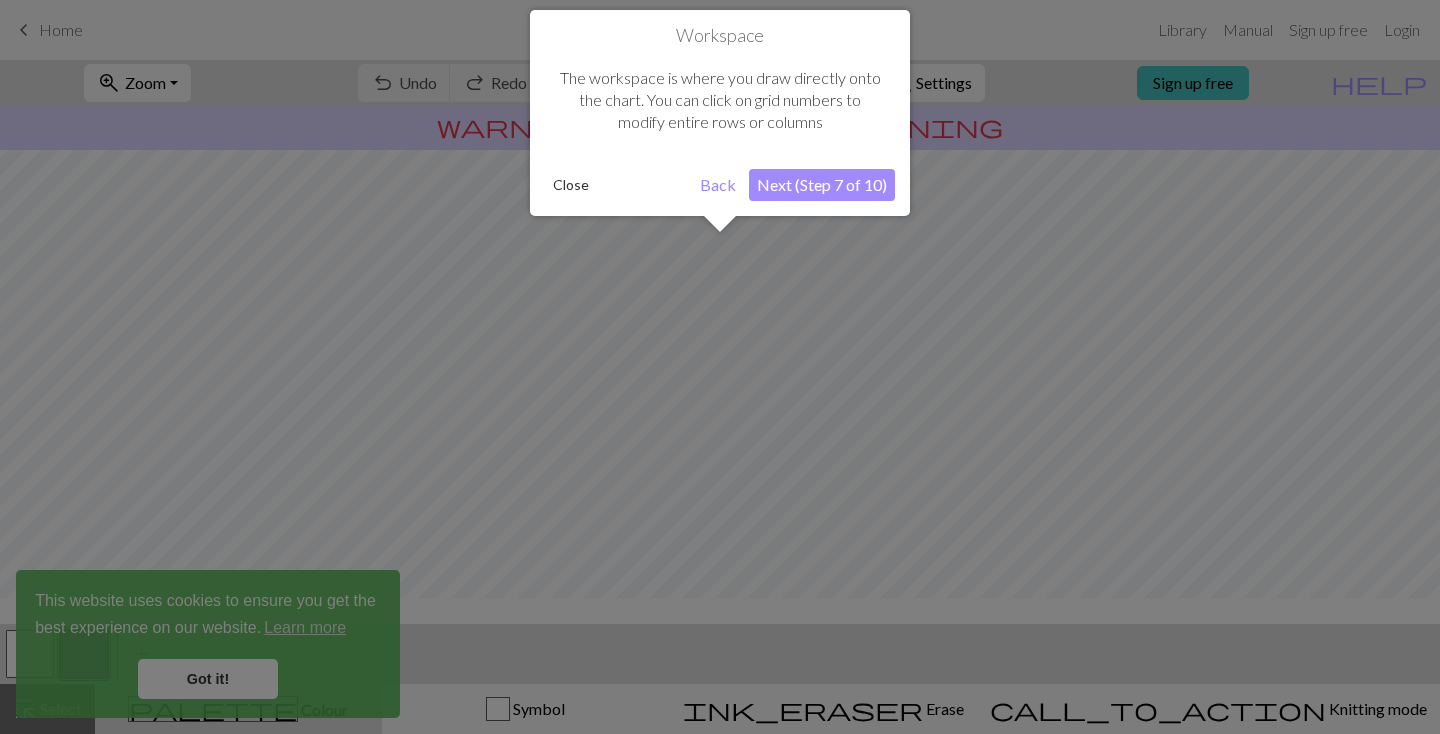 scroll, scrollTop: 120, scrollLeft: 0, axis: vertical 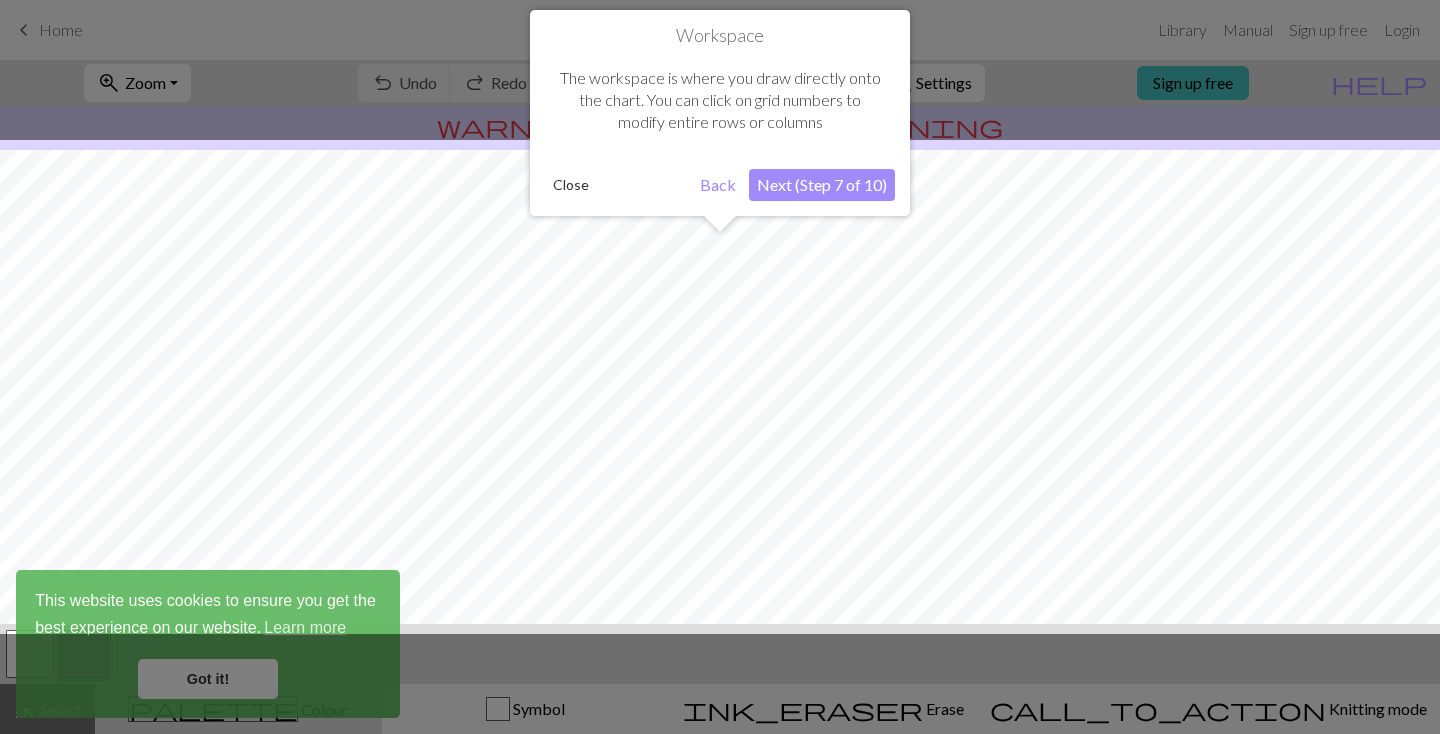 click on "Next (Step 7 of 10)" at bounding box center (822, 185) 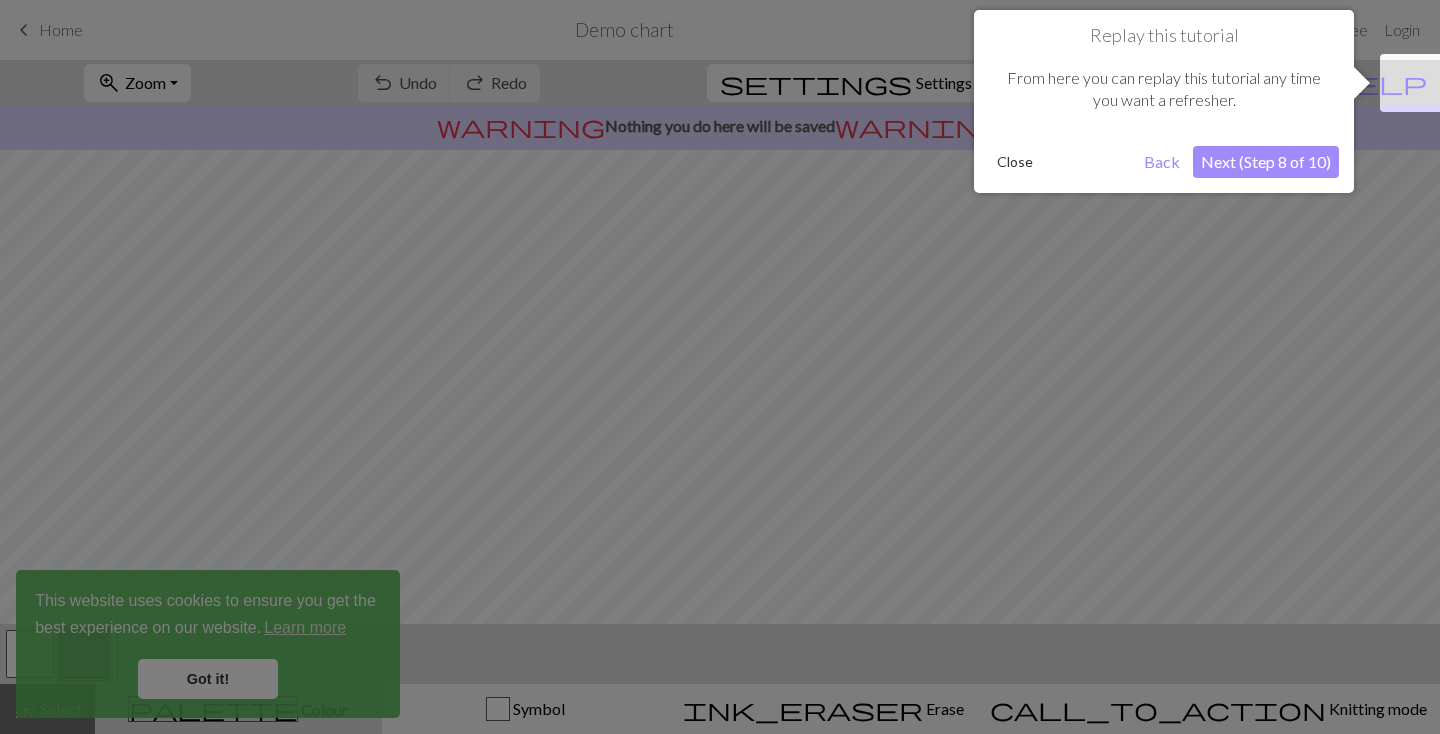 click on "Next (Step 8 of 10)" at bounding box center (1266, 162) 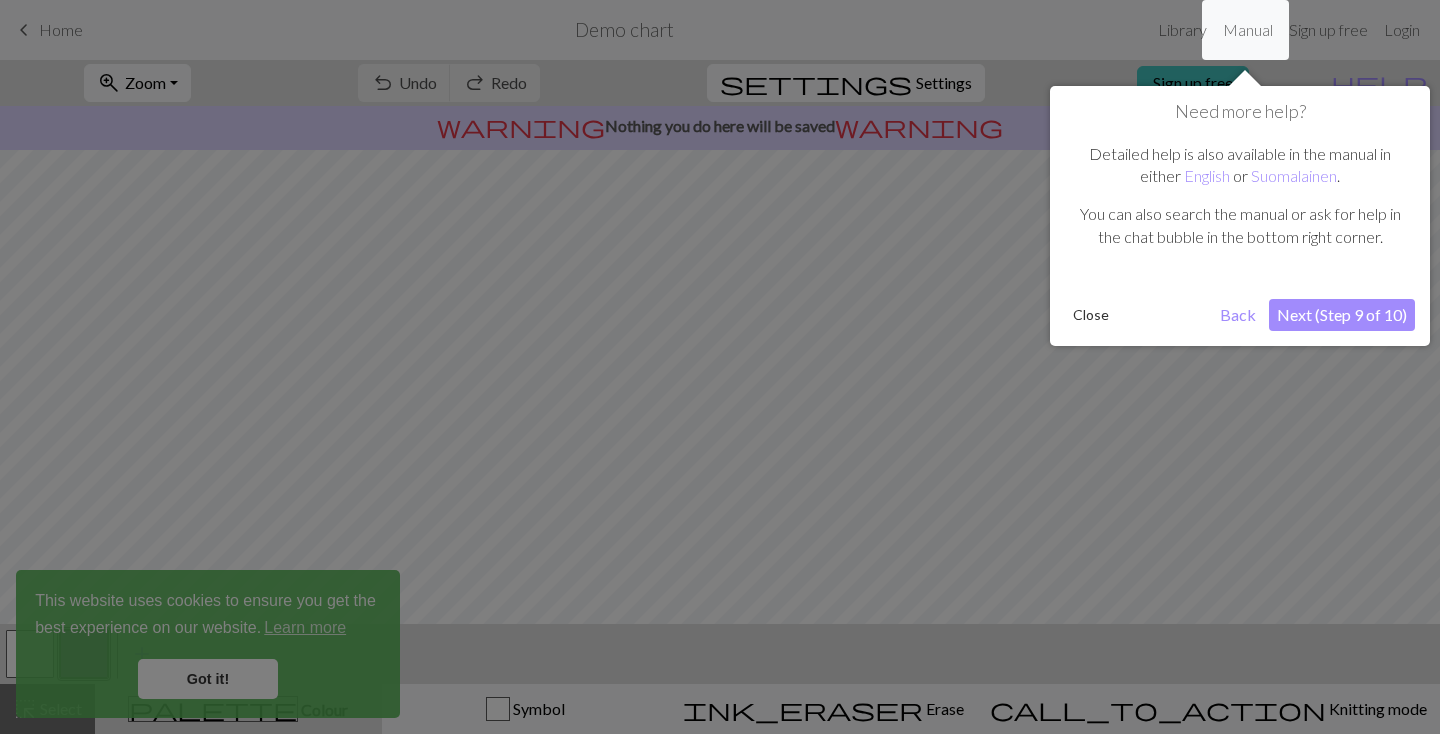 click on "Next (Step 9 of 10)" at bounding box center (1342, 315) 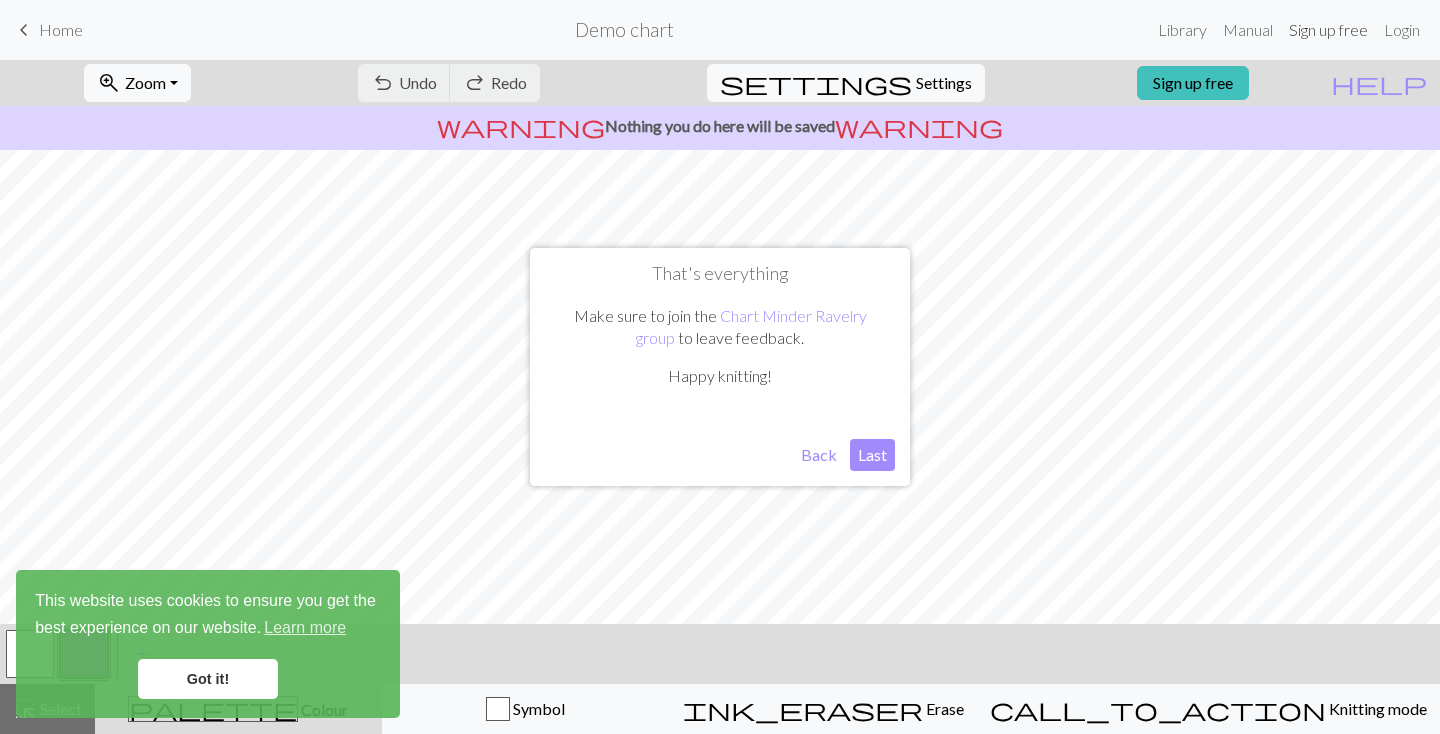 click on "Sign up free" at bounding box center (1328, 30) 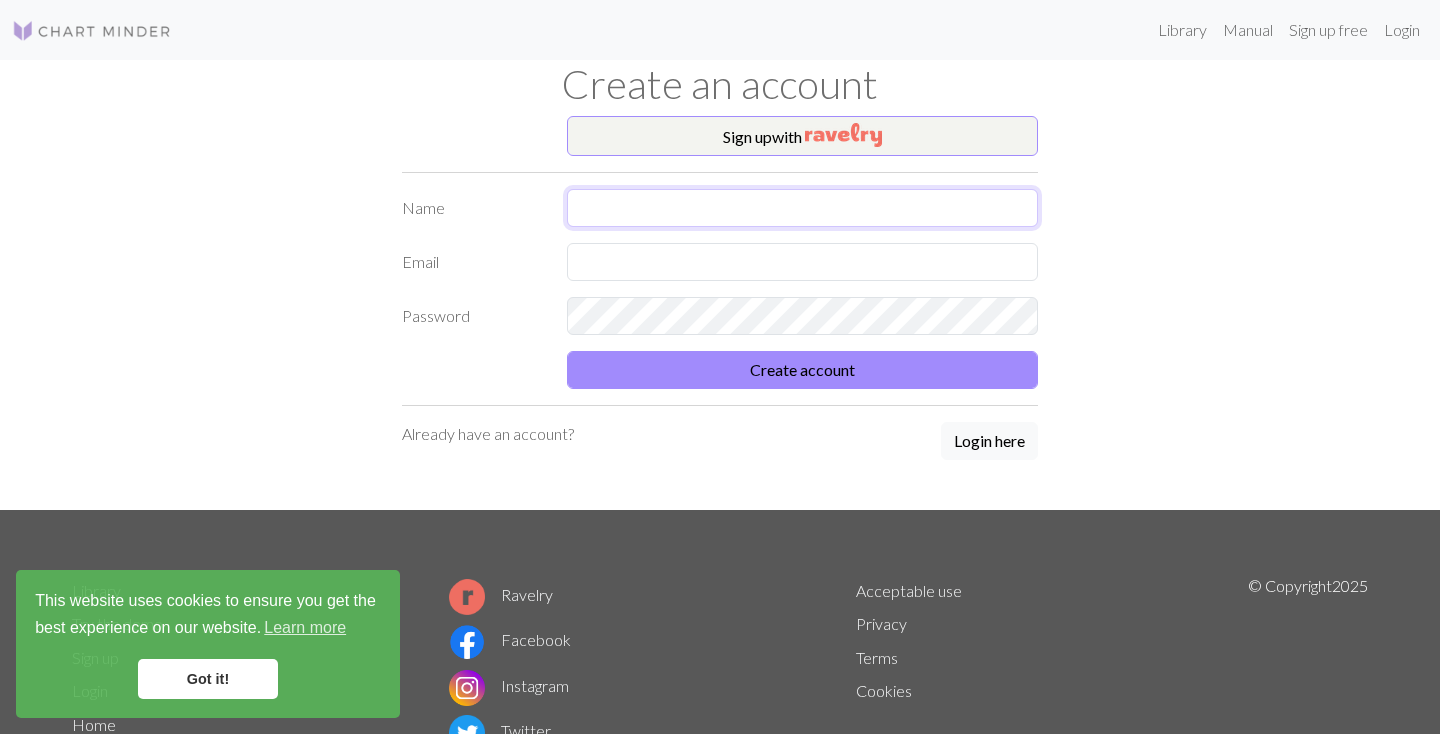 click at bounding box center [802, 208] 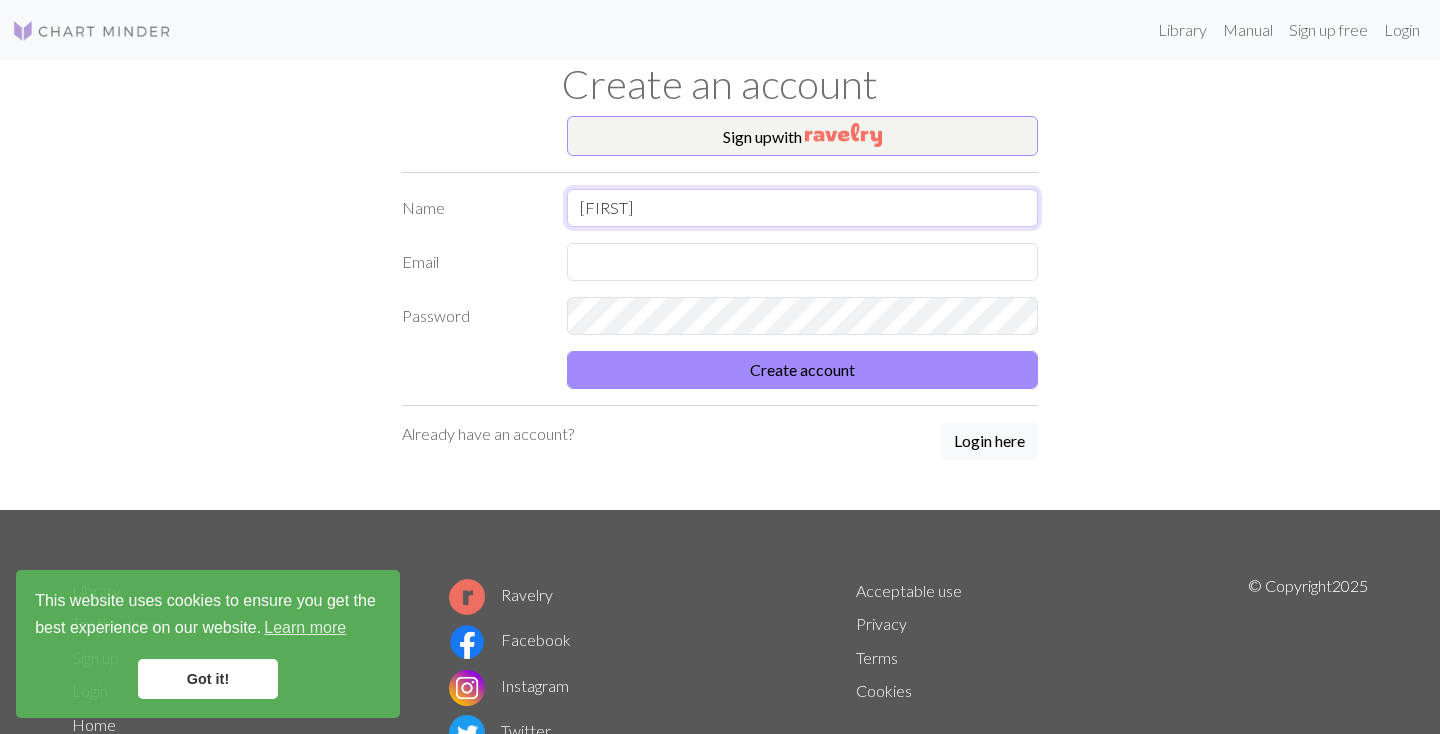 type on "Hayley" 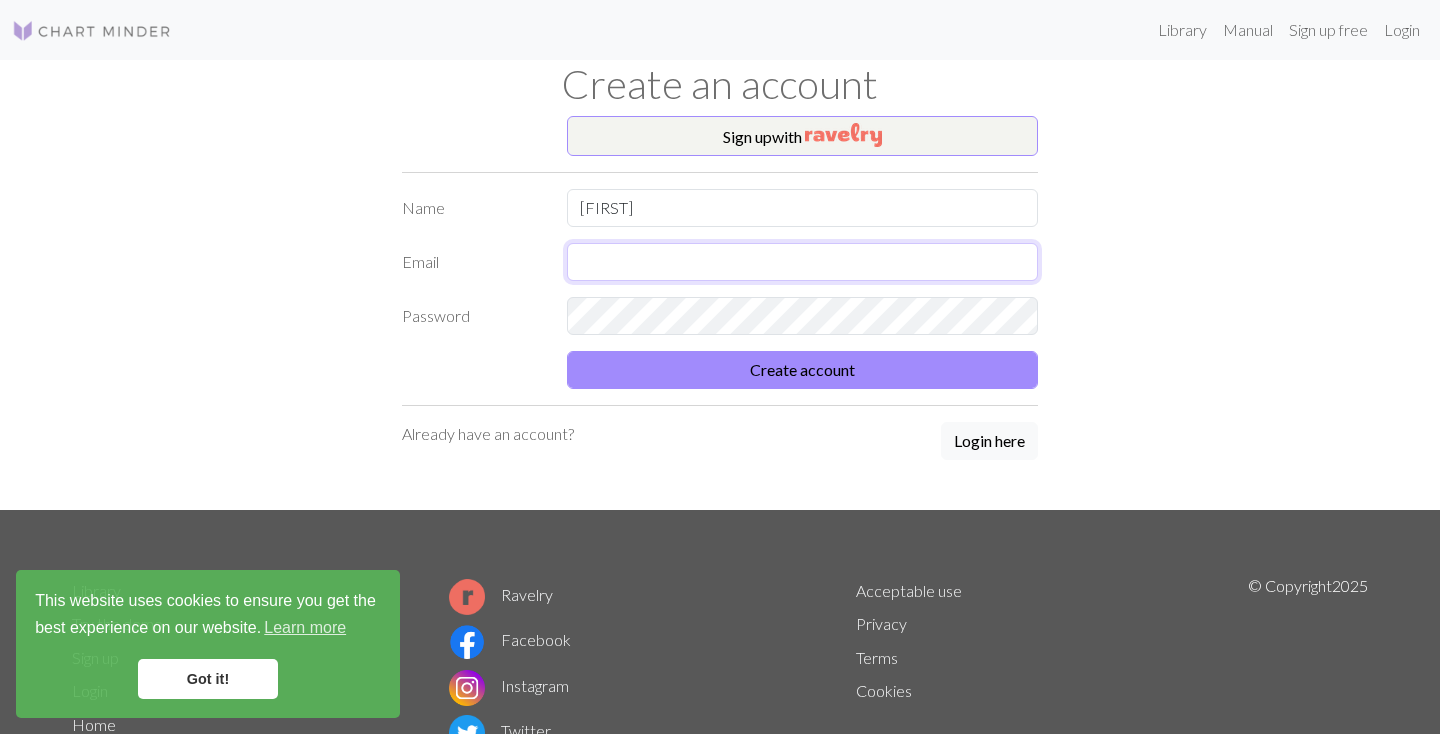 type on "casserly.hayleym@gmail.com" 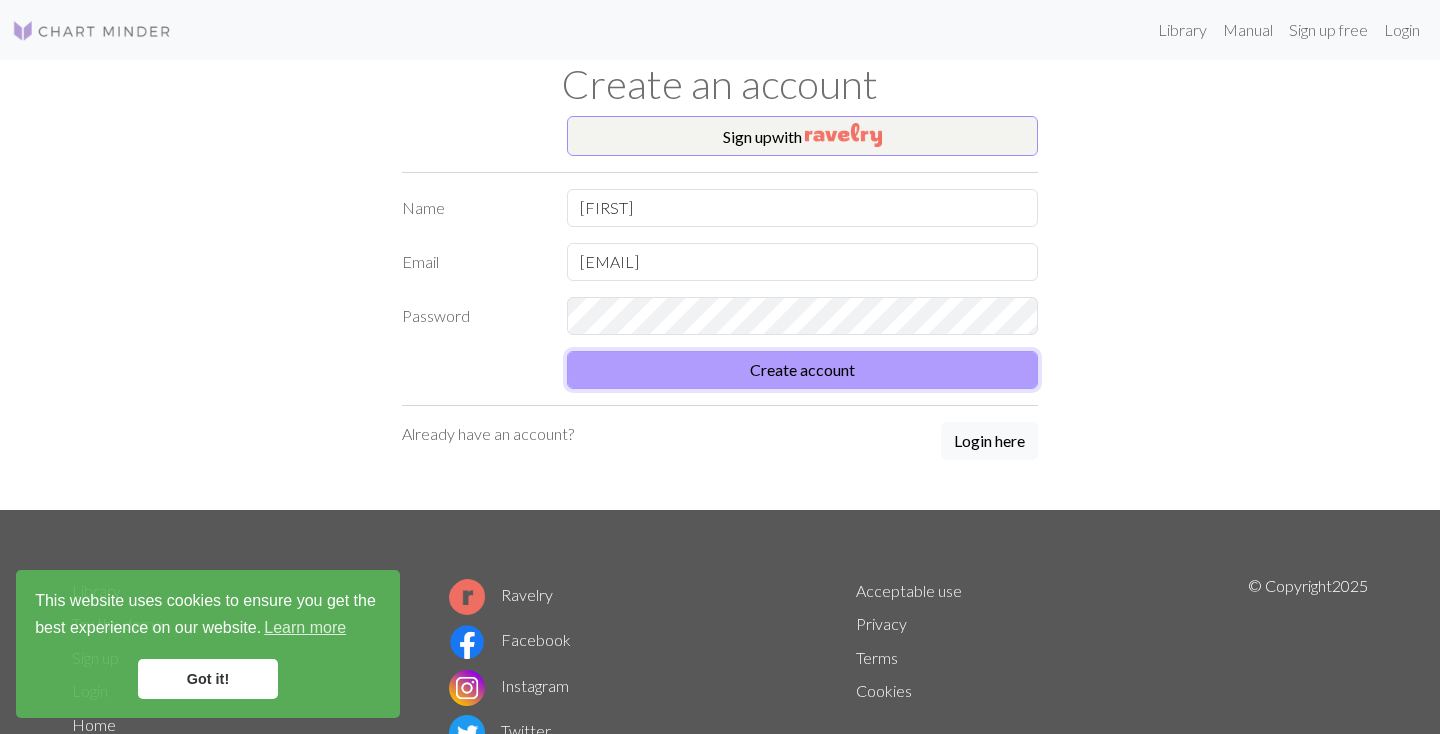 click on "Create account" at bounding box center (802, 370) 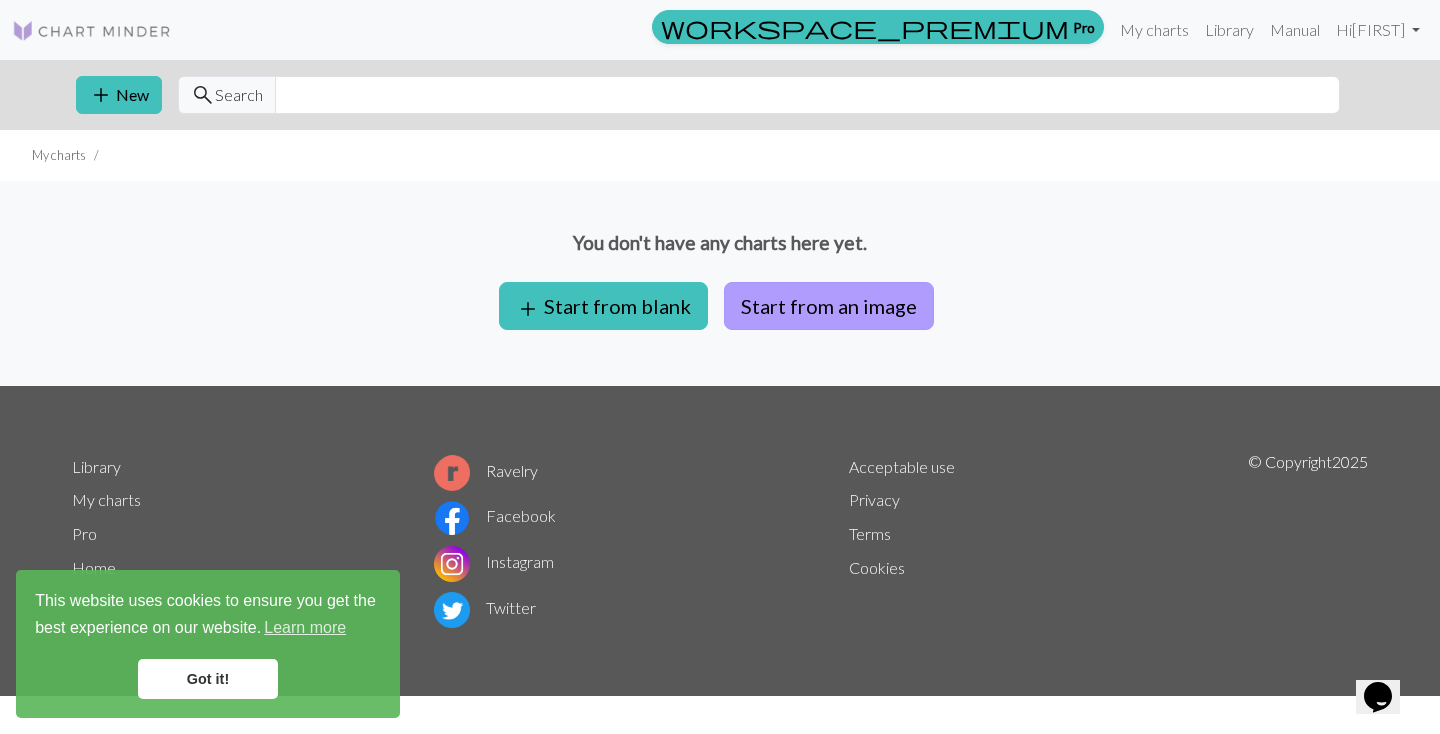 click on "Start from an image" at bounding box center [829, 306] 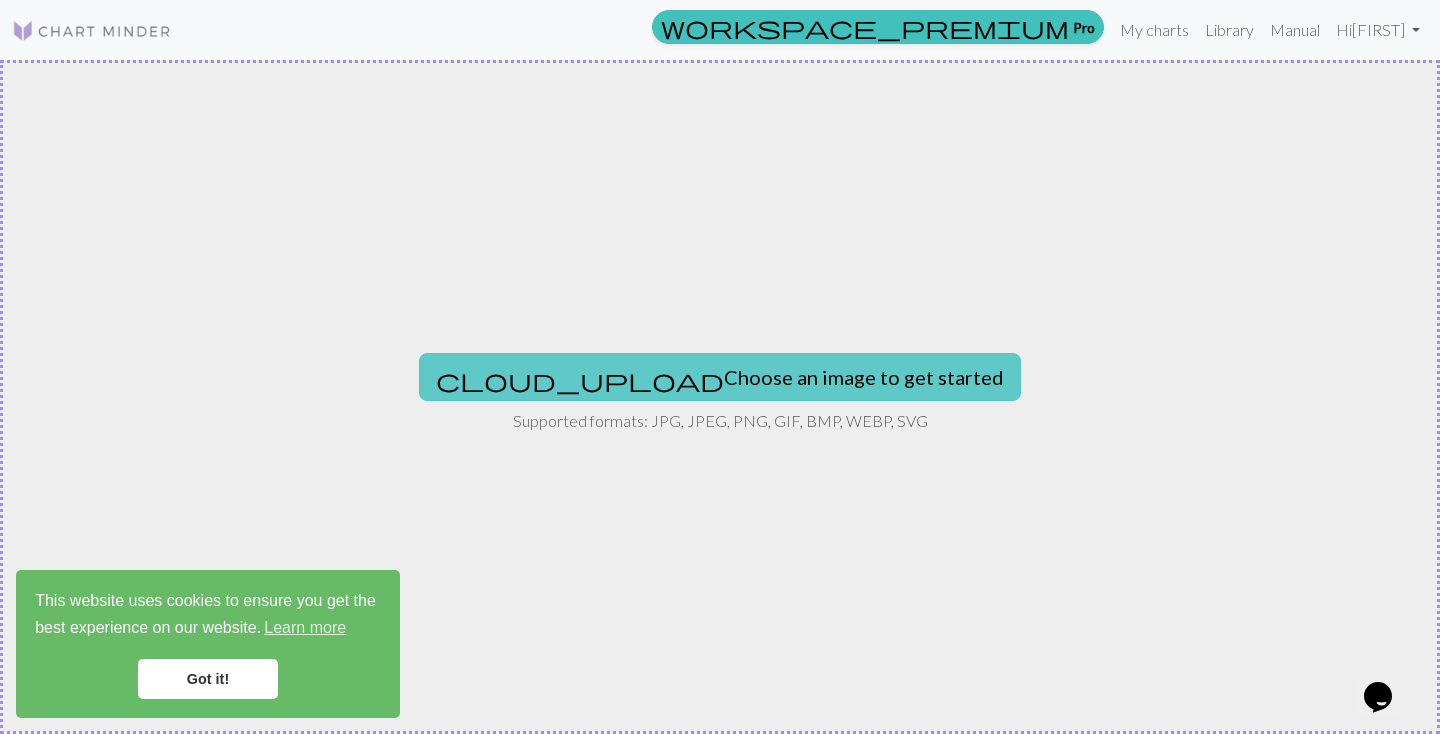 click on "cloud_upload  Choose an image to get started" at bounding box center [720, 377] 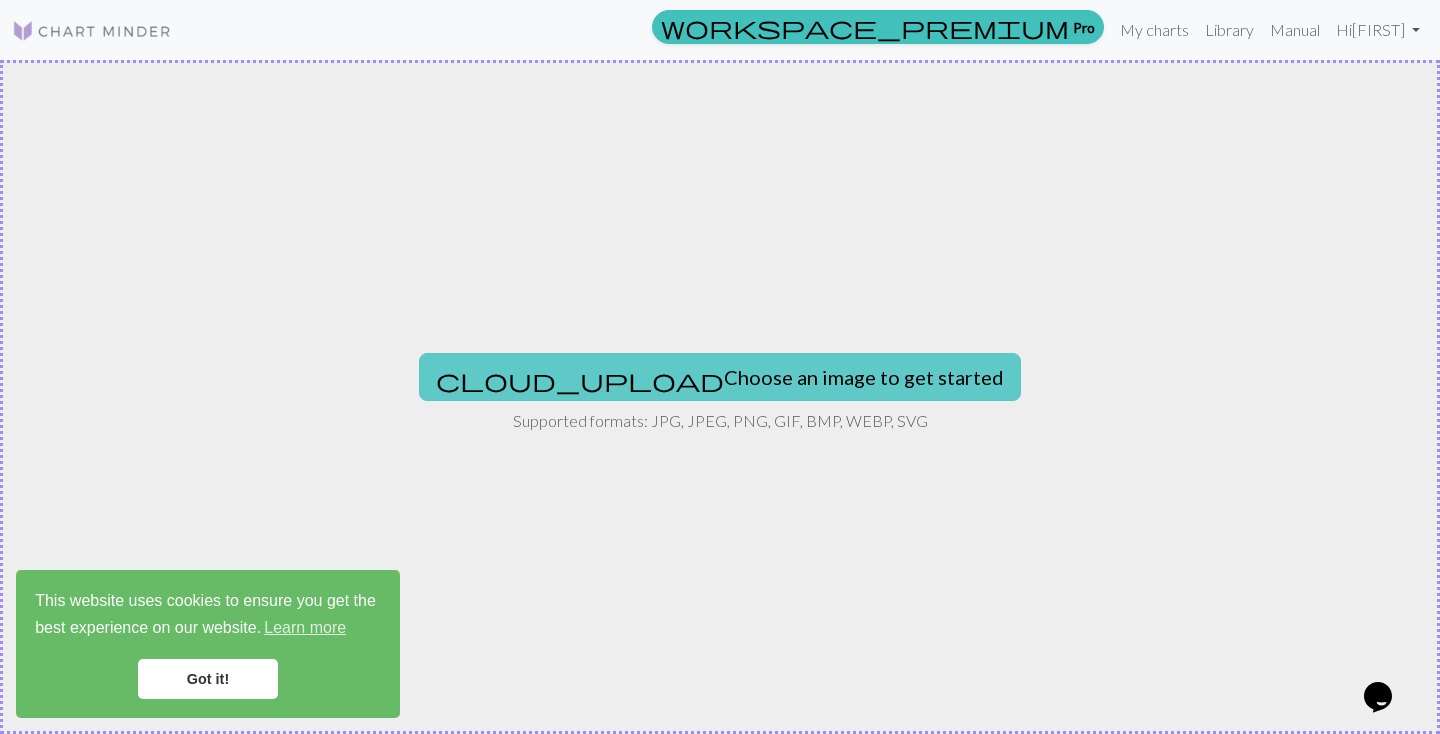 click on "cloud_upload  Choose an image to get started" at bounding box center (720, 377) 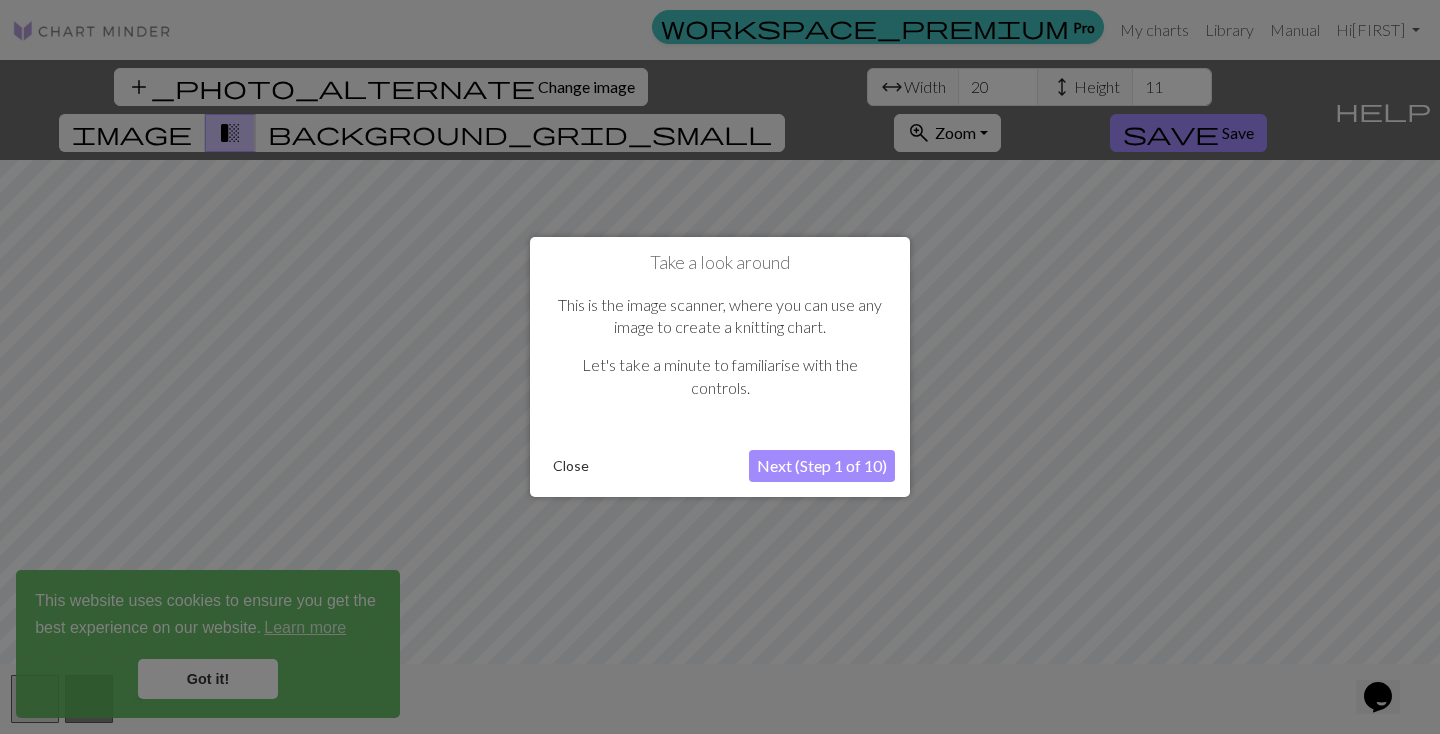 click on "Next (Step 1 of 10)" at bounding box center [822, 466] 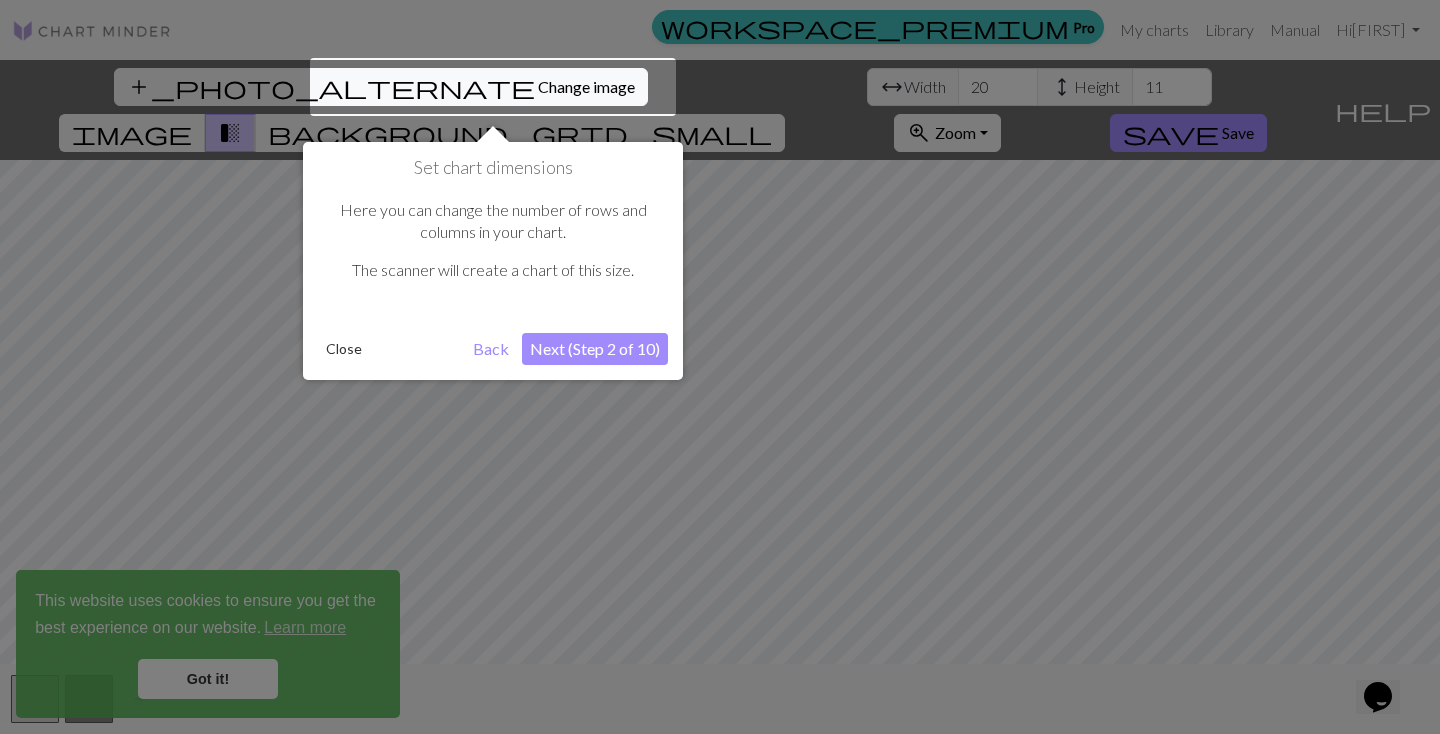 click on "Next (Step 2 of 10)" at bounding box center (595, 349) 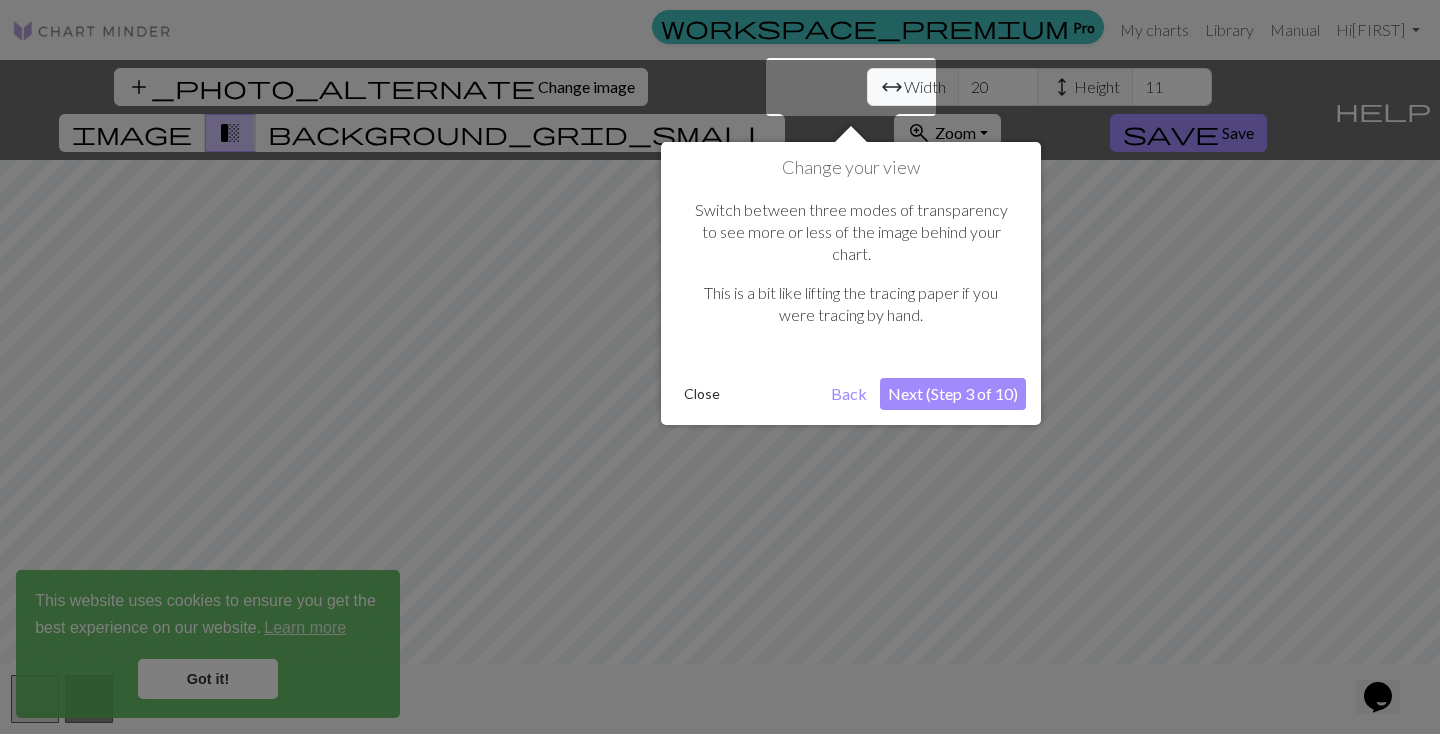 click on "Next (Step 3 of 10)" at bounding box center (953, 394) 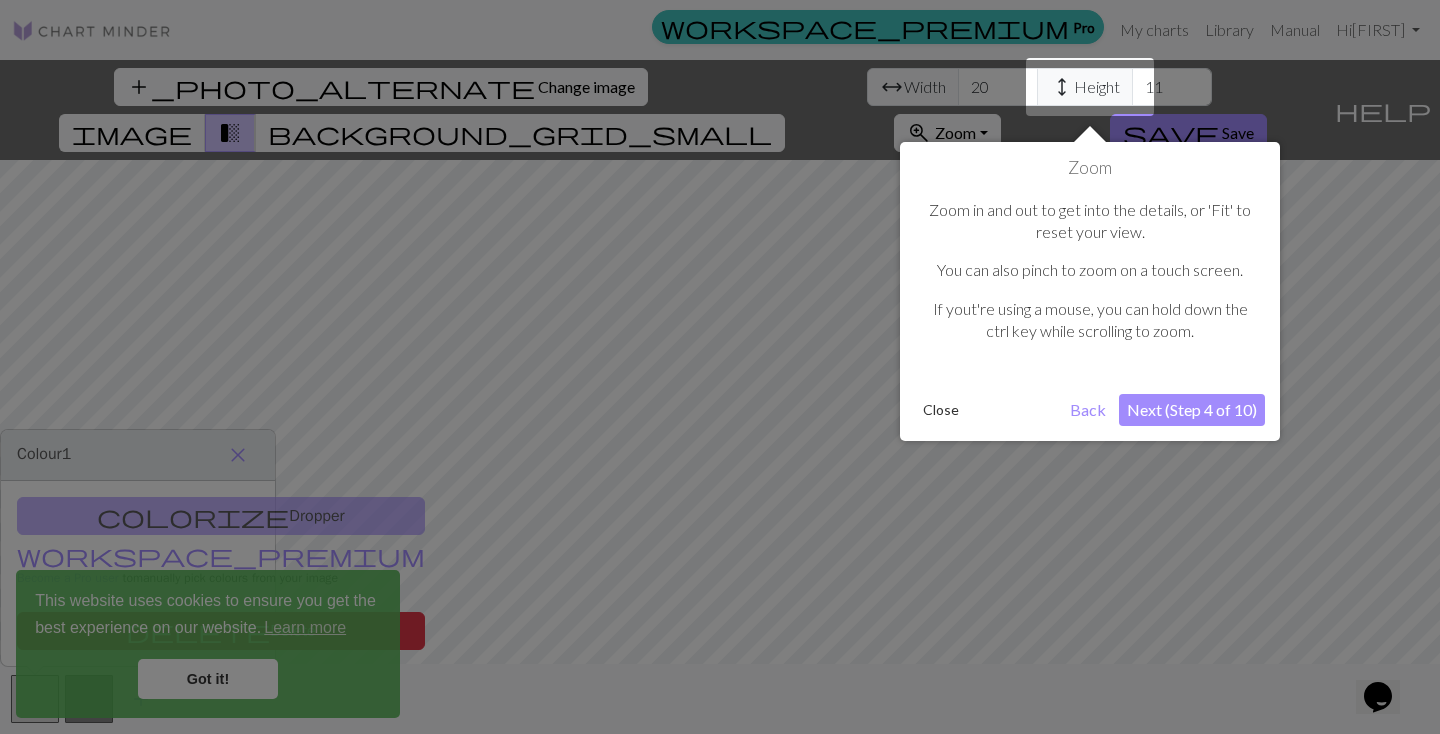 click on "Next (Step 4 of 10)" at bounding box center (1192, 410) 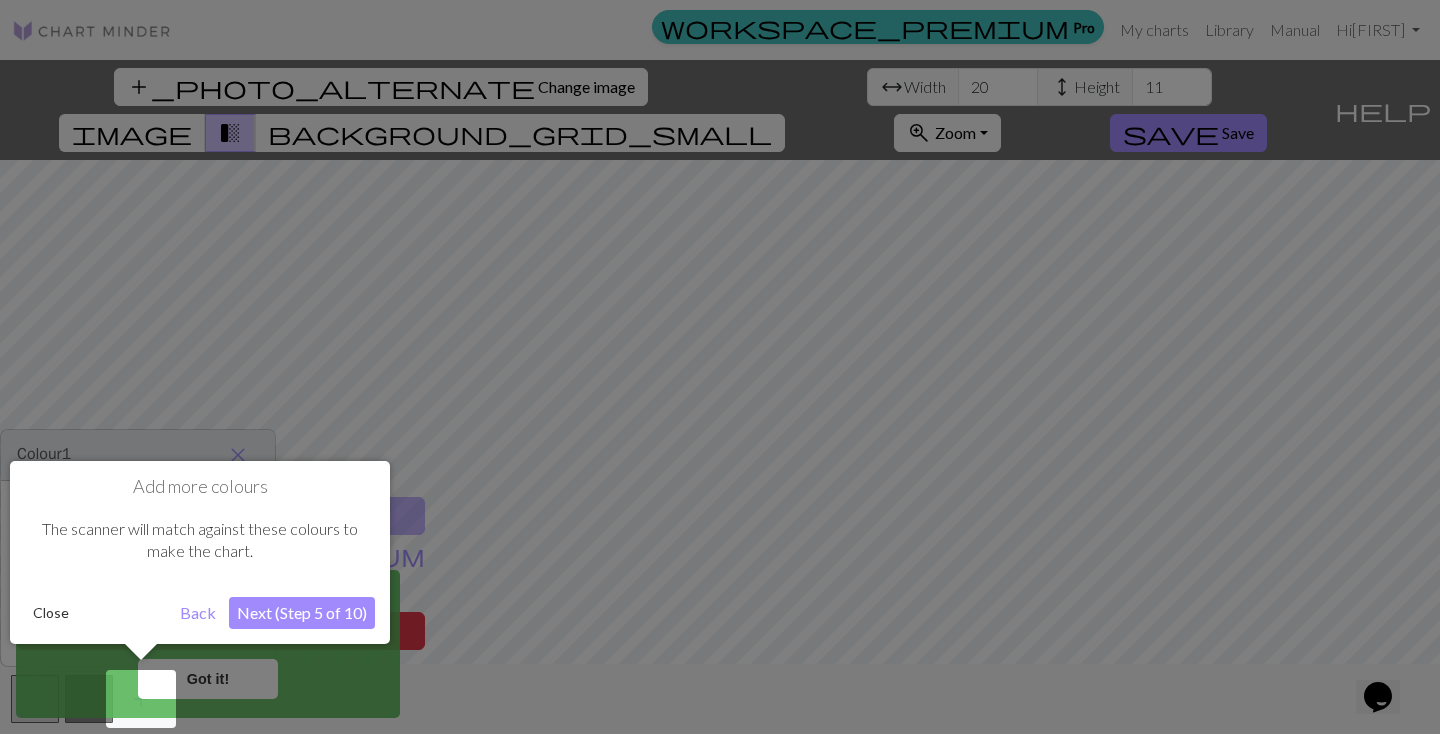 click on "Next (Step 5 of 10)" at bounding box center (302, 613) 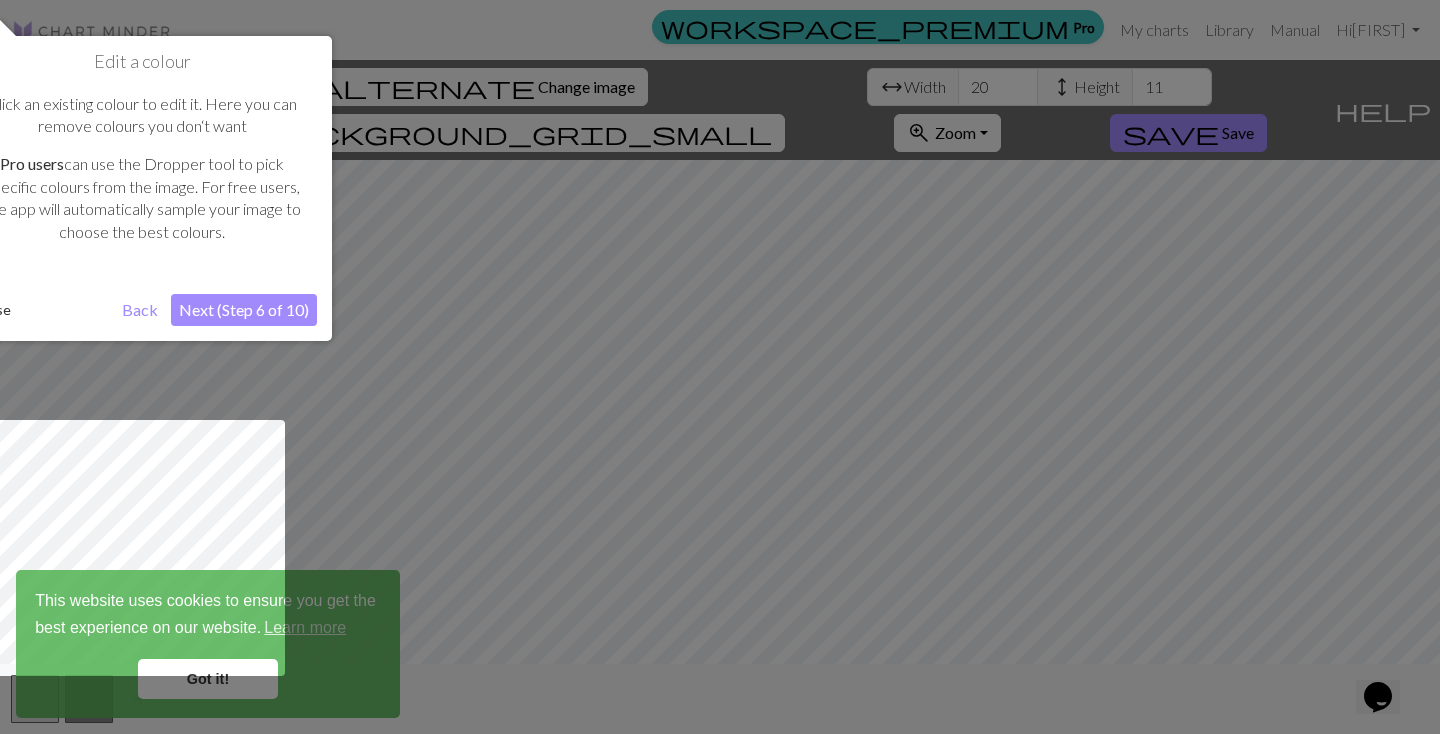 click on "Next (Step 6 of 10)" at bounding box center [244, 310] 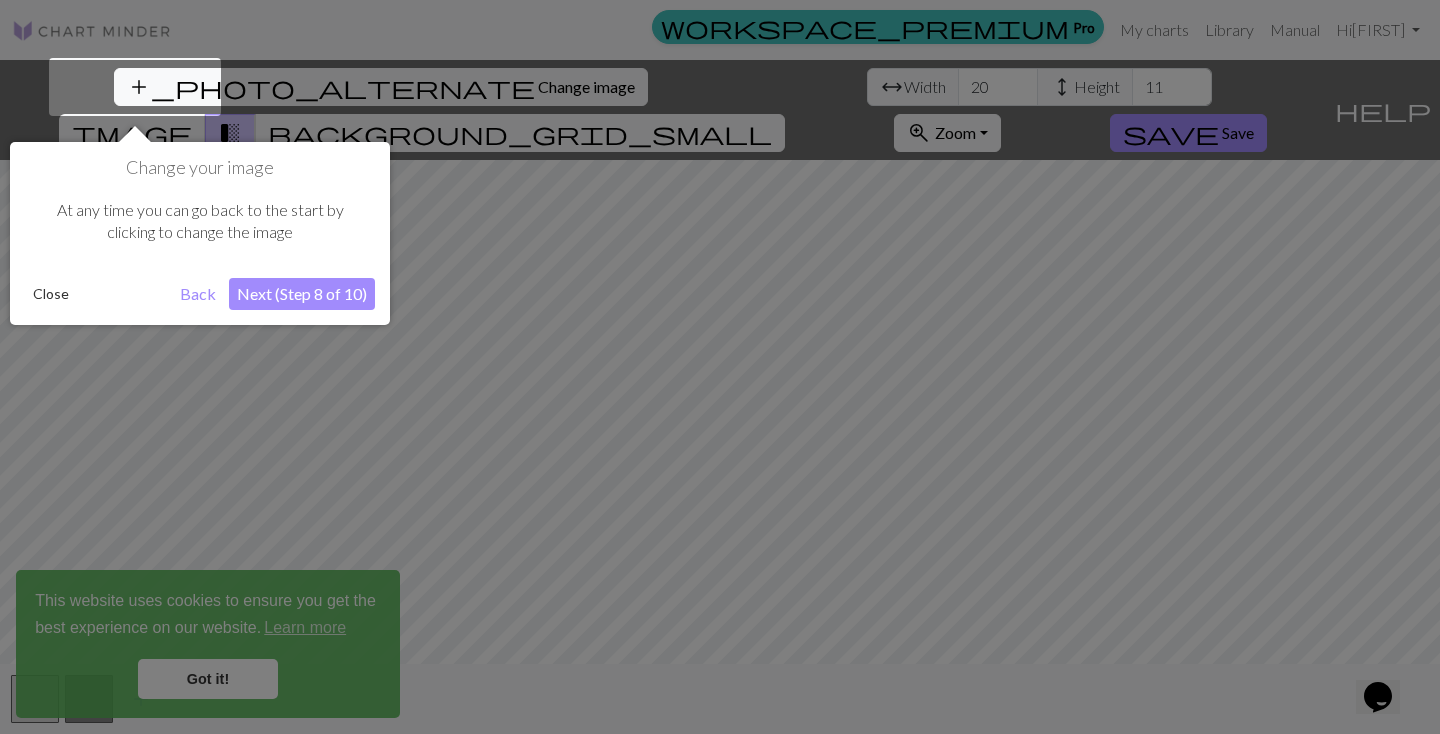 click on "Next (Step 8 of 10)" at bounding box center (302, 294) 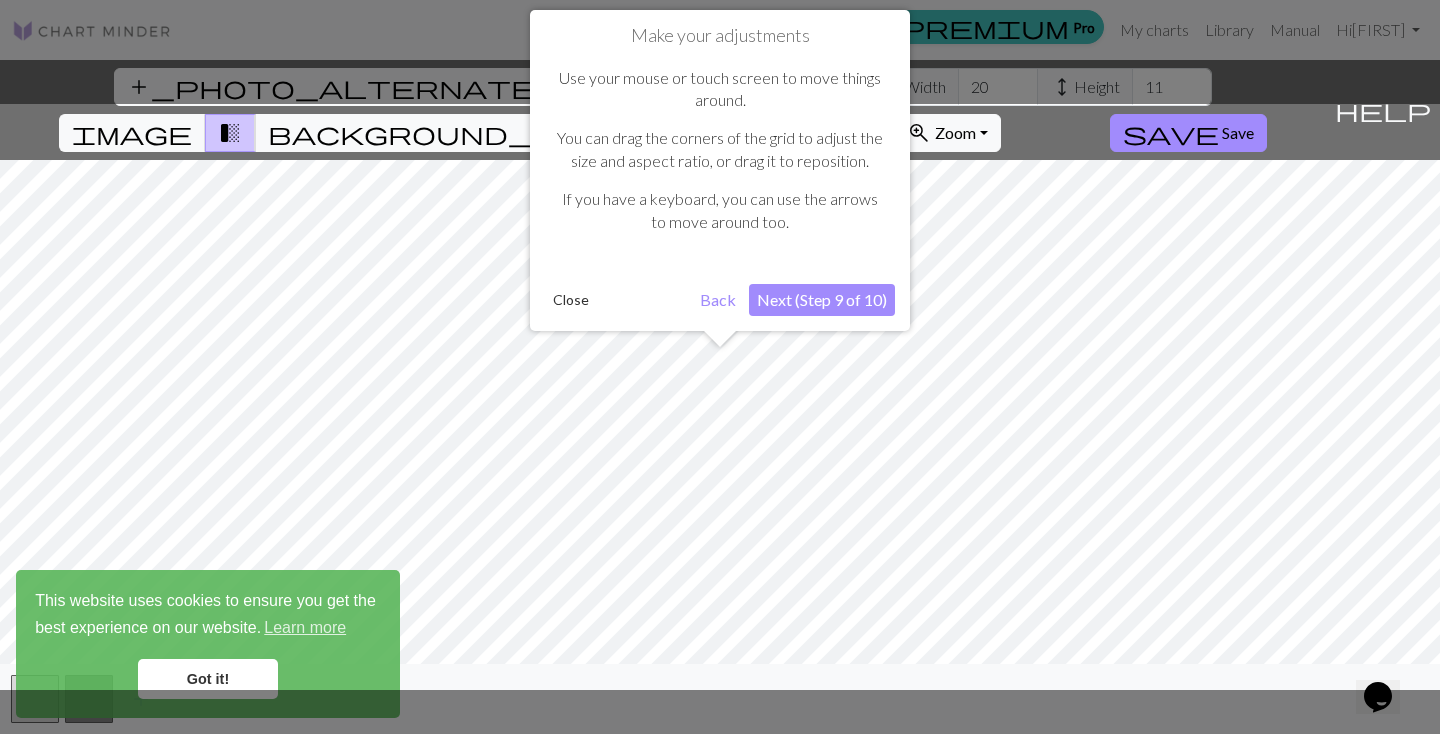 click on "Next (Step 9 of 10)" at bounding box center (822, 300) 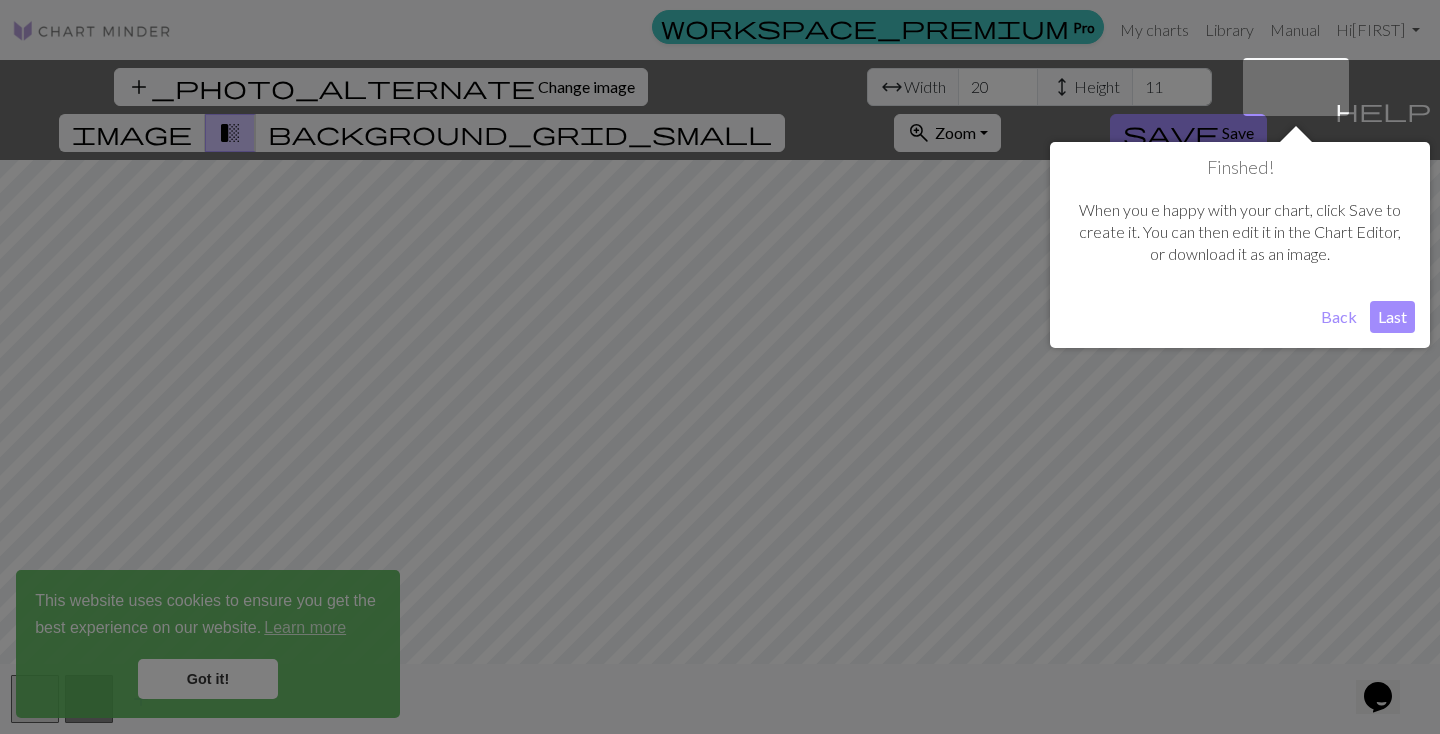 click on "Last" at bounding box center (1392, 317) 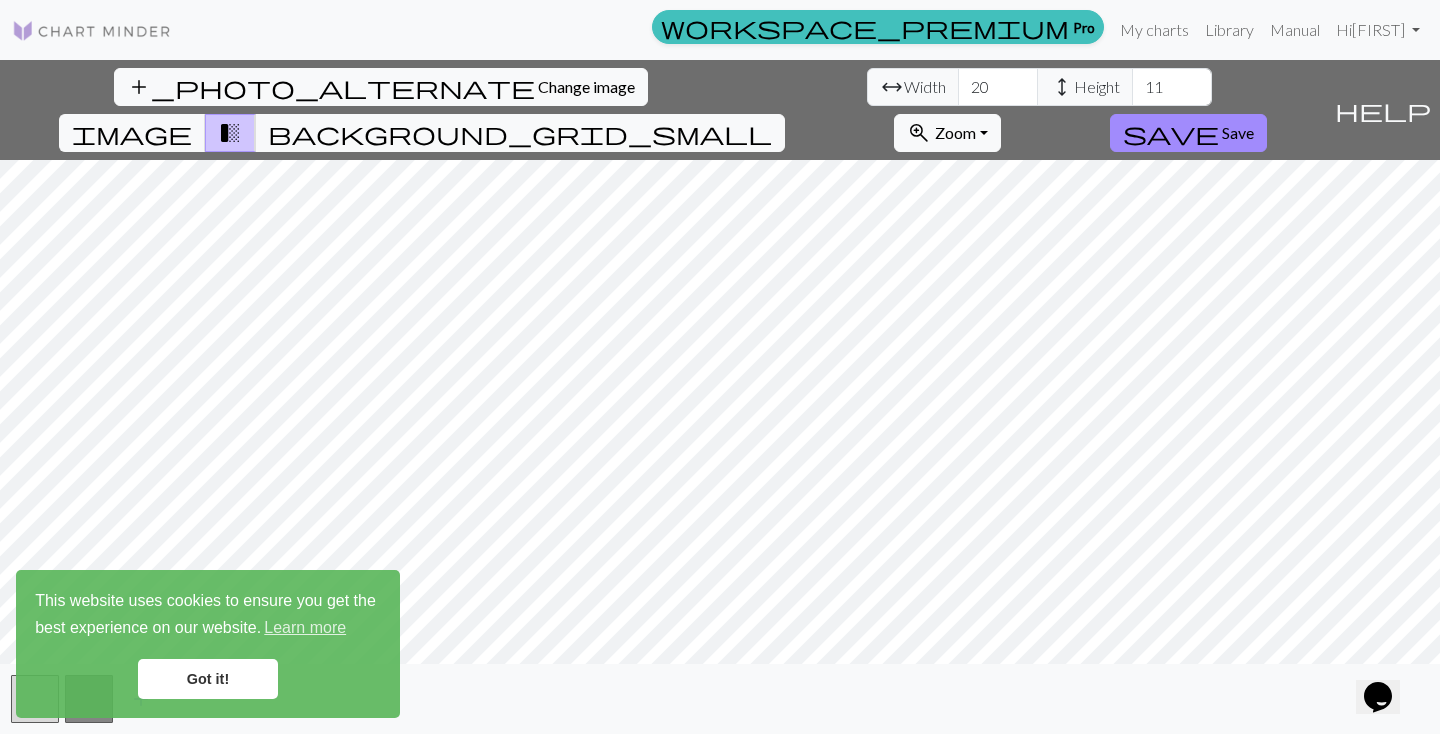 click on "Got it!" at bounding box center (208, 679) 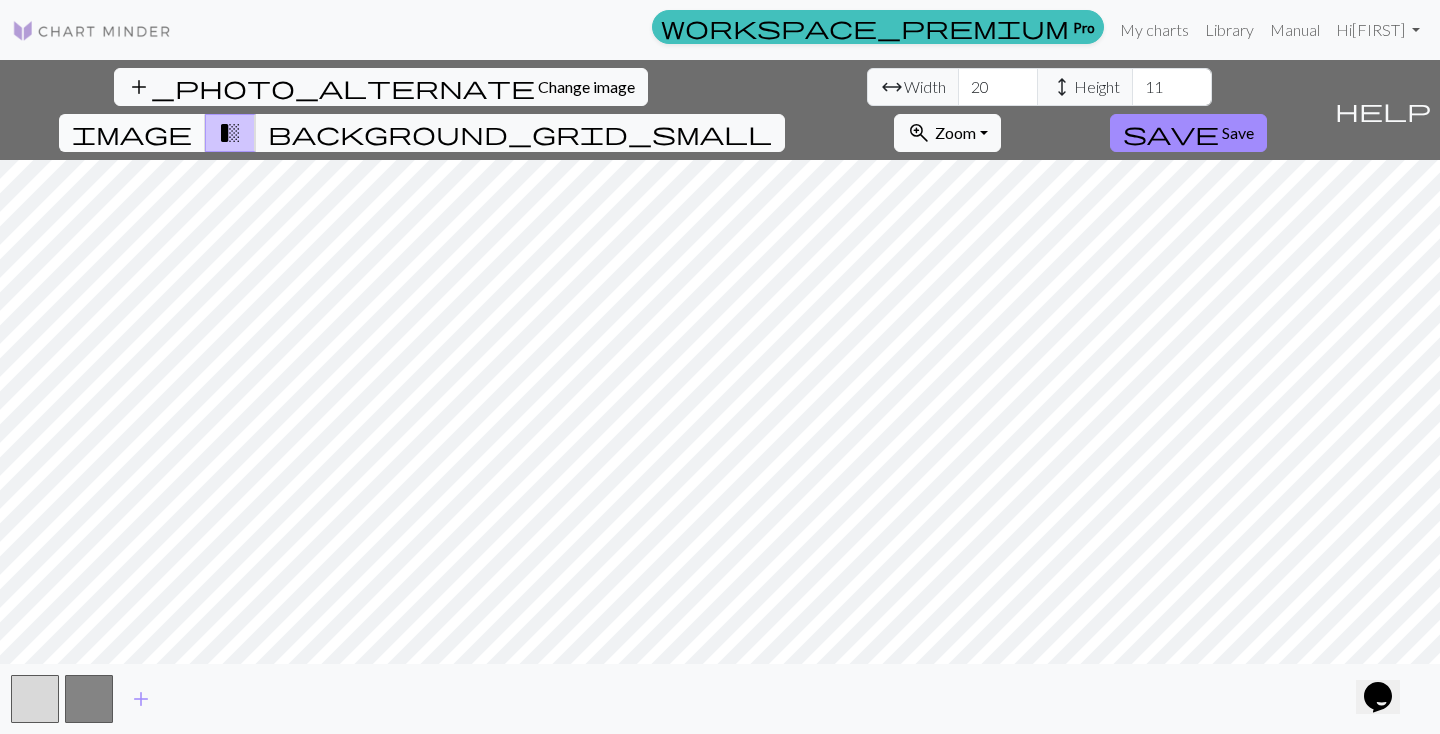 click on "image" at bounding box center (132, 133) 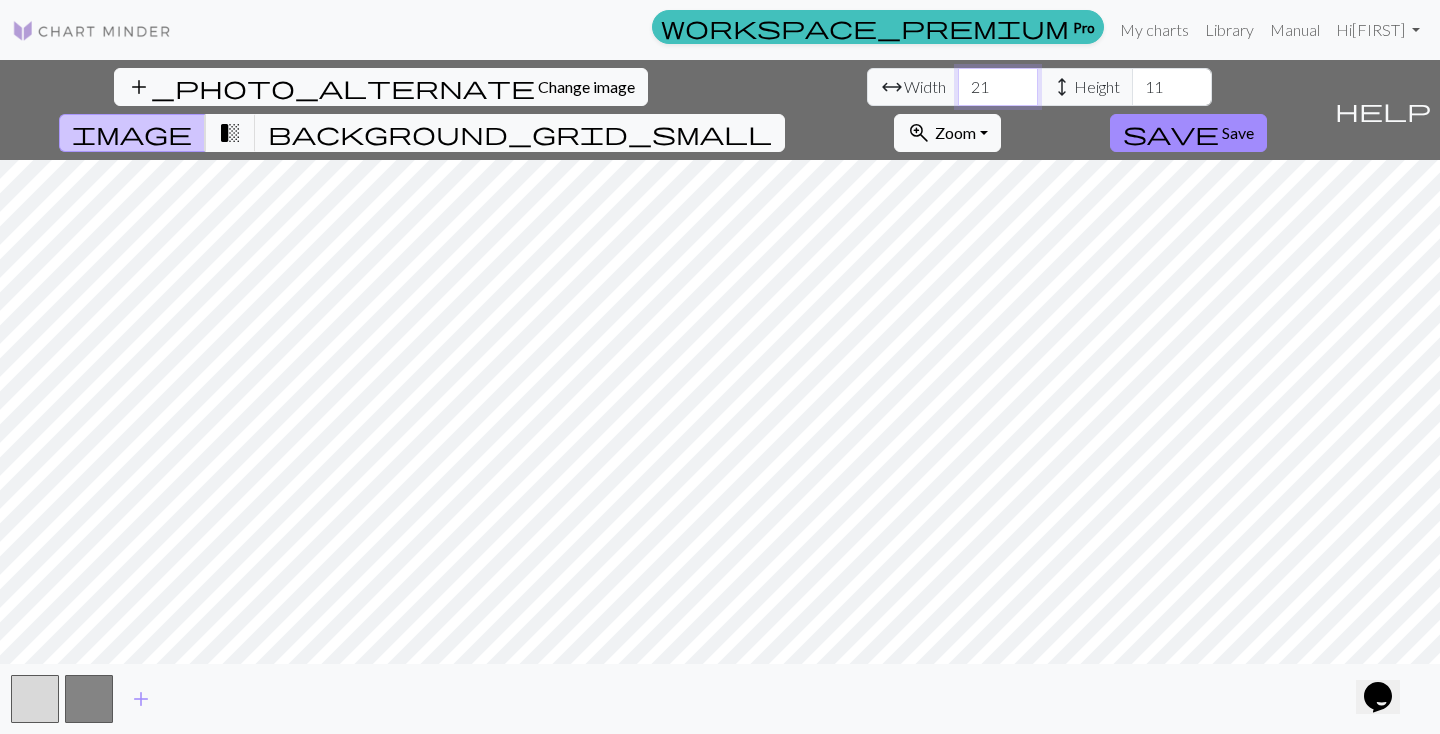 click on "21" at bounding box center (998, 87) 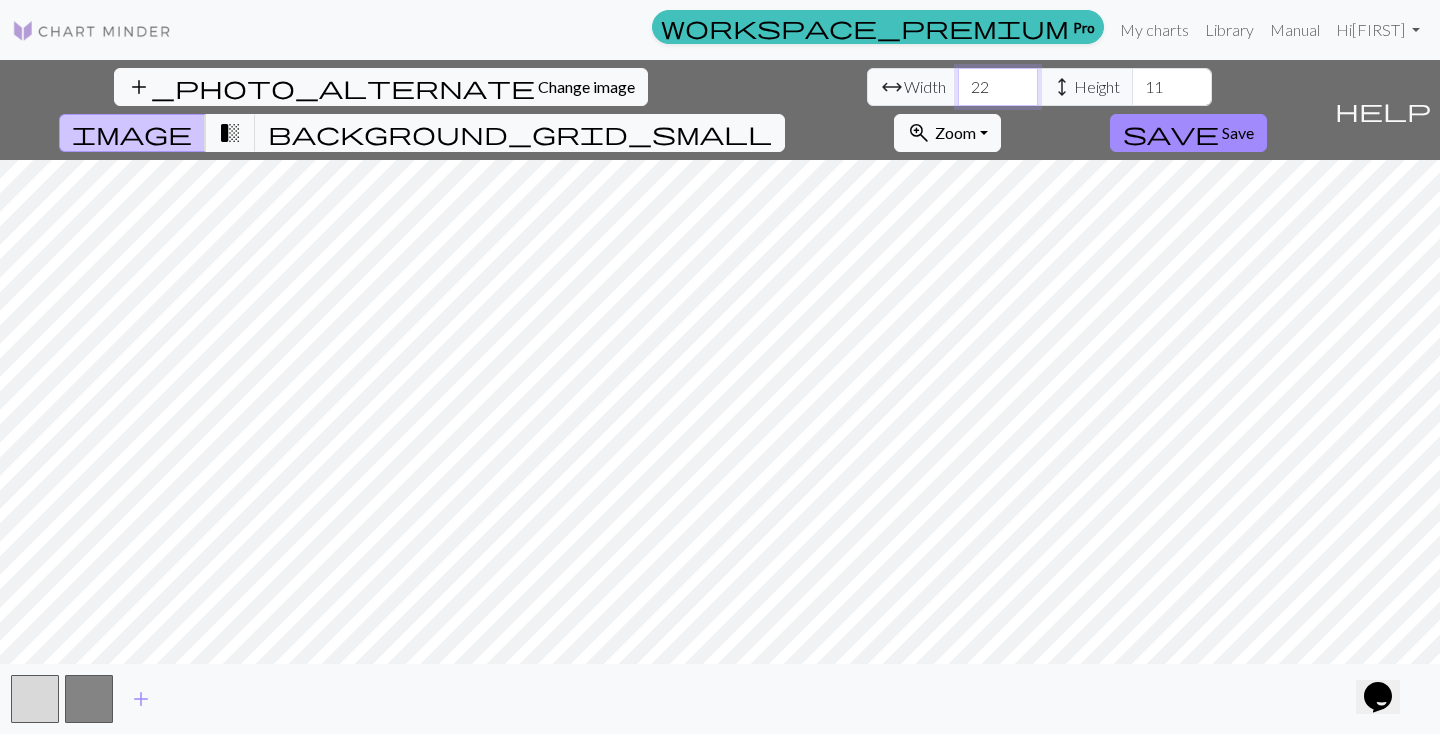 click on "22" at bounding box center [998, 87] 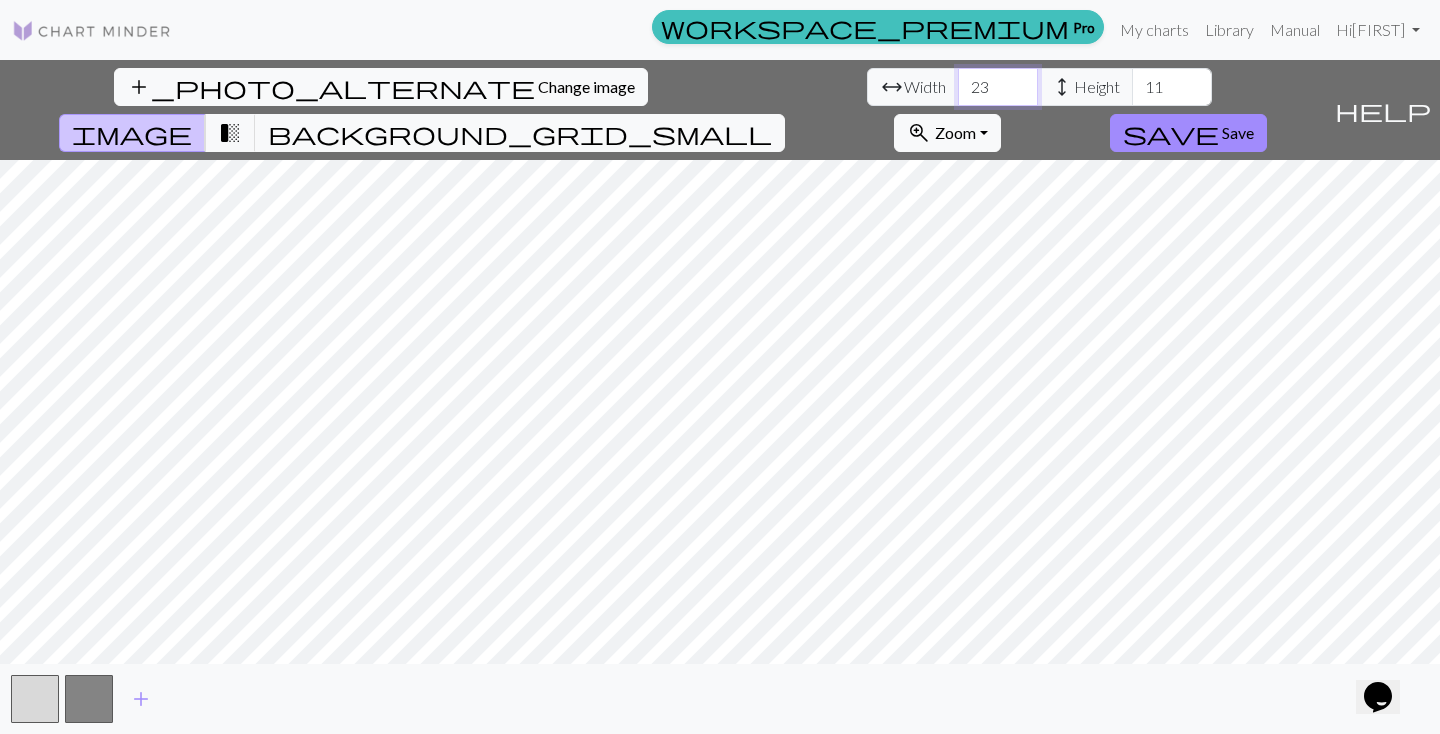 click on "23" at bounding box center [998, 87] 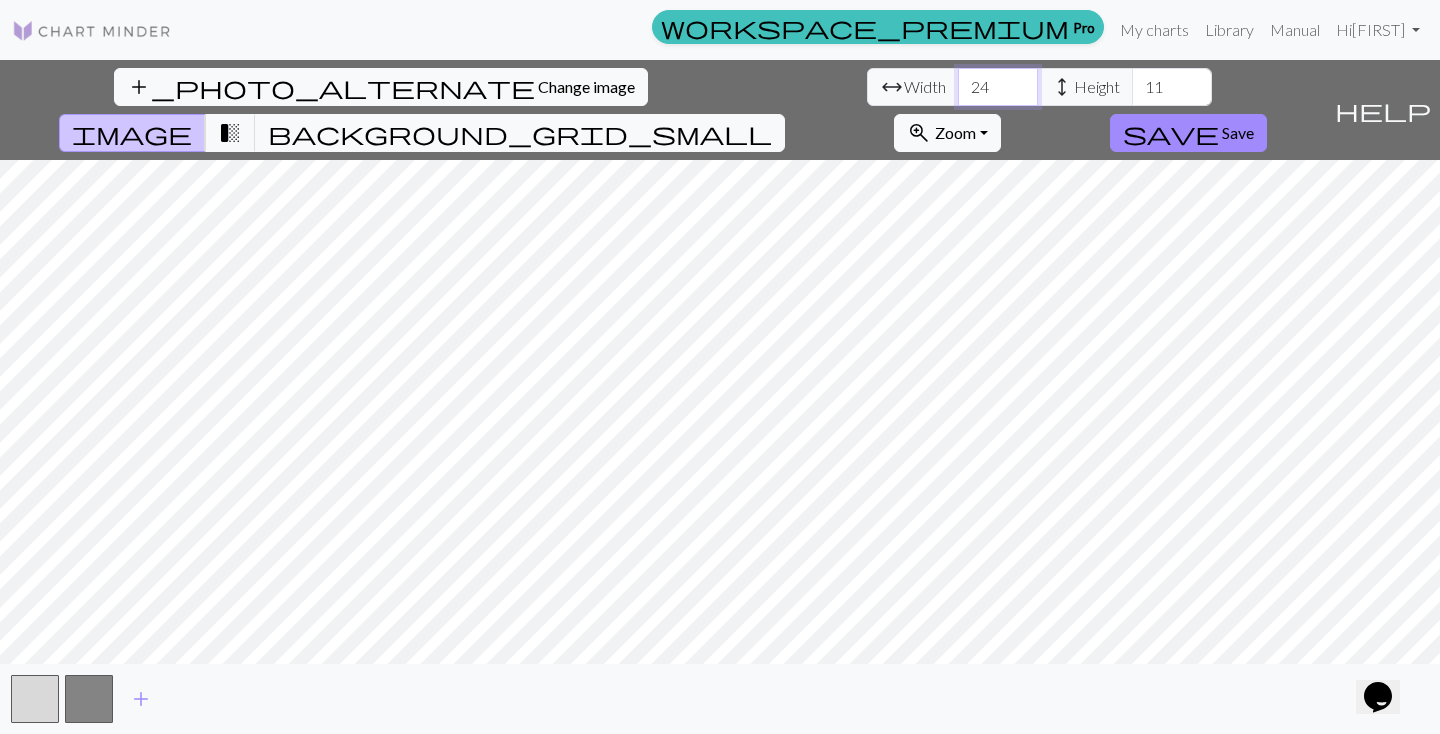 type on "24" 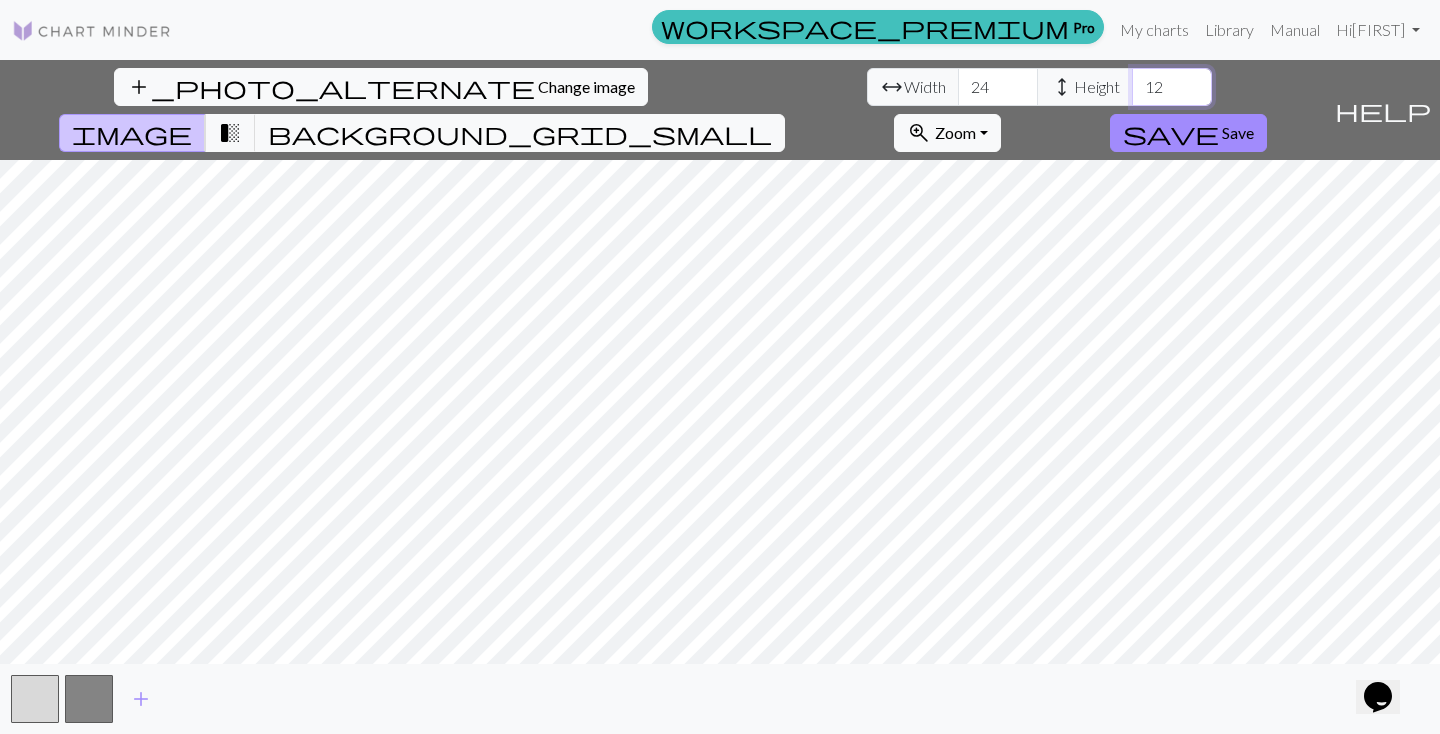 type on "12" 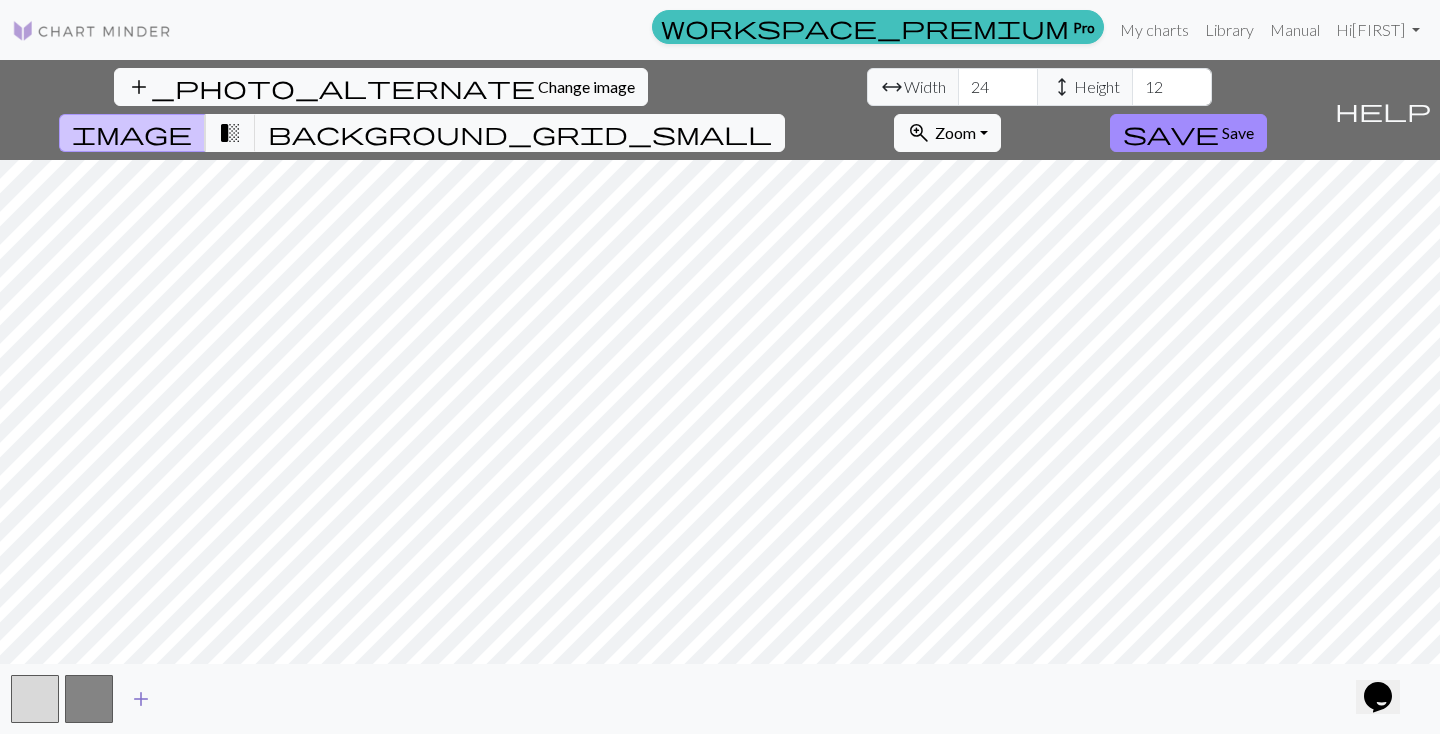 click on "add" at bounding box center (141, 699) 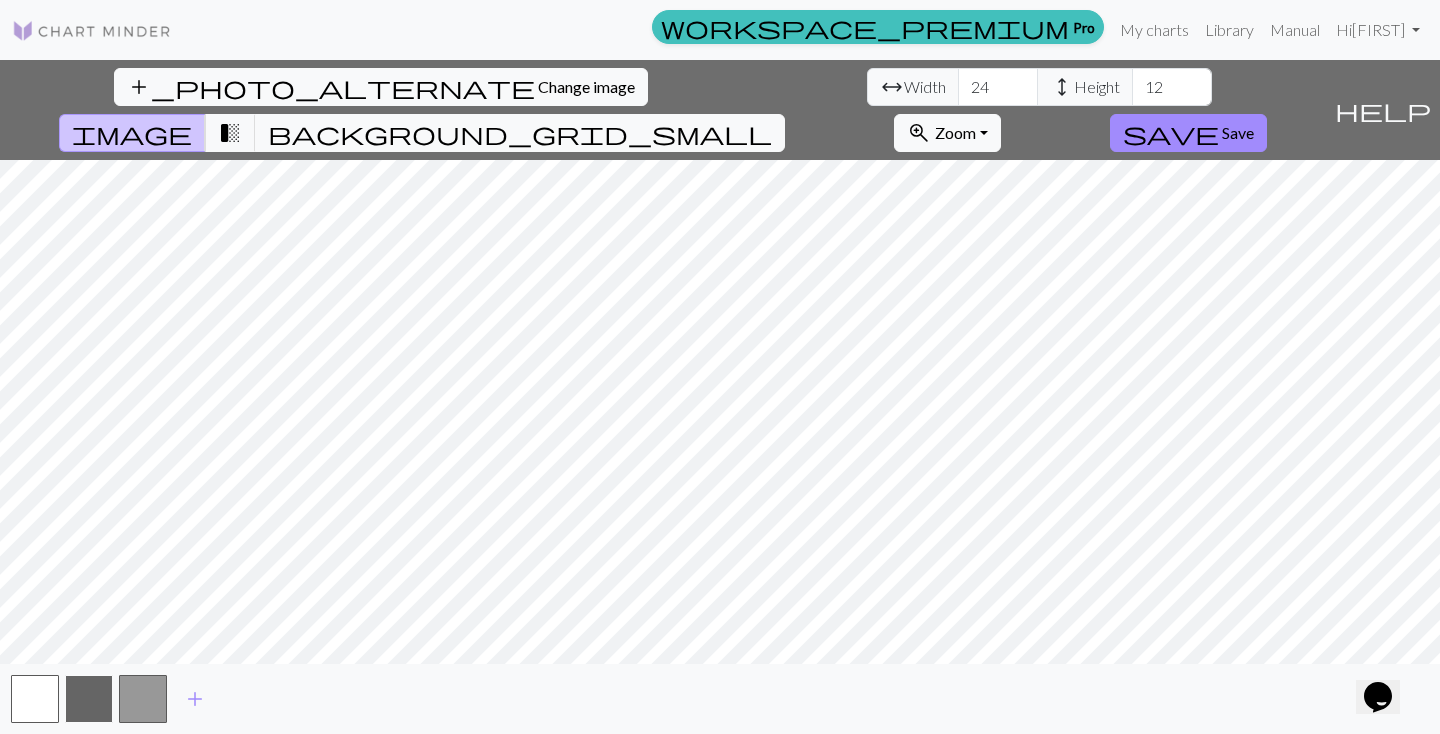 click at bounding box center [89, 699] 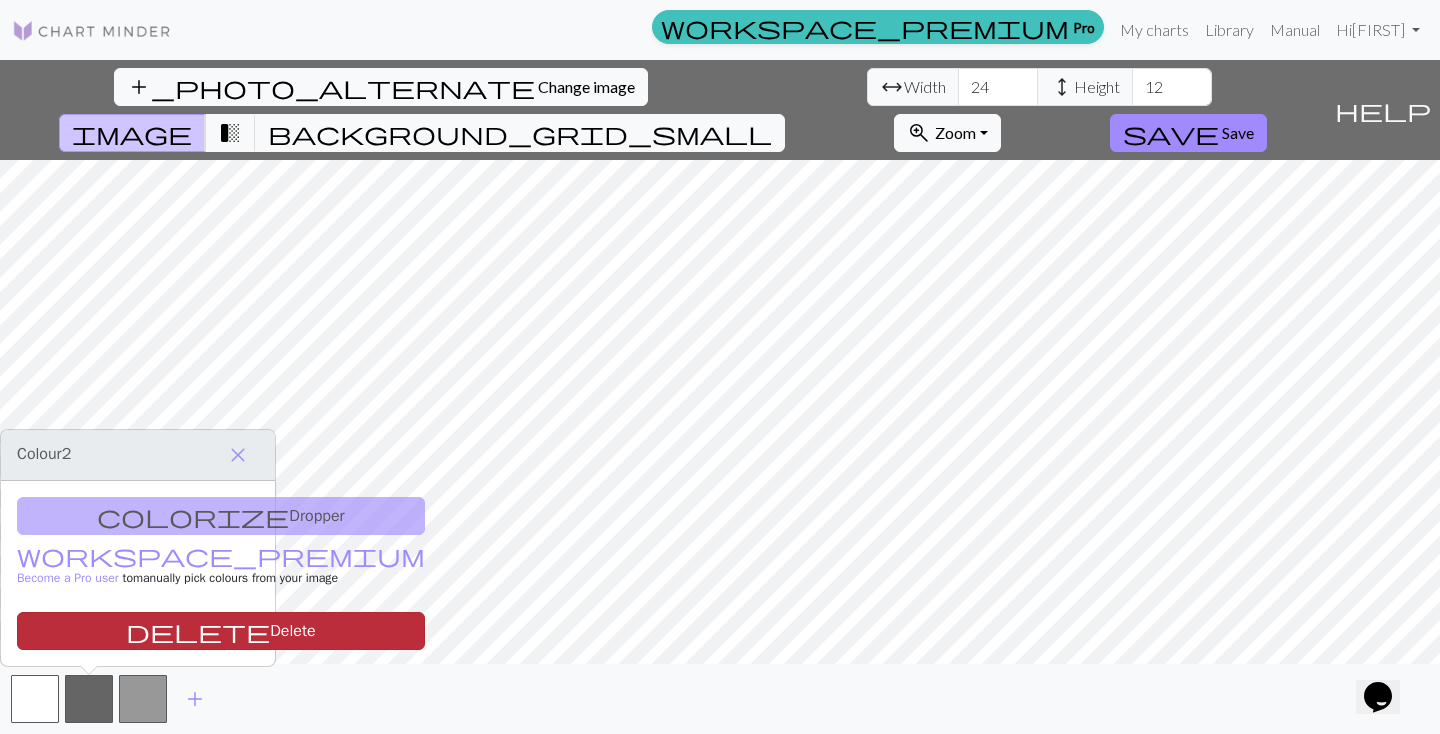 click on "delete Delete" at bounding box center (221, 631) 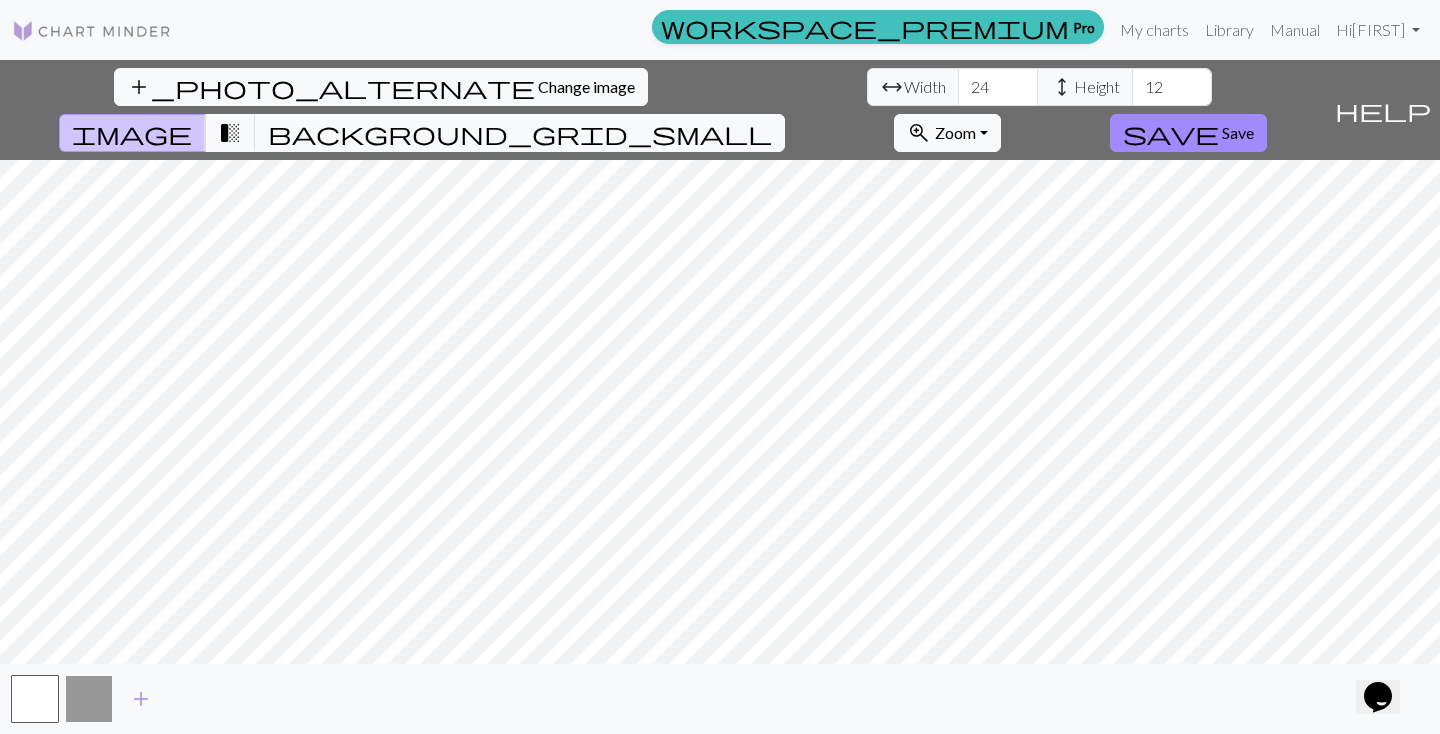 click at bounding box center [89, 699] 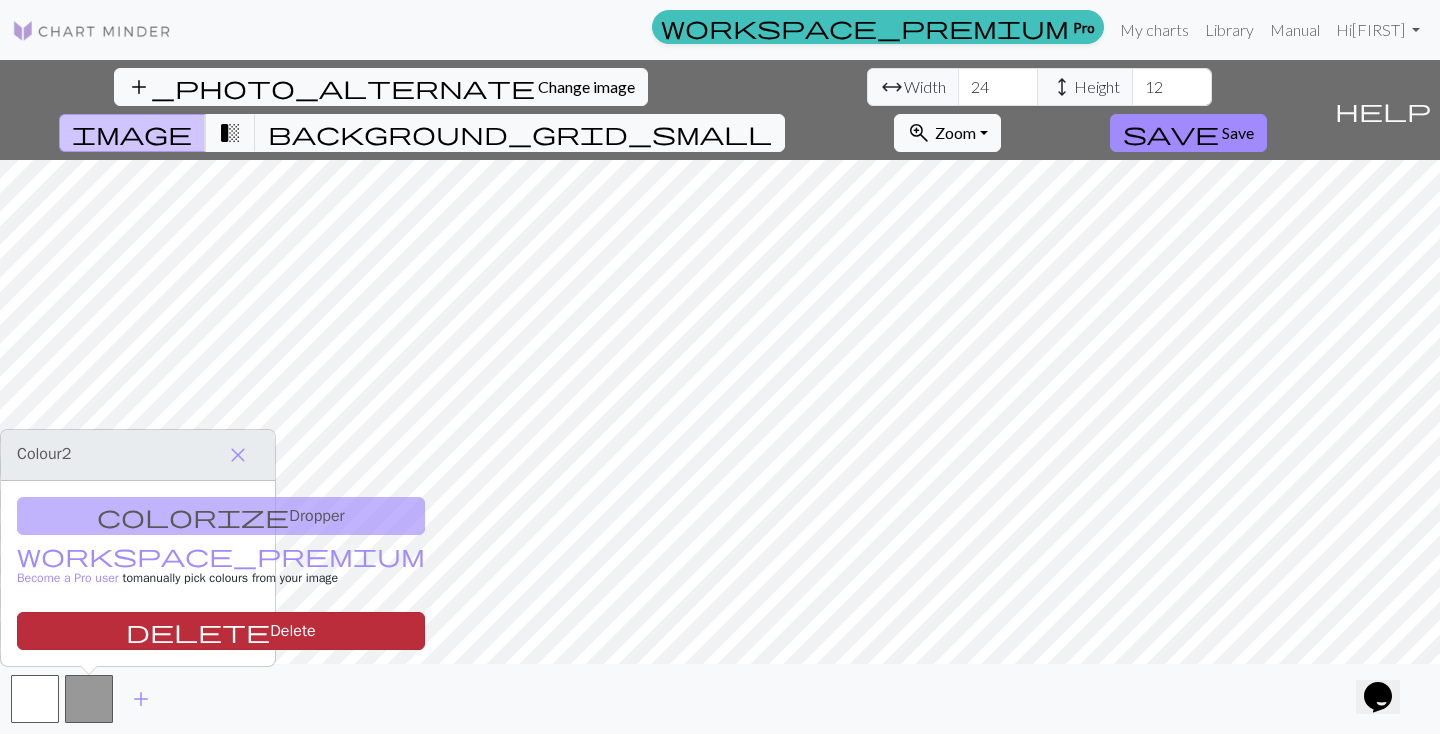 click on "delete" at bounding box center [198, 631] 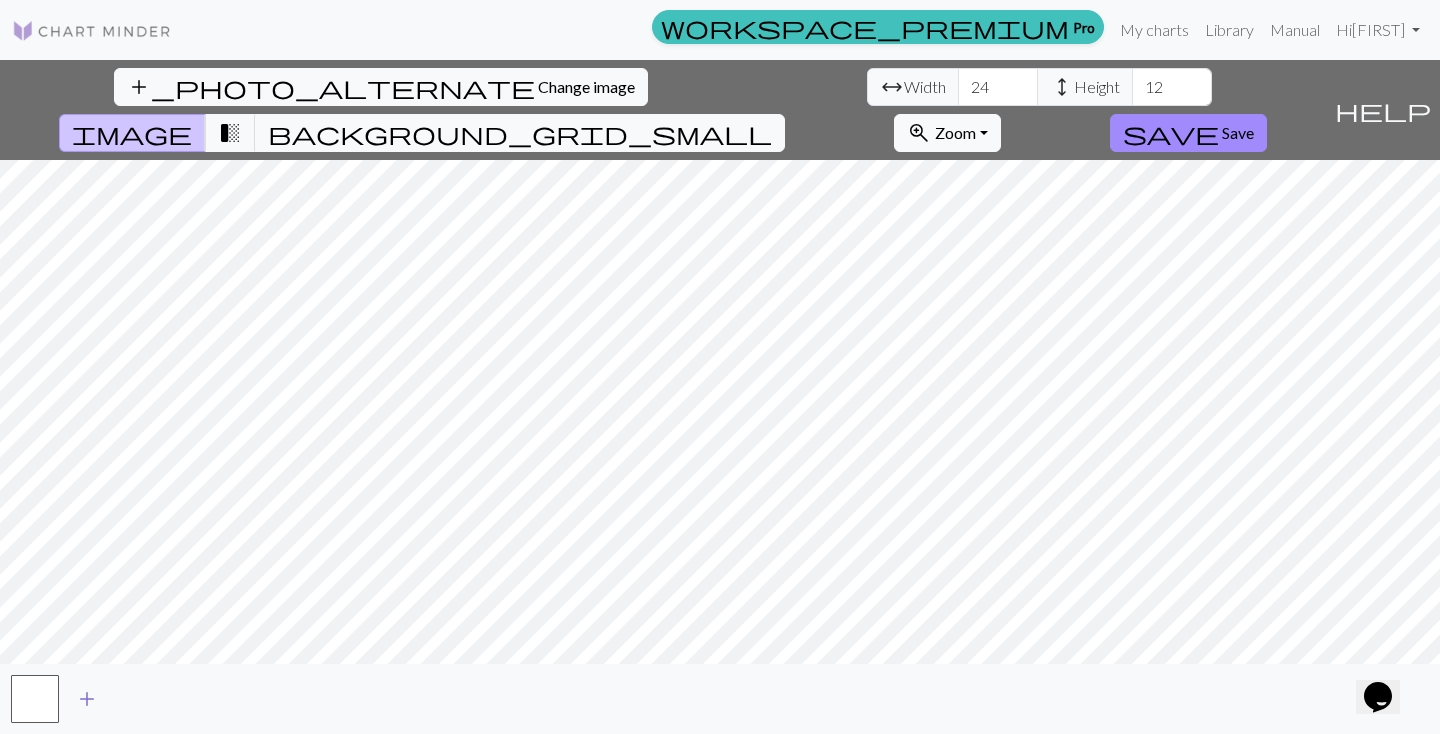 click on "add" at bounding box center (87, 699) 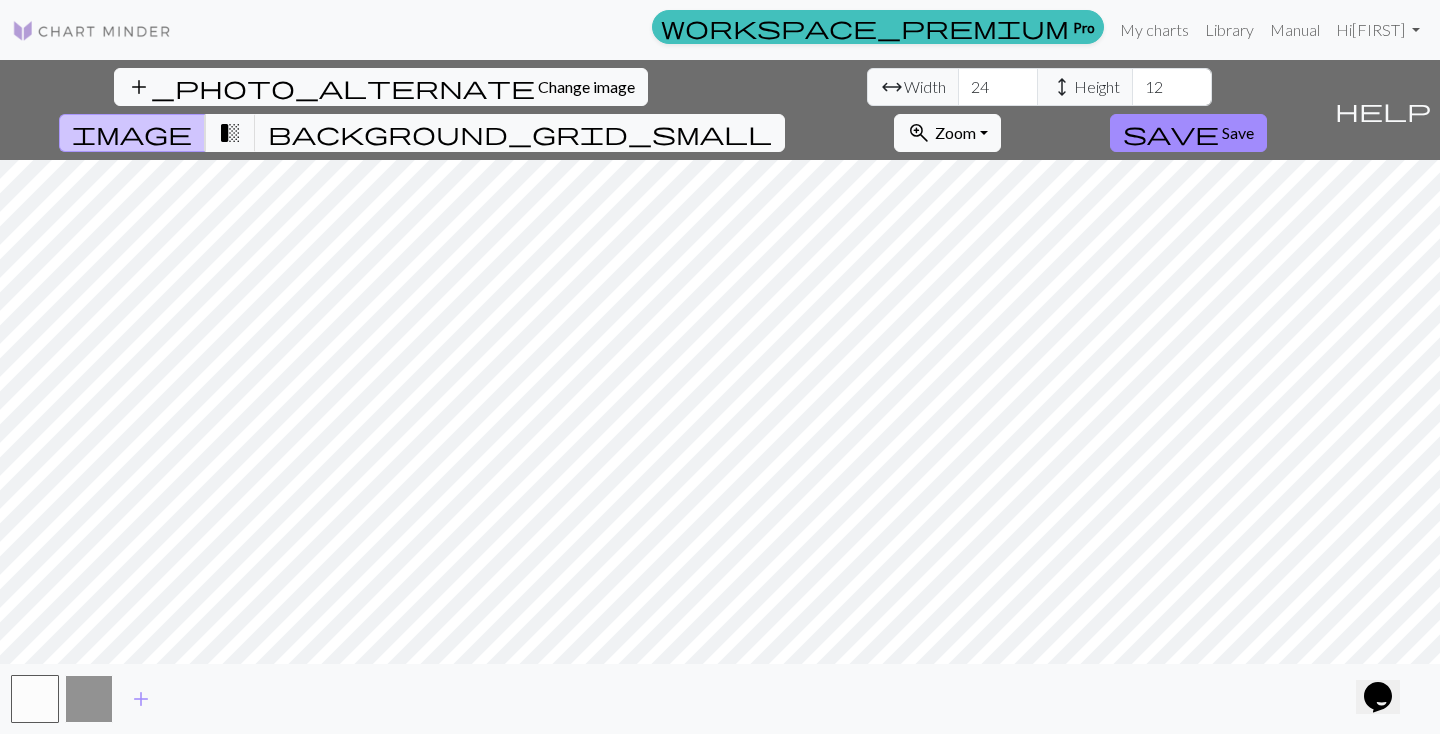 click at bounding box center [89, 699] 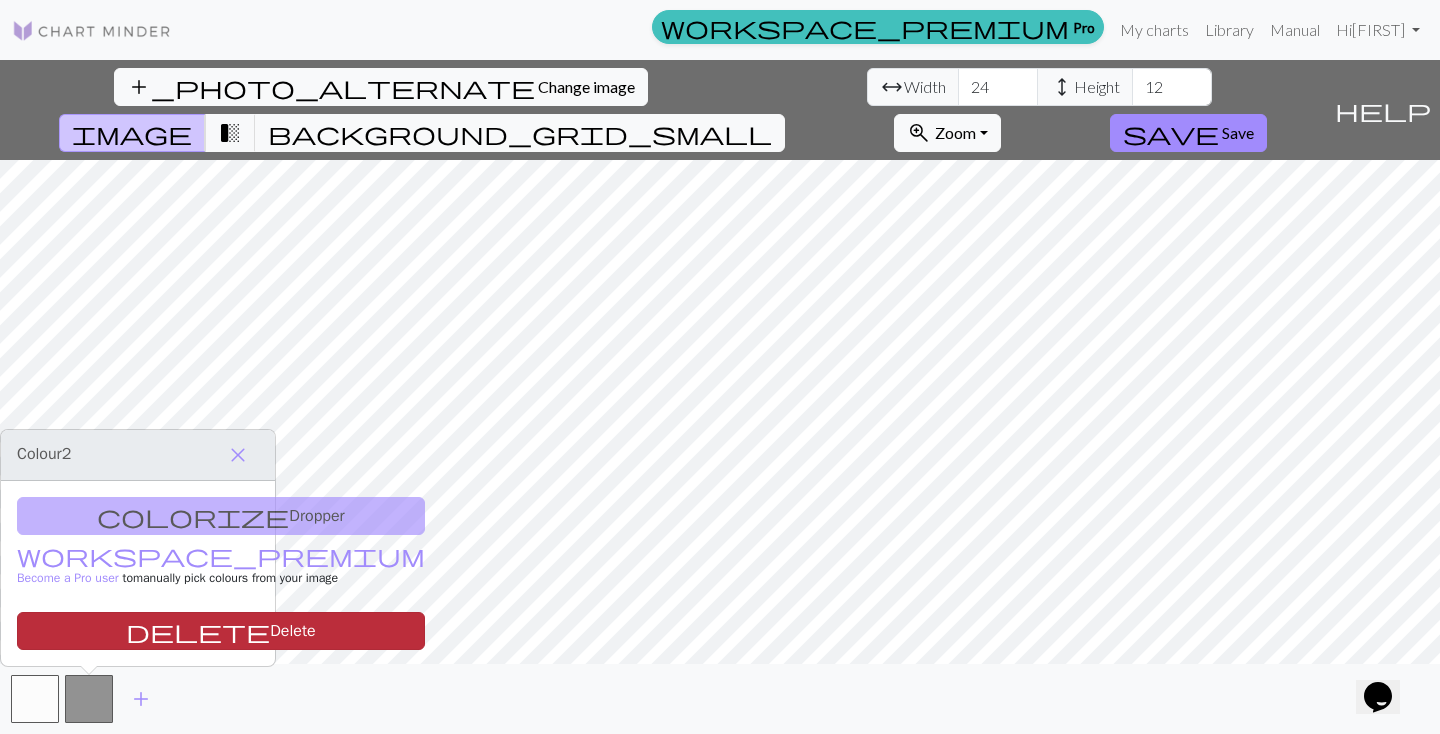 click on "delete Delete" at bounding box center (221, 631) 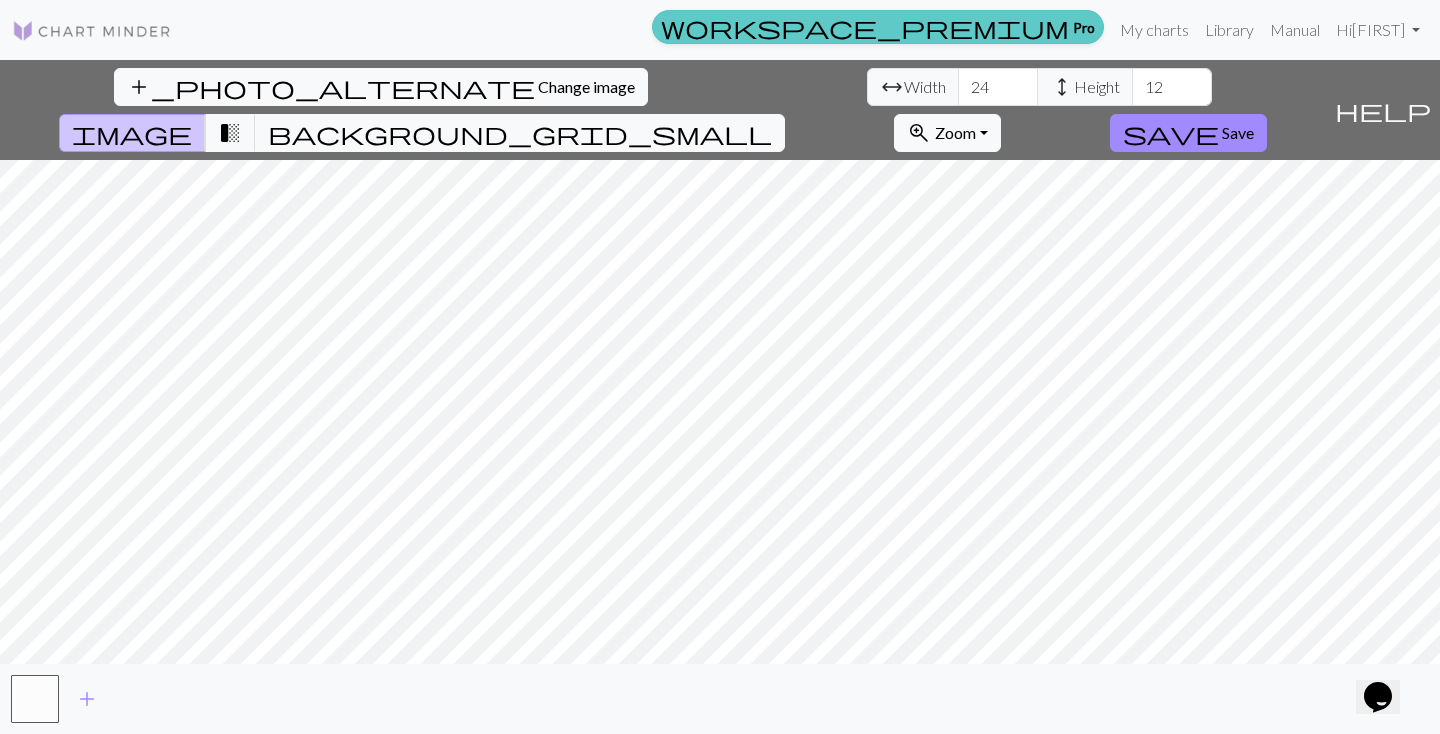 click on "workspace_premium  Pro" at bounding box center (878, 27) 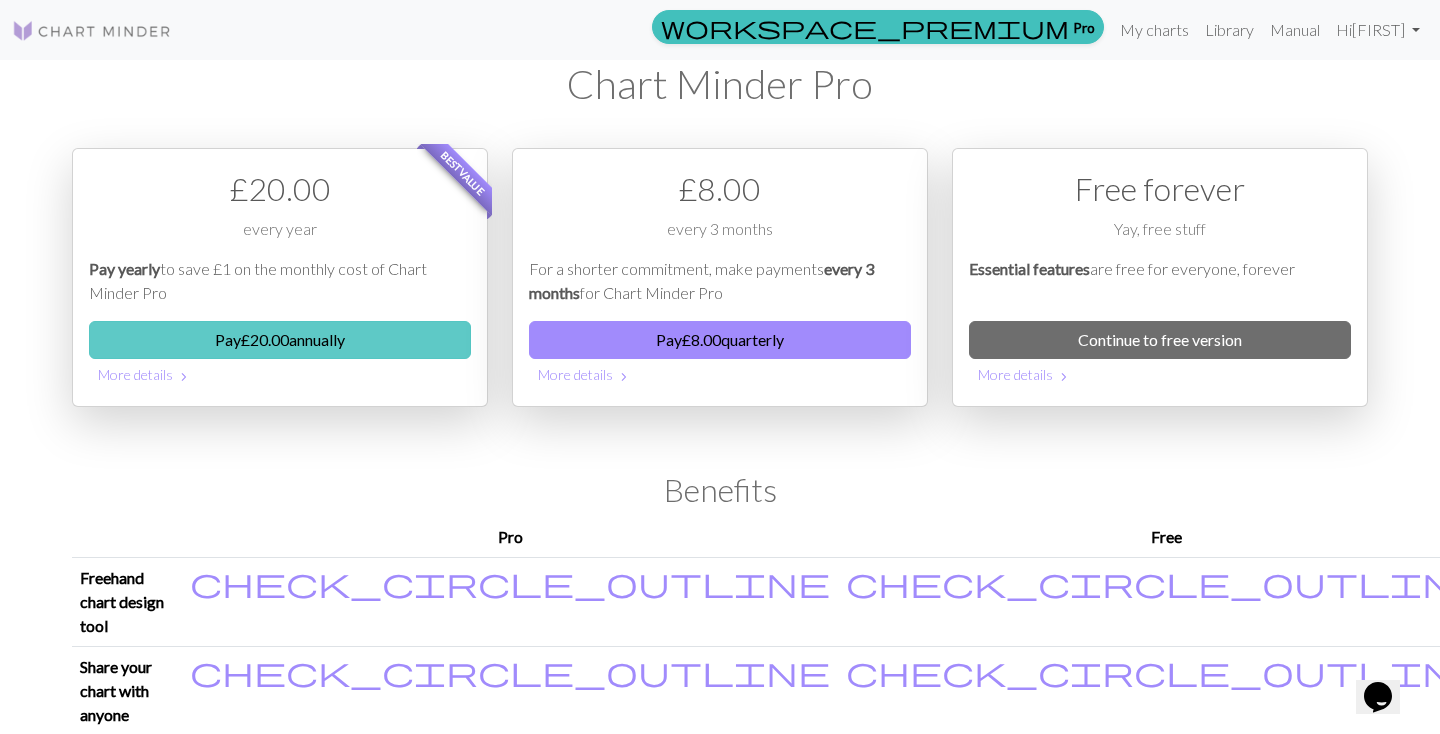 click on "Pay  £ 20.00  annually" at bounding box center [280, 340] 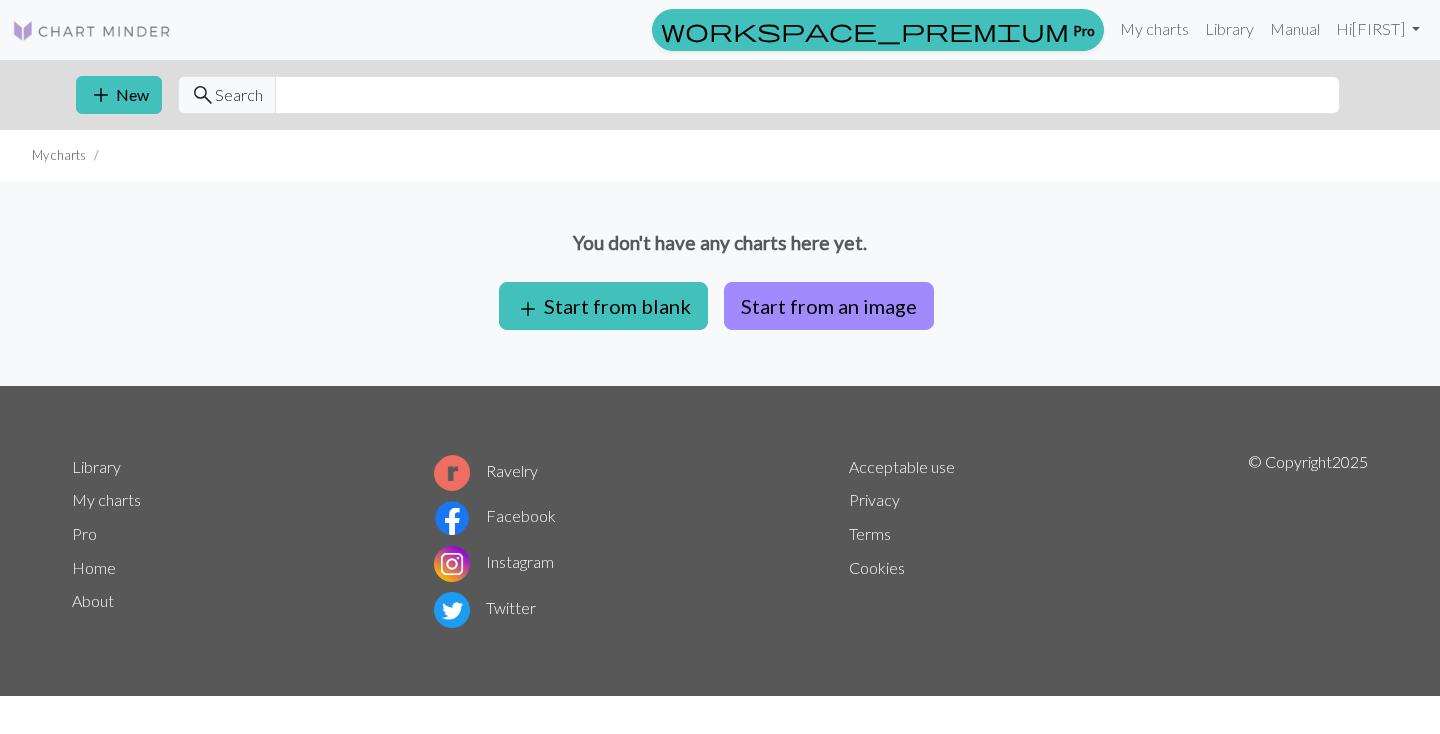 scroll, scrollTop: 0, scrollLeft: 0, axis: both 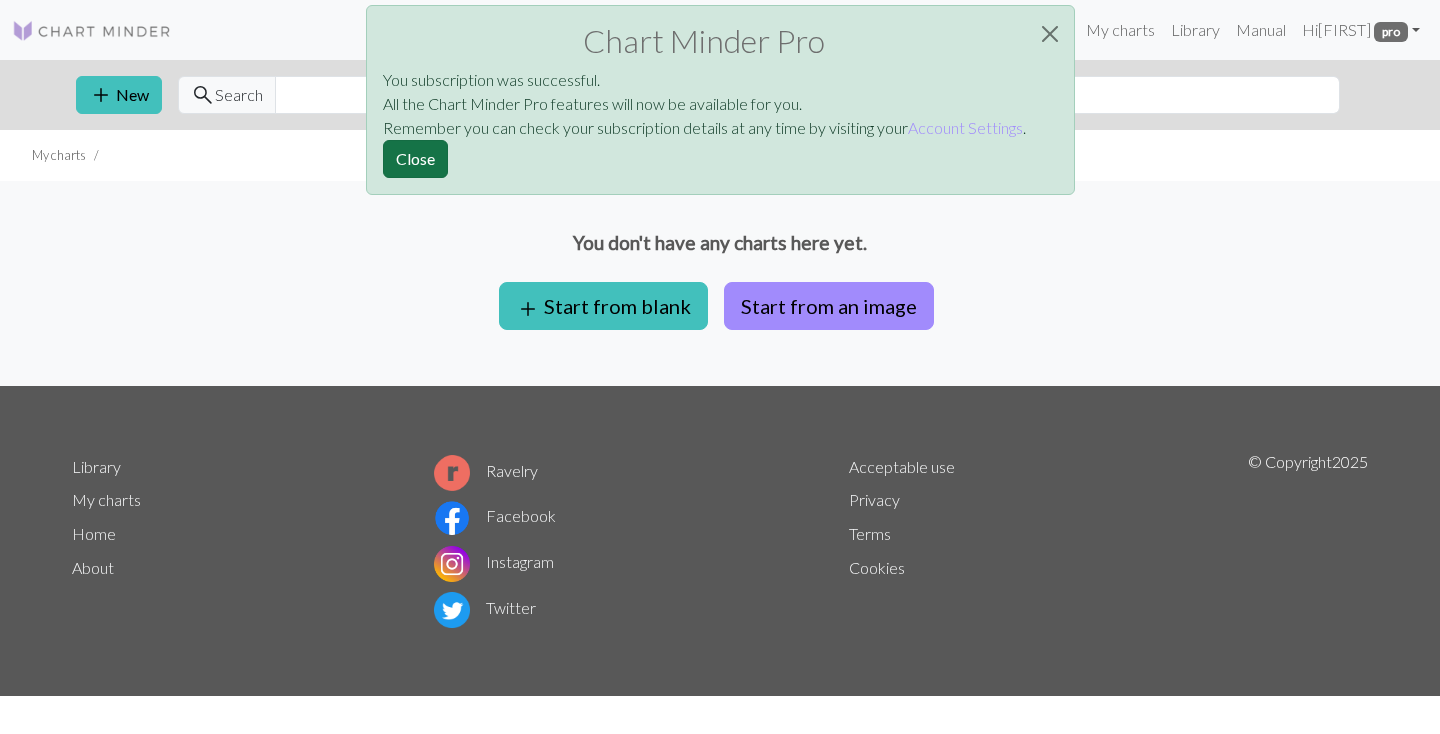 click on "Close" at bounding box center [415, 159] 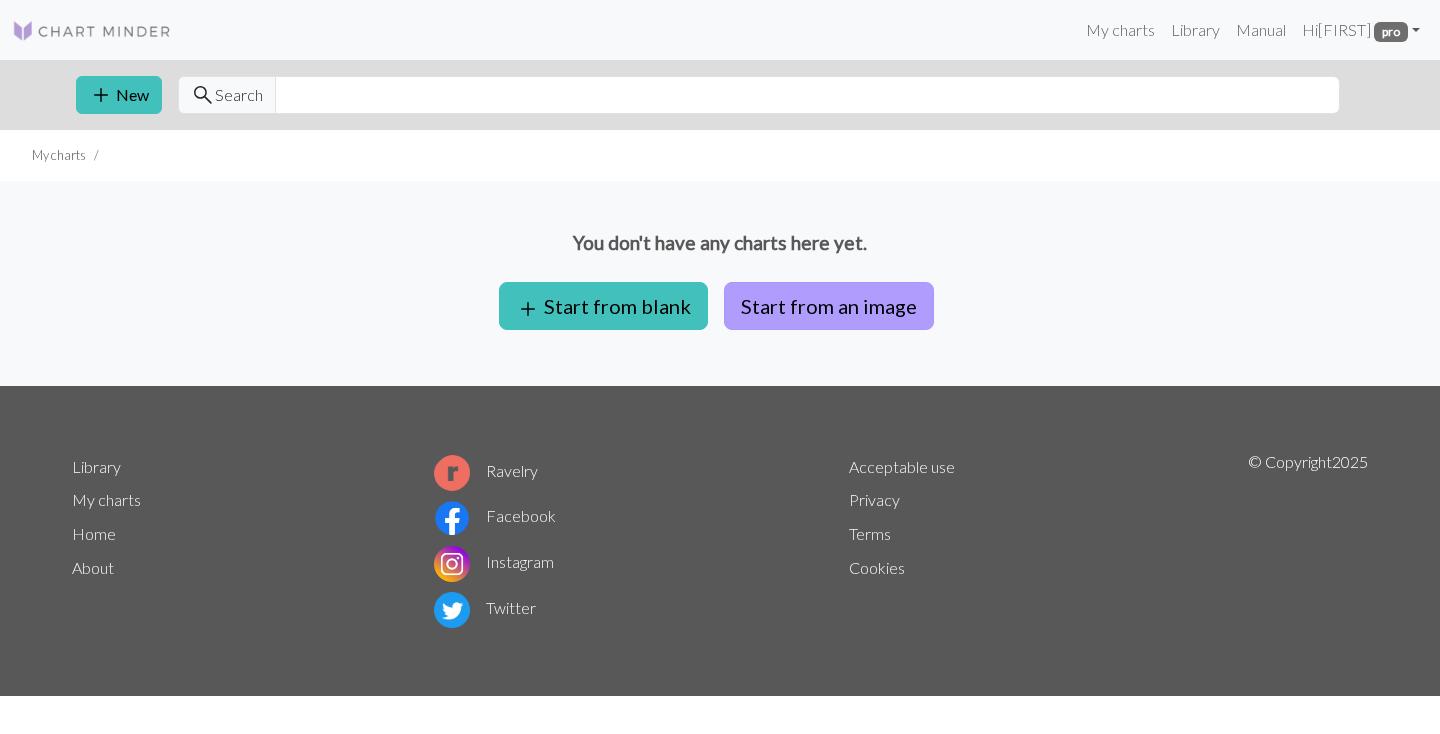 click on "Start from an image" at bounding box center [829, 306] 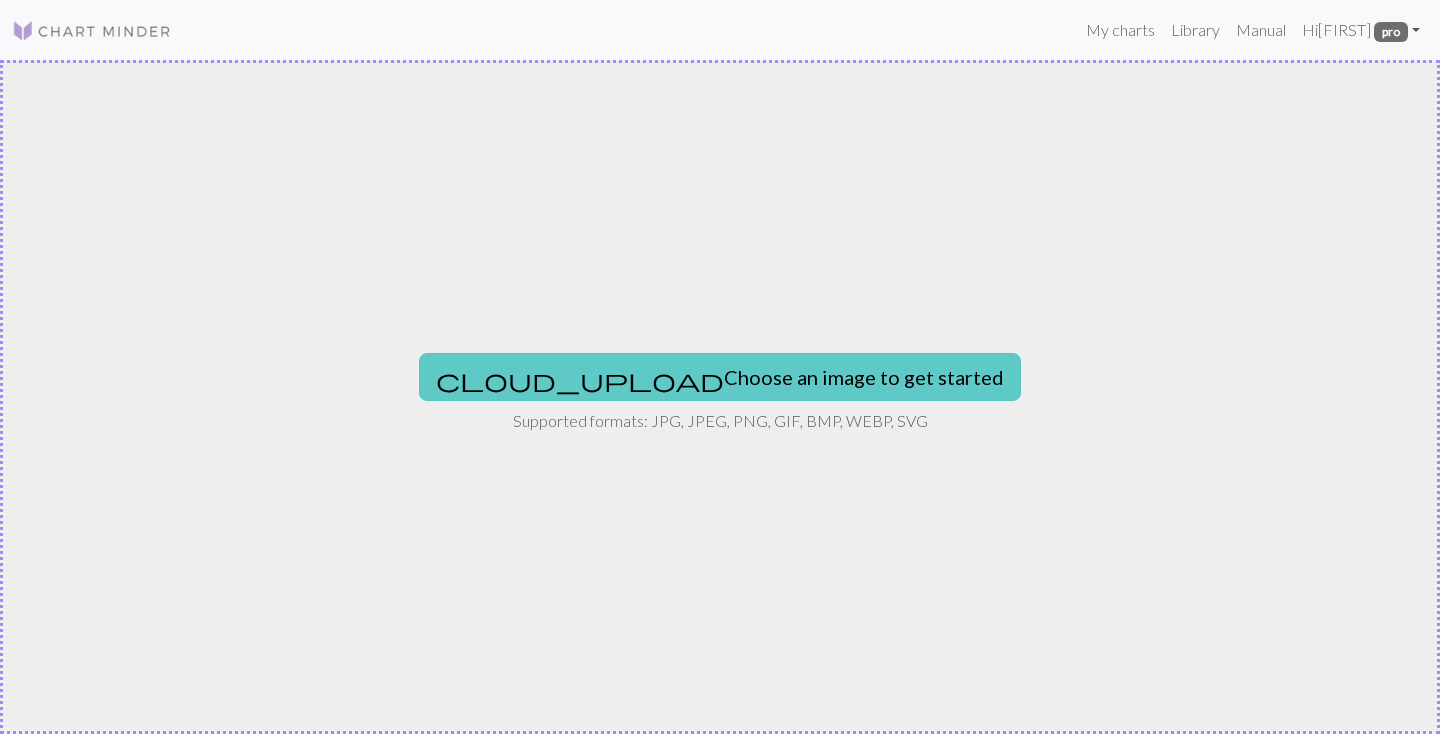 click on "cloud_upload  Choose an image to get started" at bounding box center [720, 377] 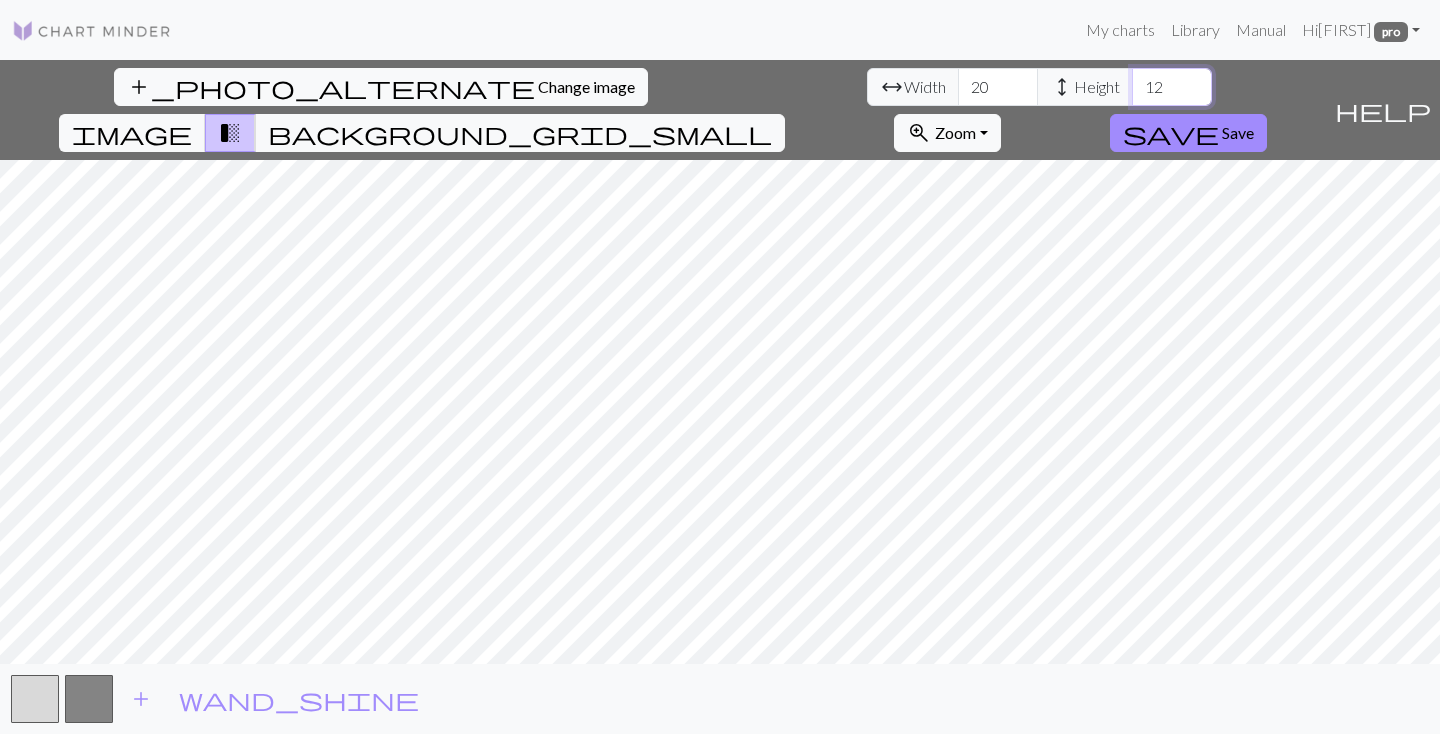 type on "12" 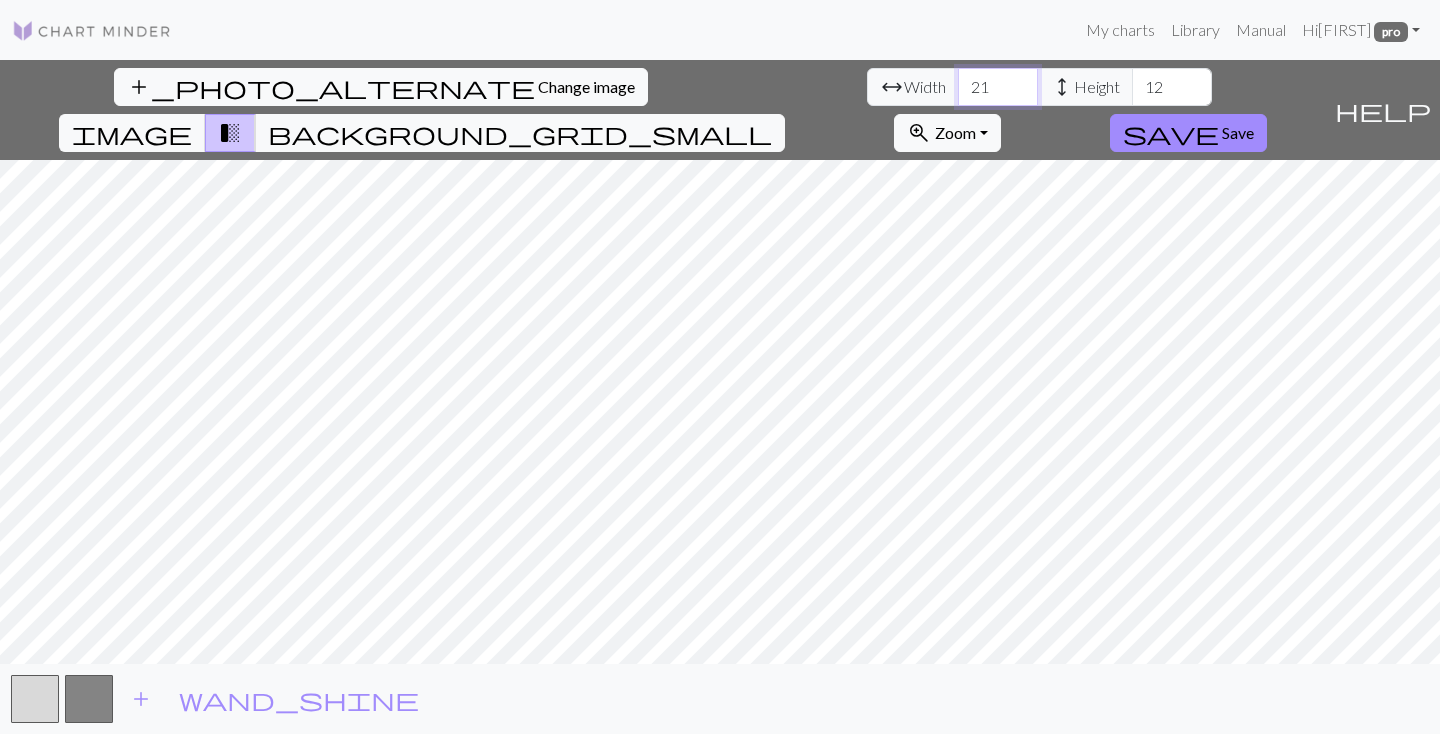 click on "21" at bounding box center (998, 87) 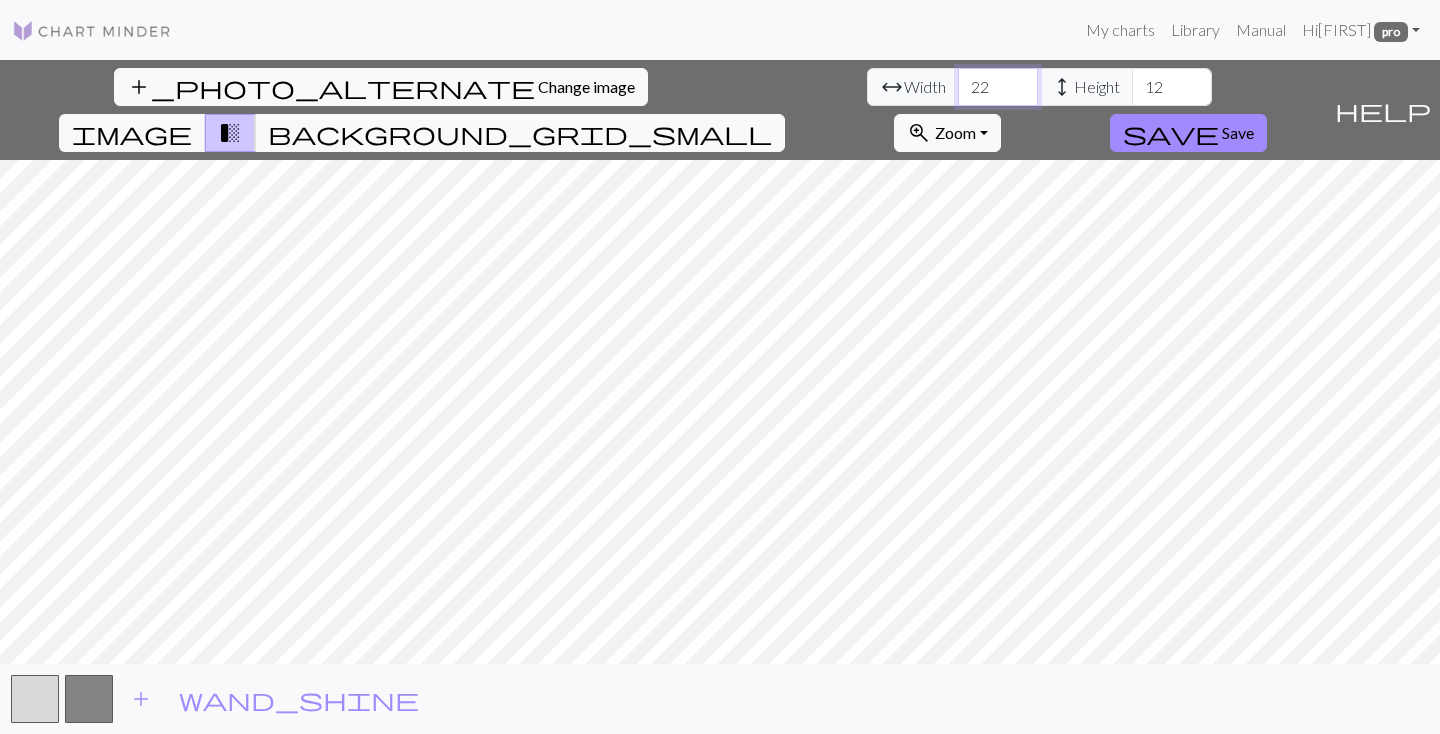 click on "22" at bounding box center (998, 87) 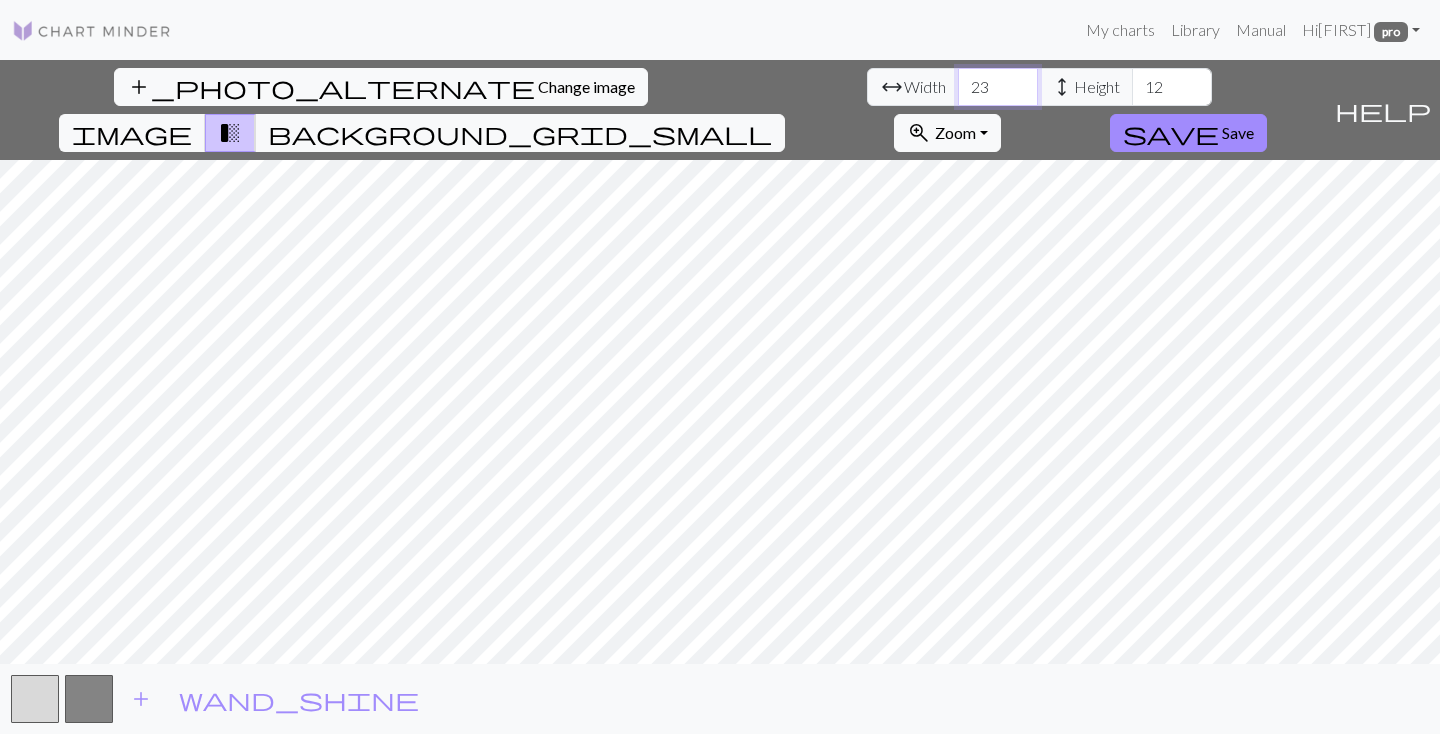 click on "23" at bounding box center [998, 87] 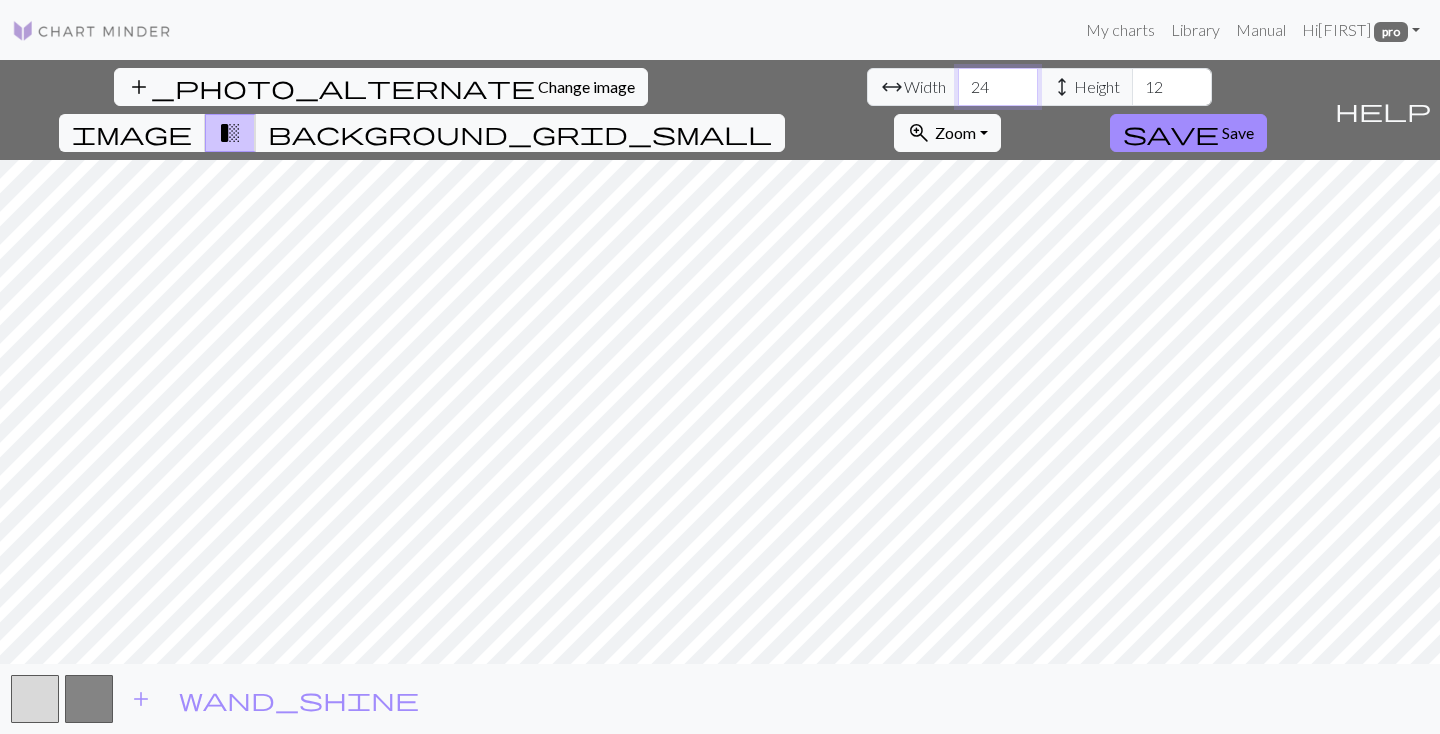 type on "24" 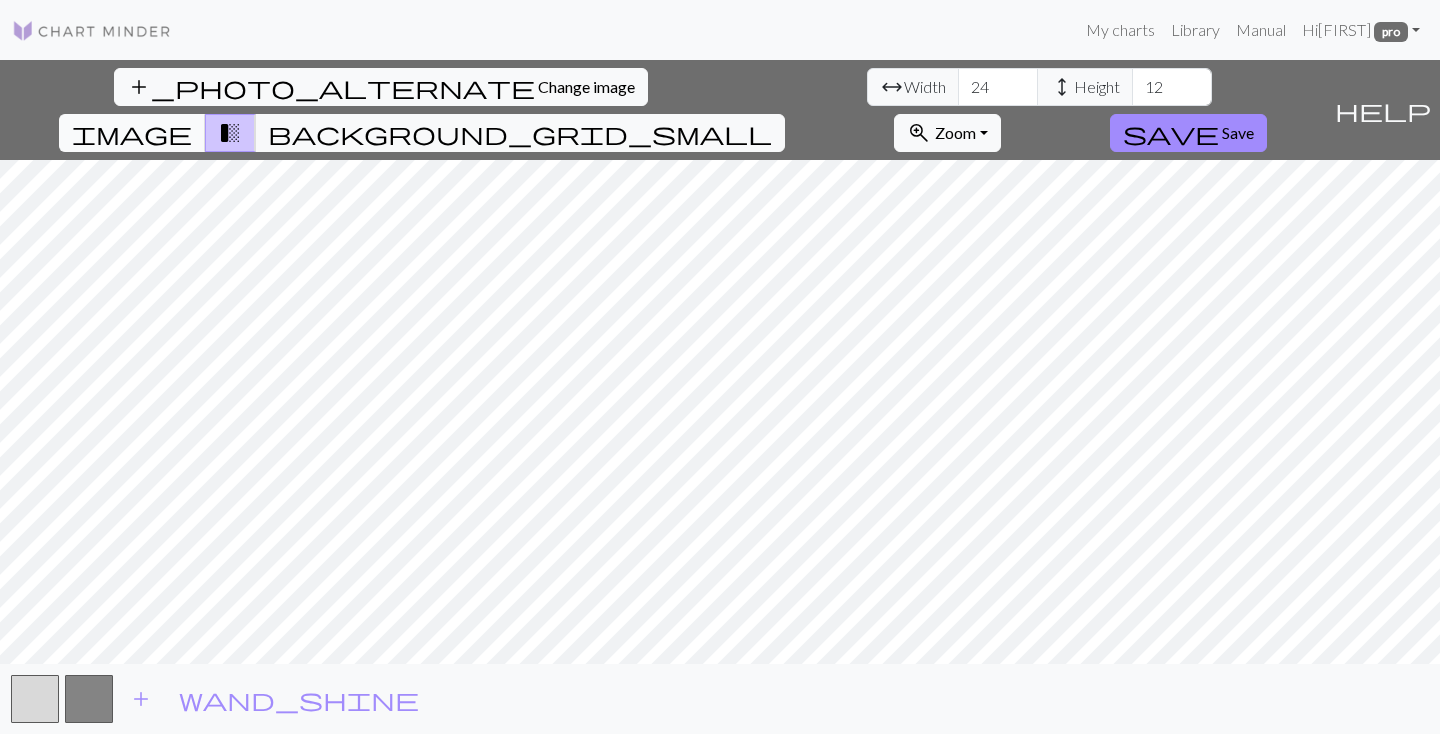 click on "image" at bounding box center (132, 133) 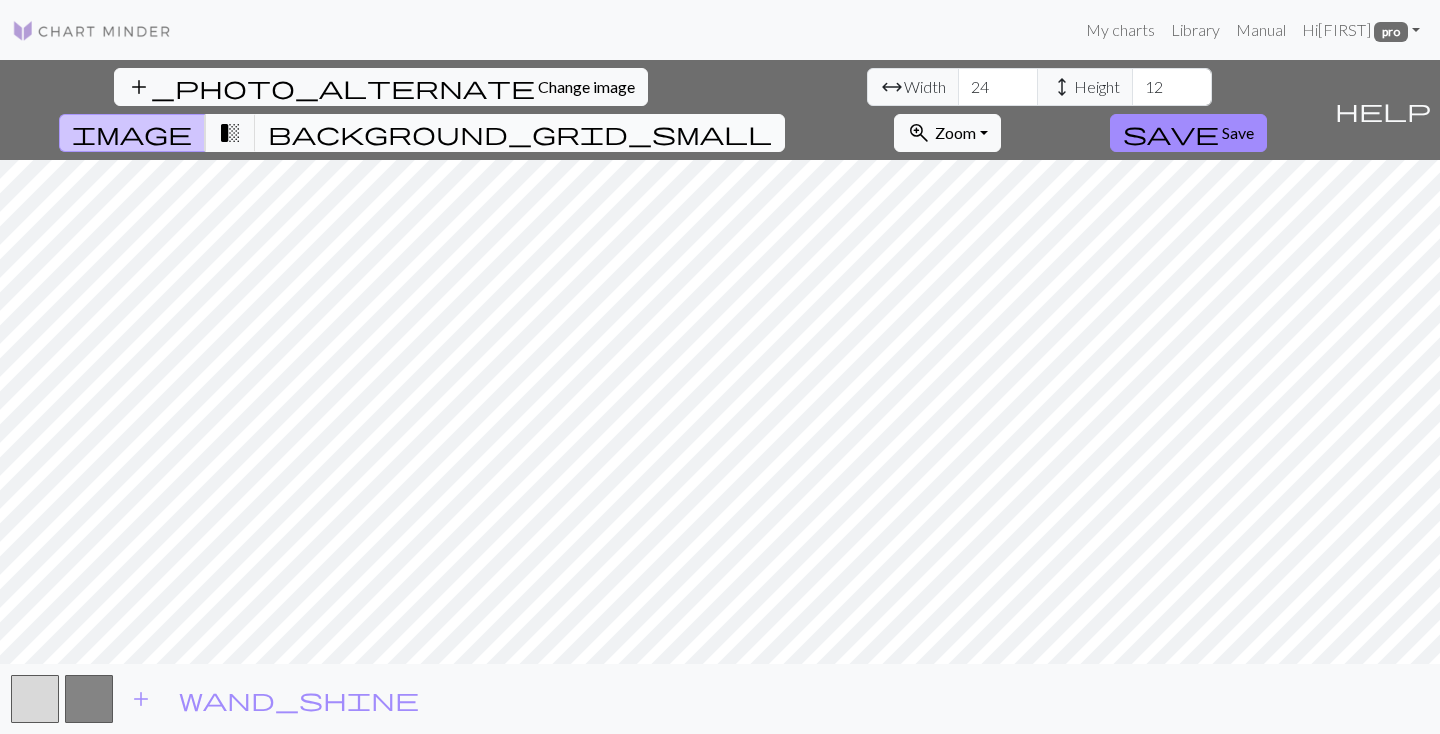 click on "background_grid_small" at bounding box center [520, 133] 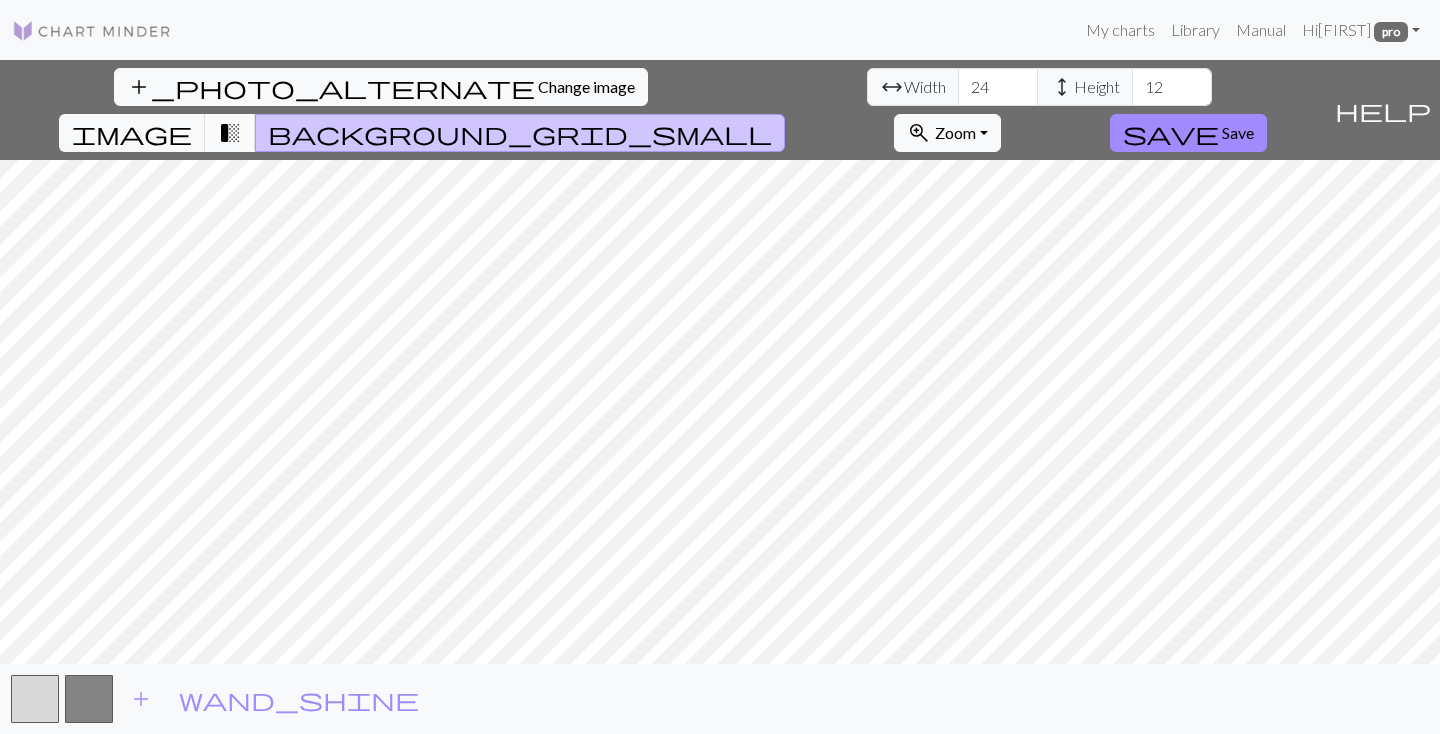 click on "transition_fade" at bounding box center [230, 133] 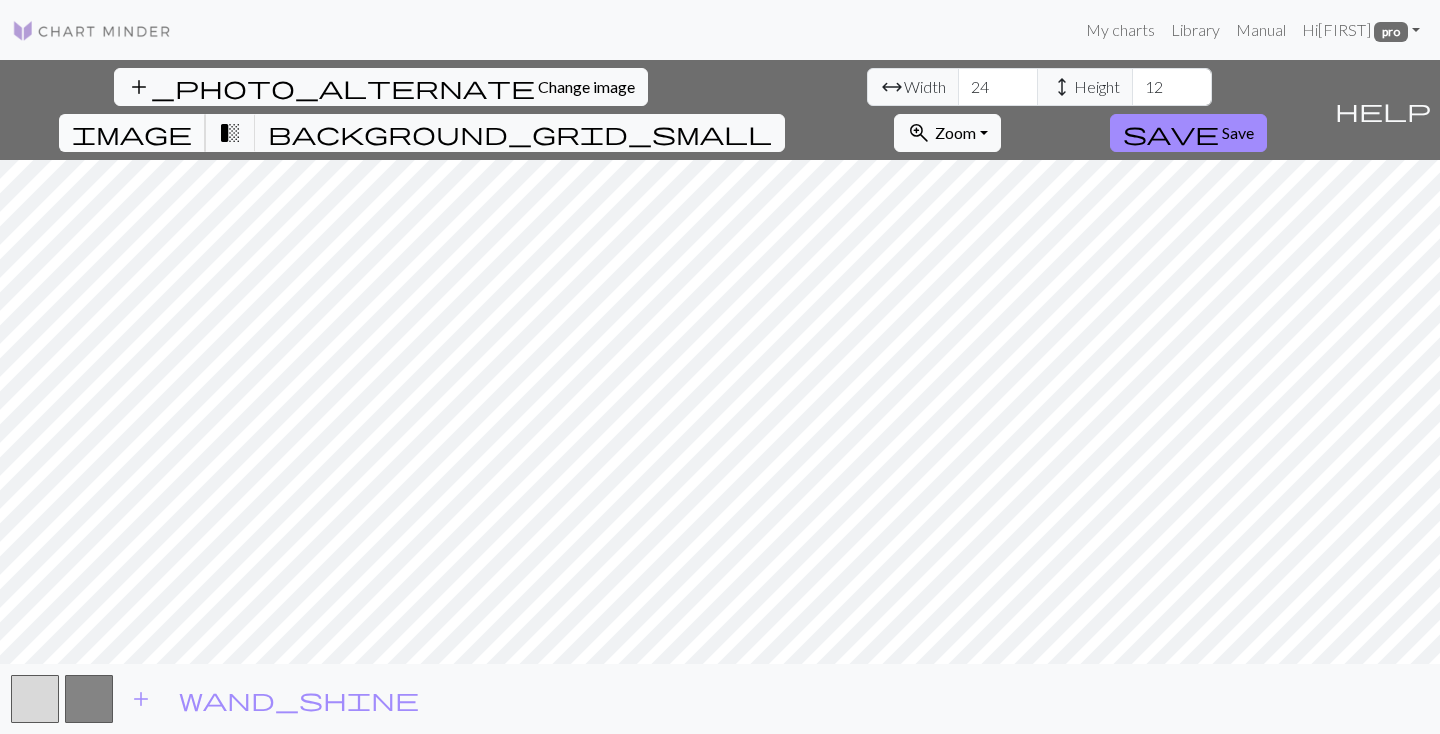 click on "image" at bounding box center (132, 133) 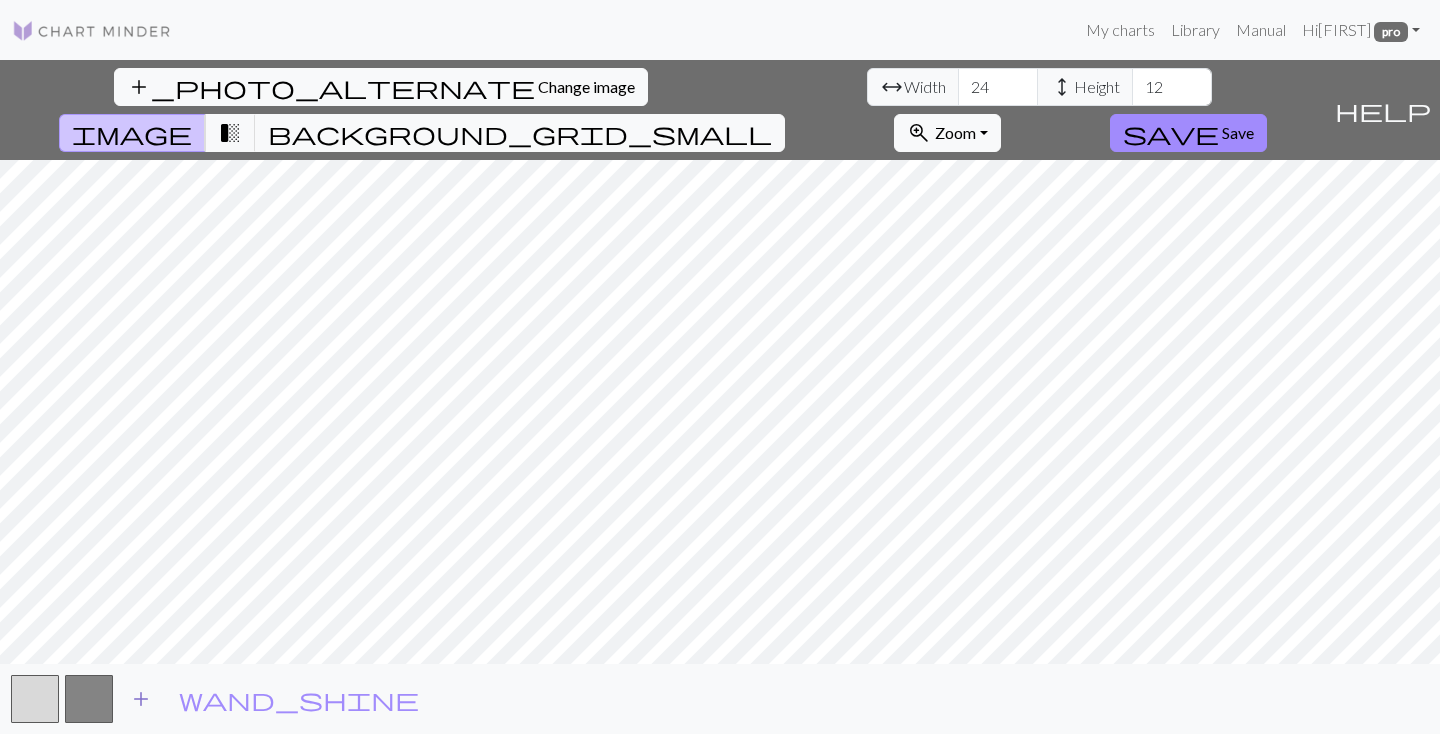click on "add" at bounding box center [141, 699] 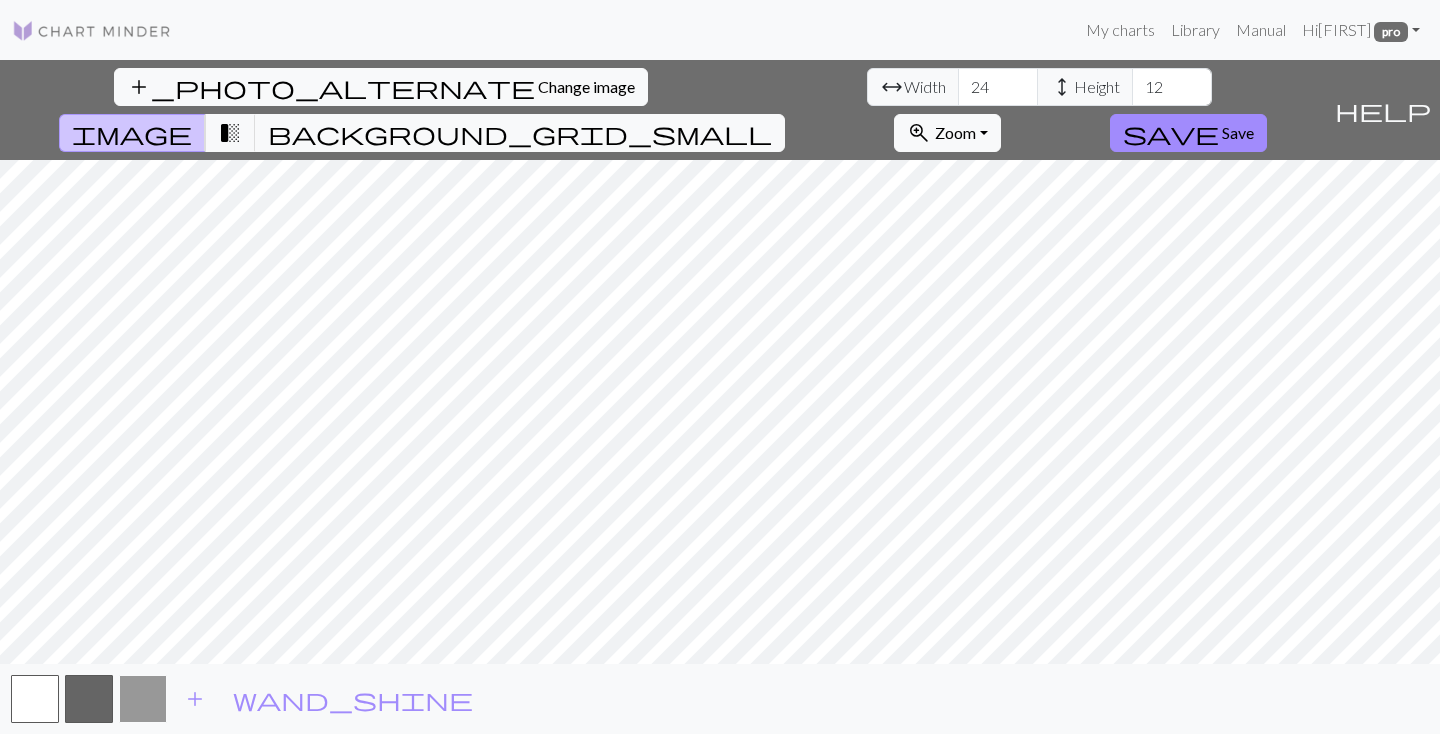 click at bounding box center (143, 699) 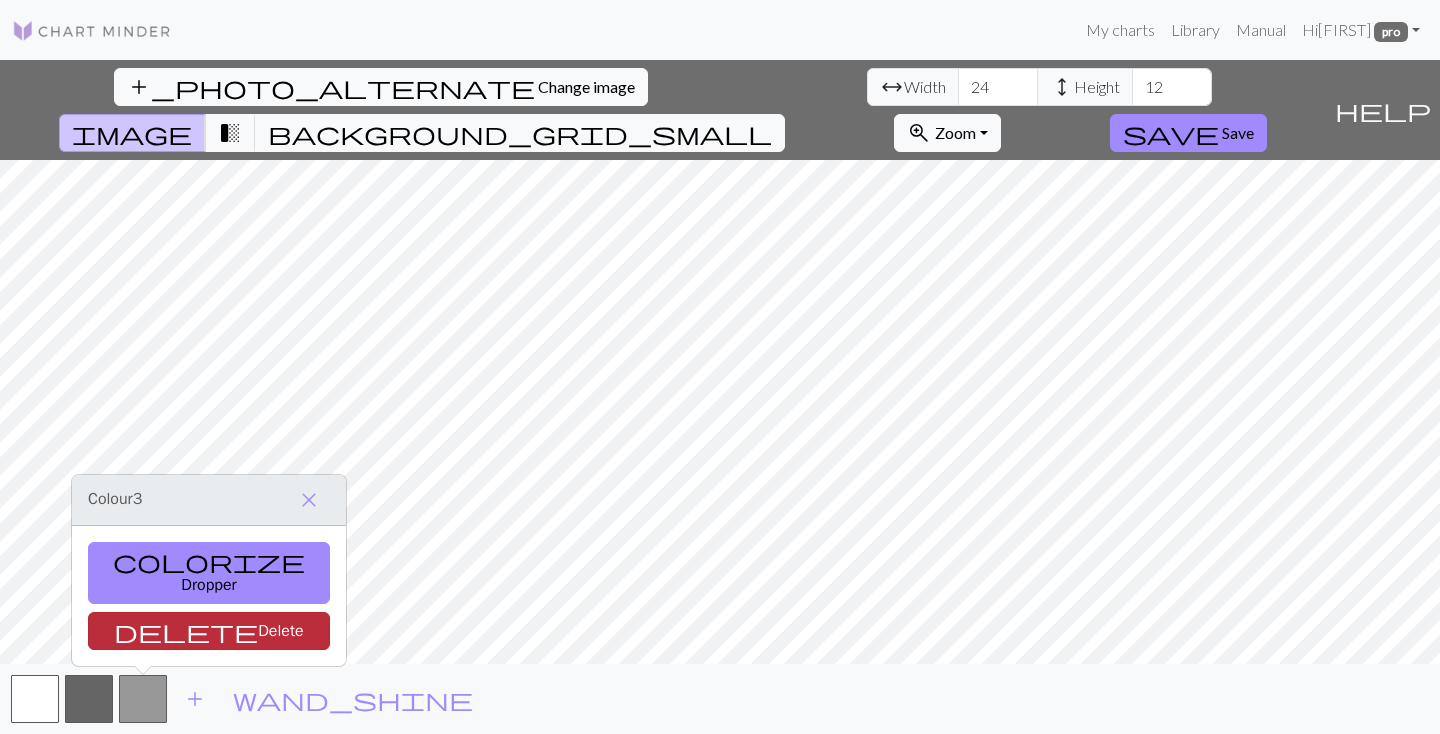 click on "delete Delete" at bounding box center [209, 631] 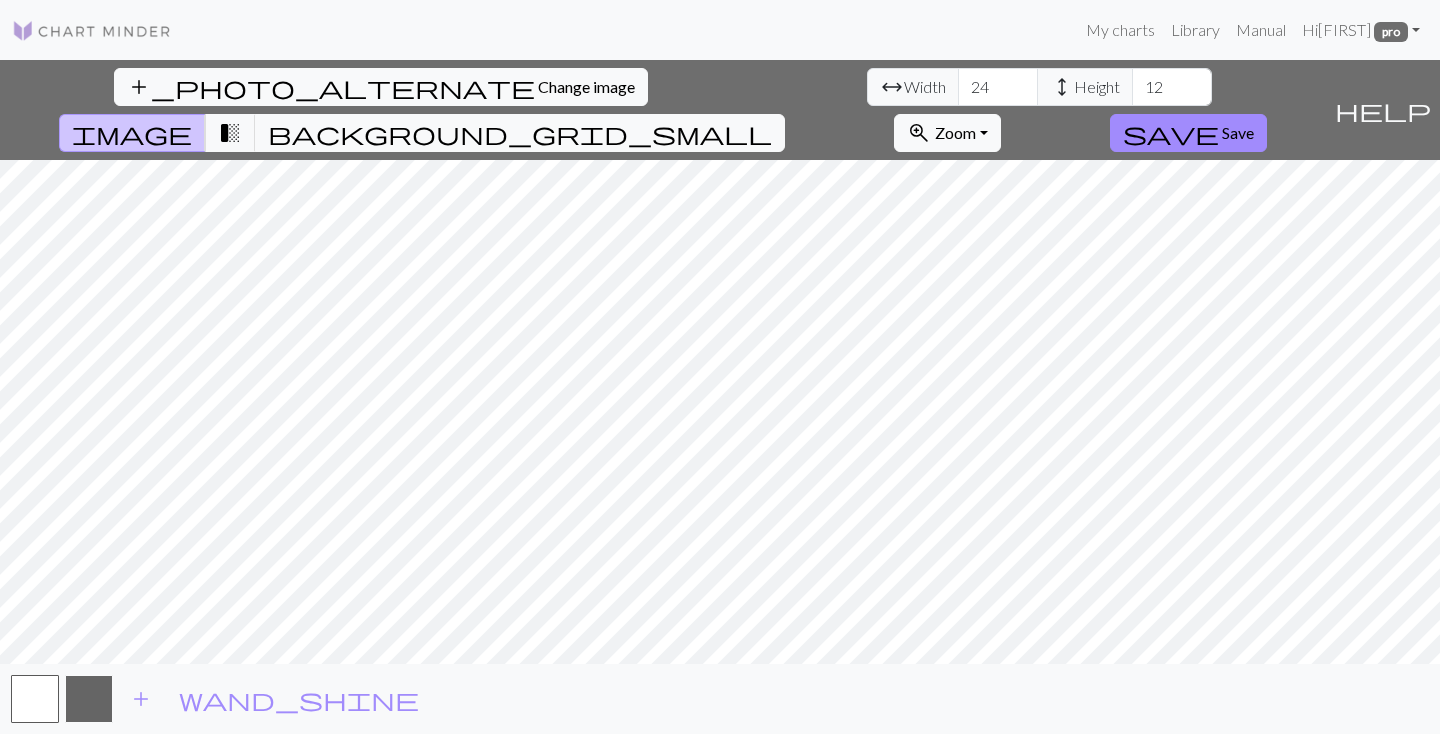 click at bounding box center (89, 699) 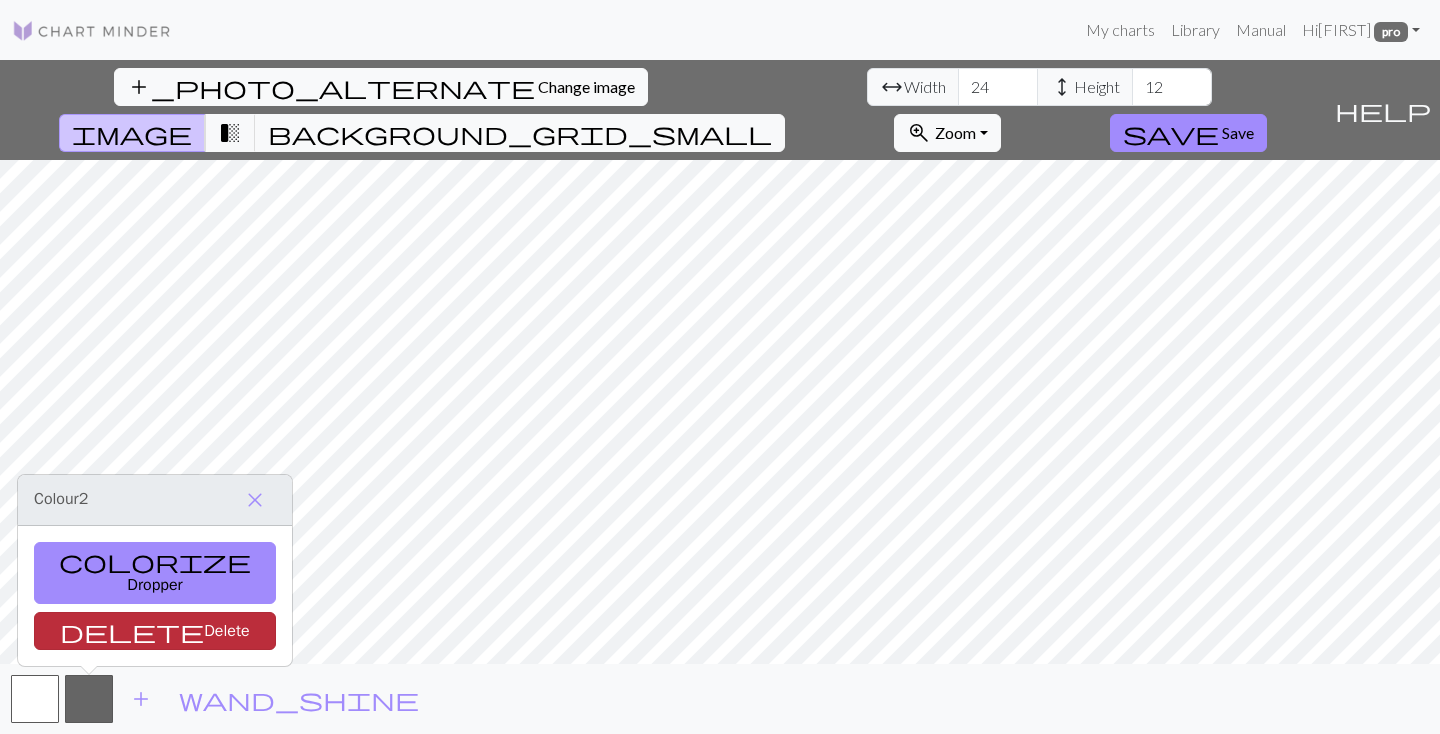 click on "delete Delete" at bounding box center (155, 631) 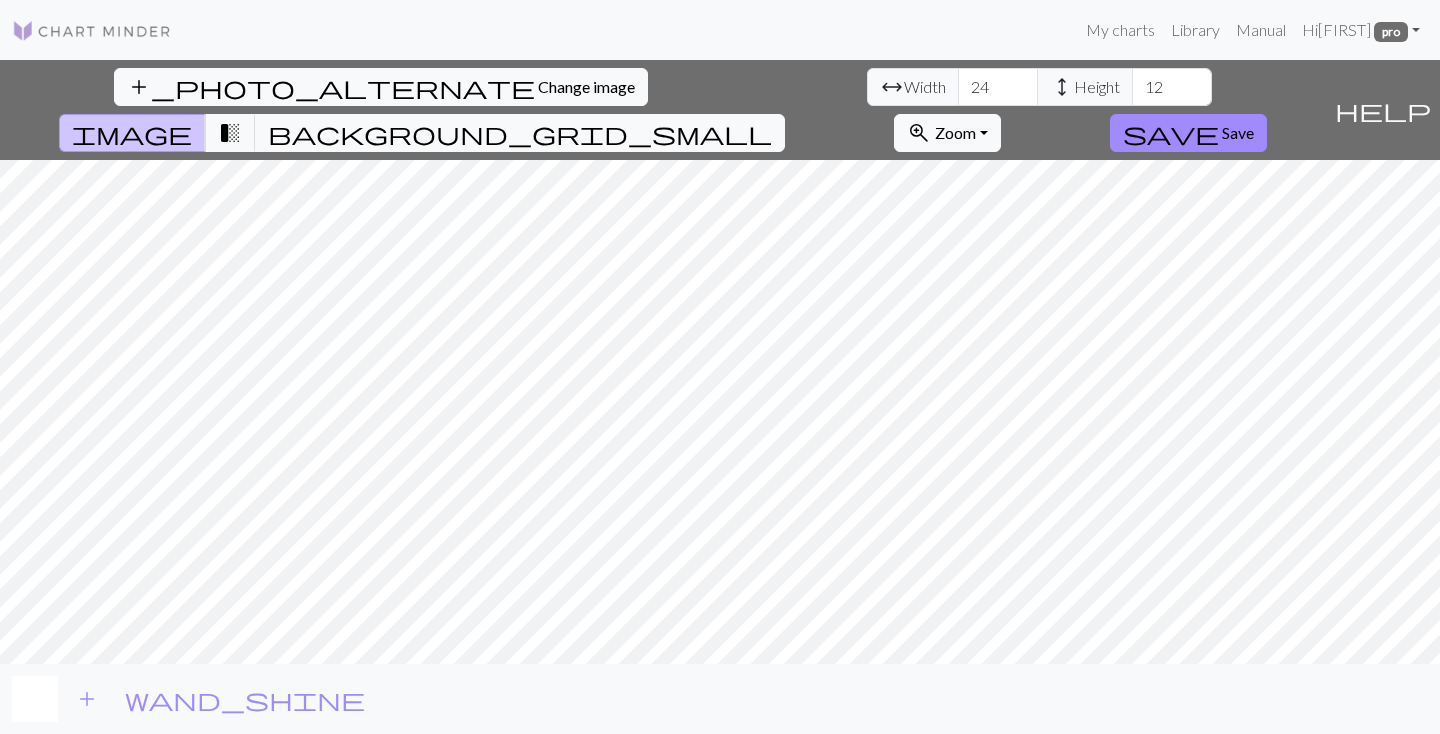 click at bounding box center [35, 699] 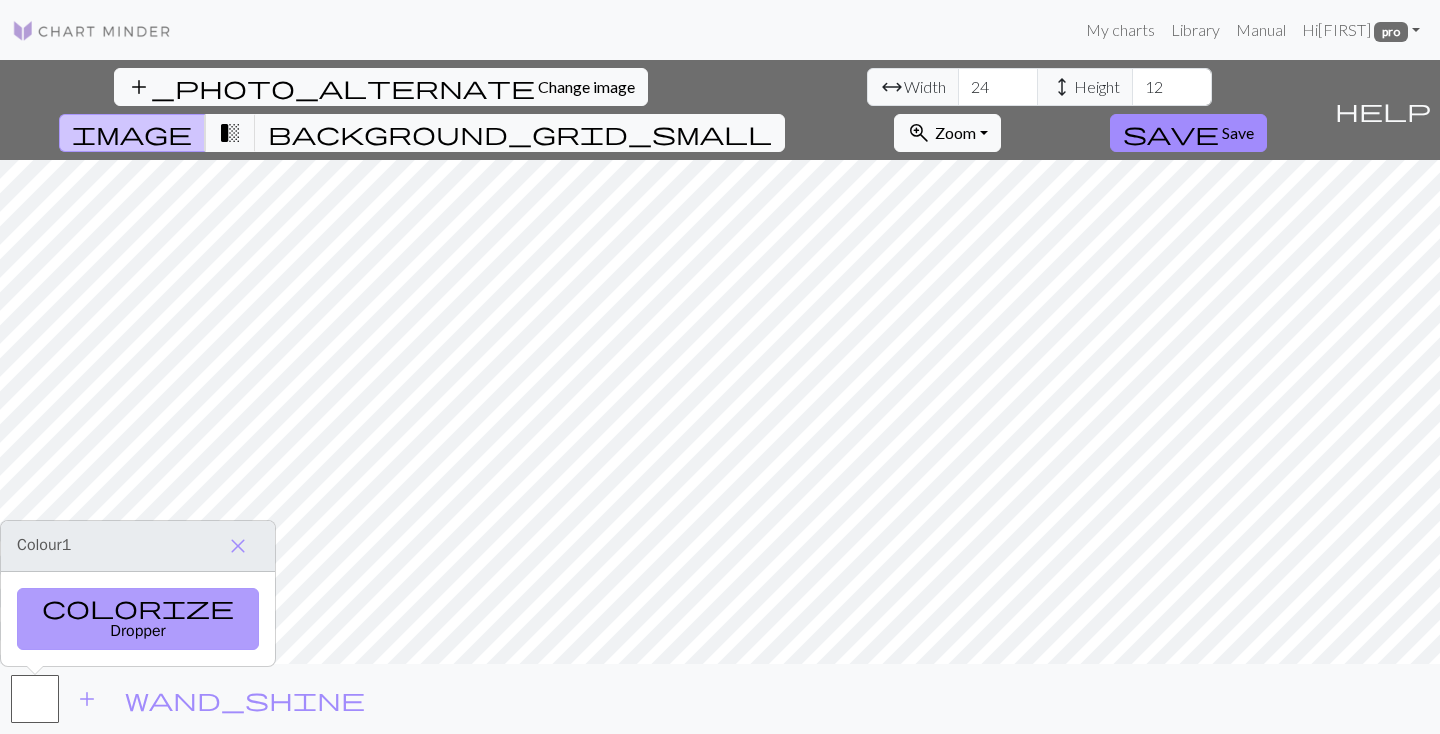 click on "colorize Dropper" at bounding box center (138, 619) 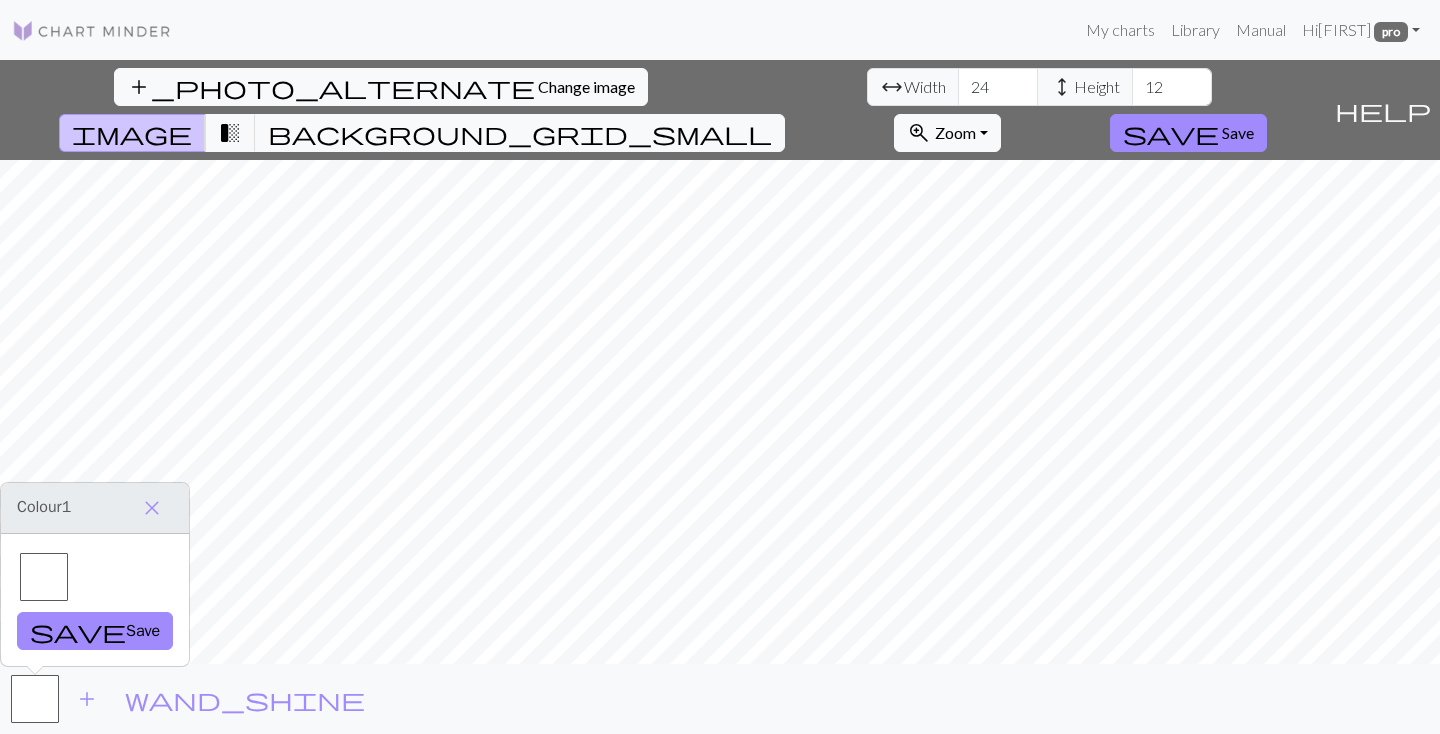 click at bounding box center [44, 577] 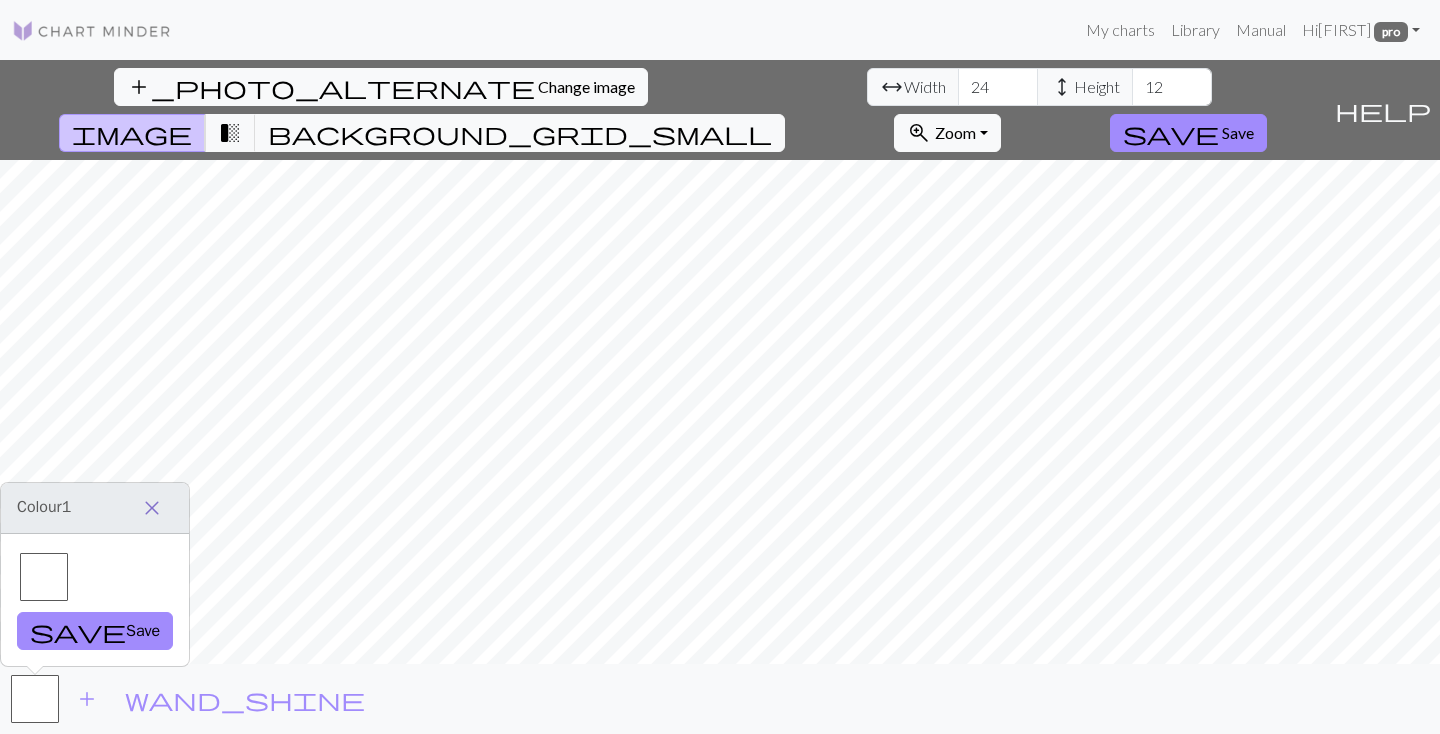 click on "close" at bounding box center (152, 508) 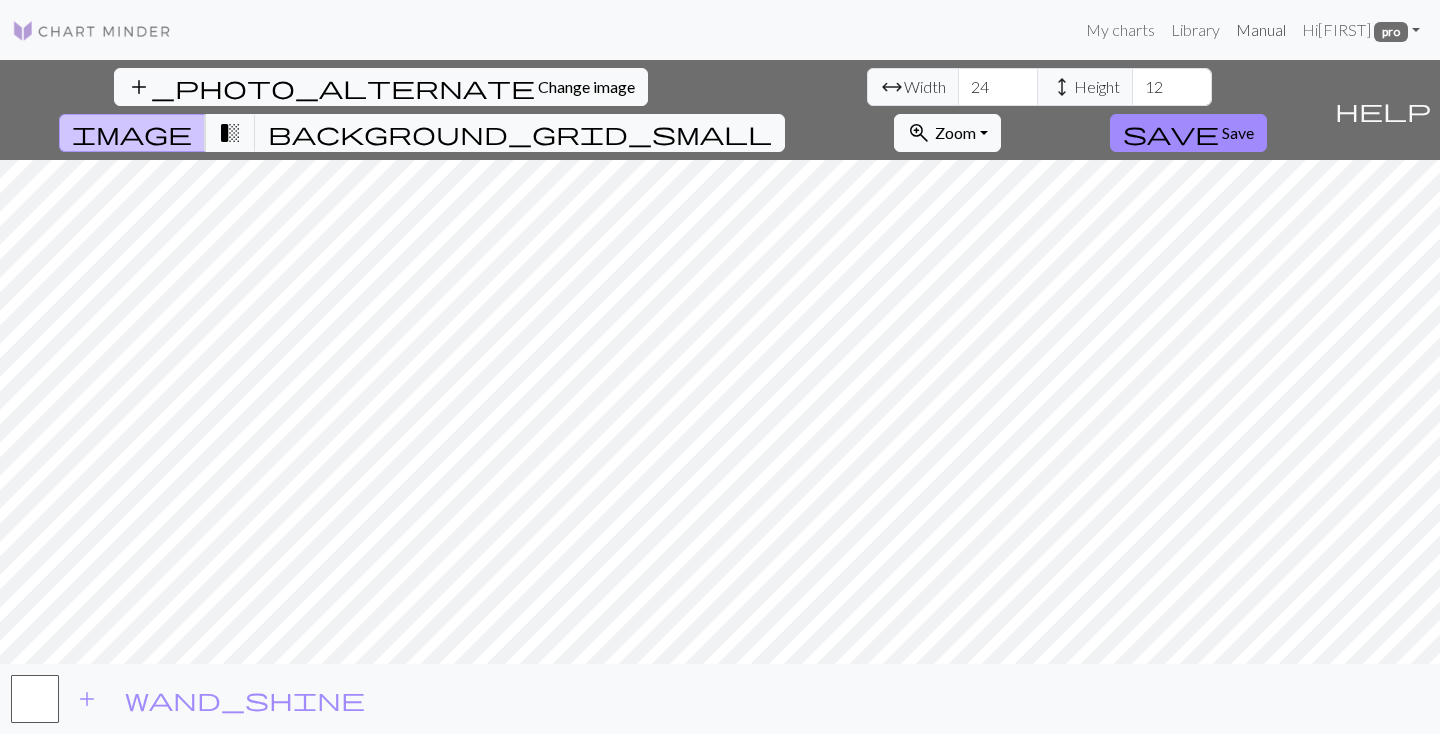 click on "Manual" at bounding box center [1261, 30] 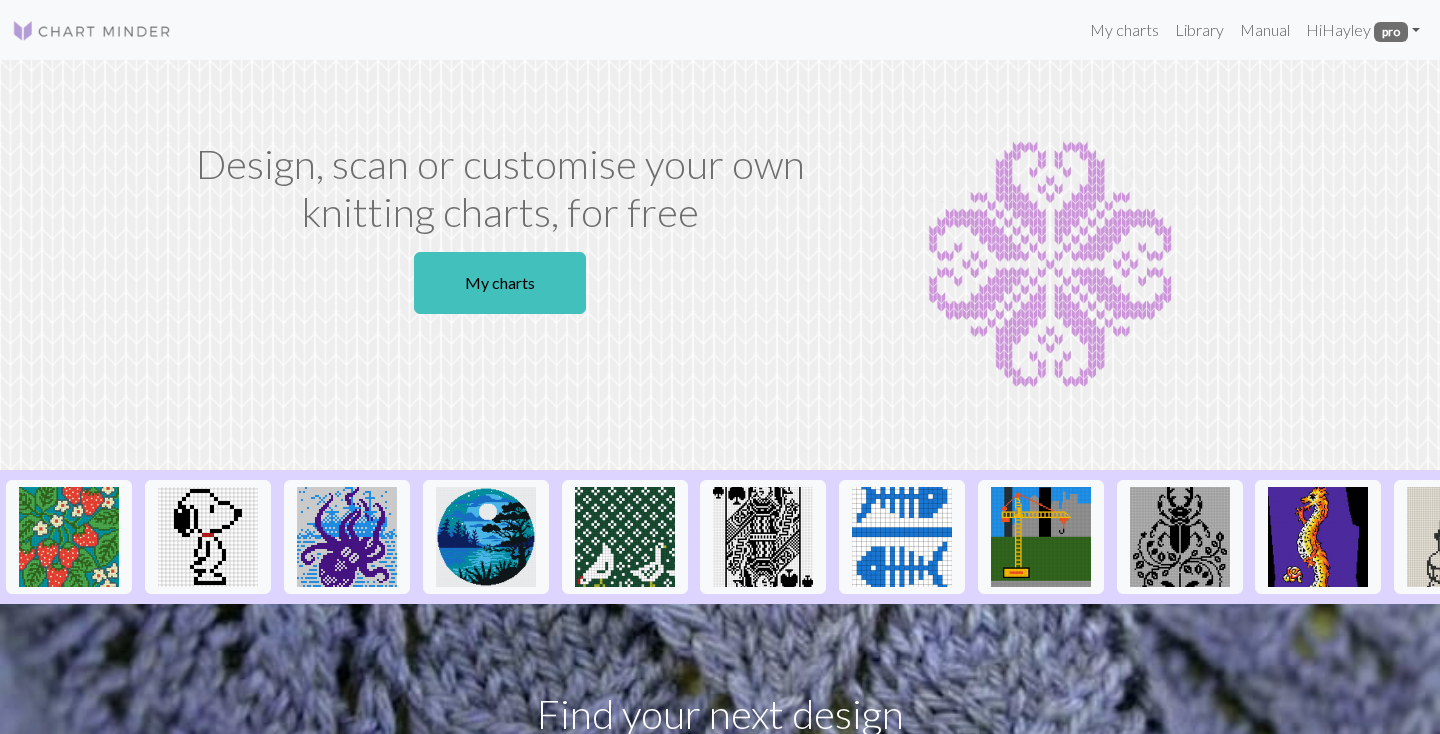 scroll, scrollTop: 0, scrollLeft: 0, axis: both 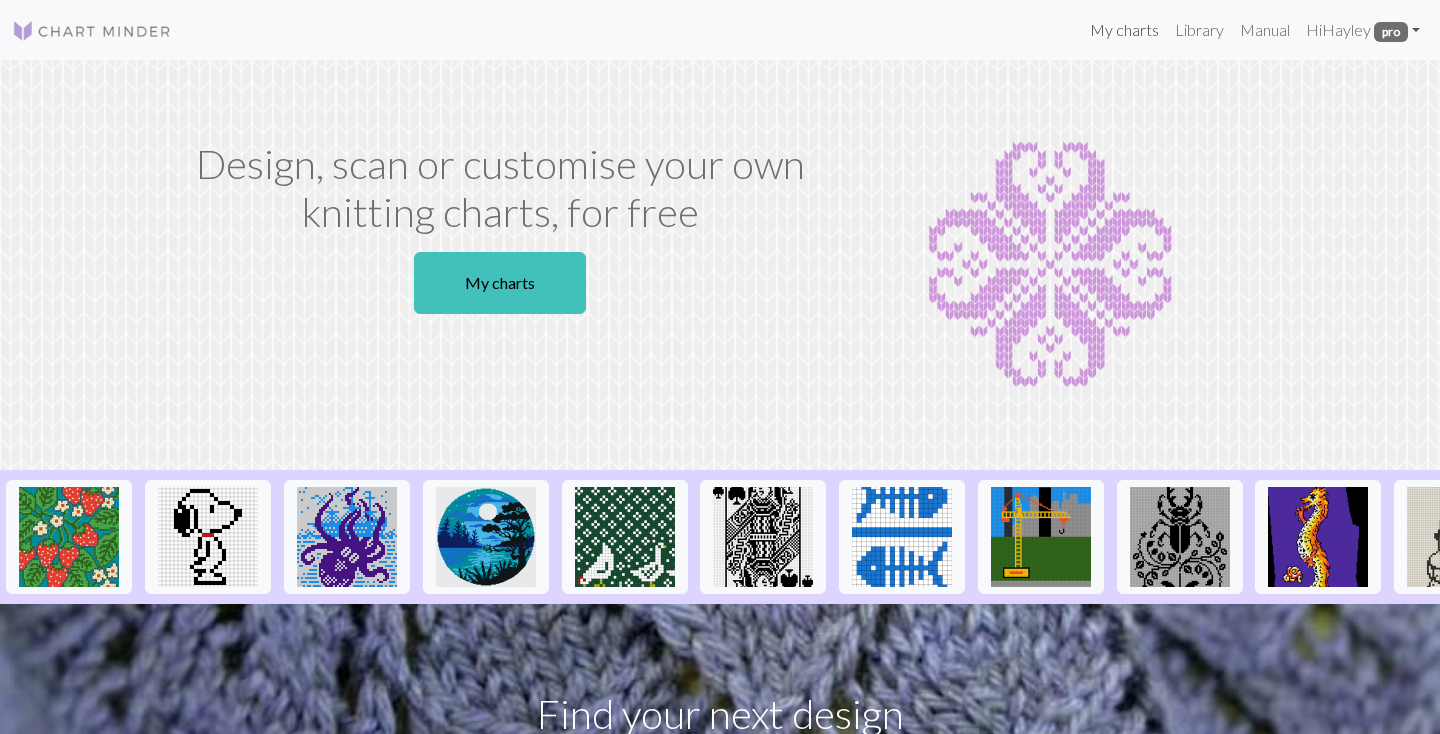 click on "My charts" at bounding box center [1124, 30] 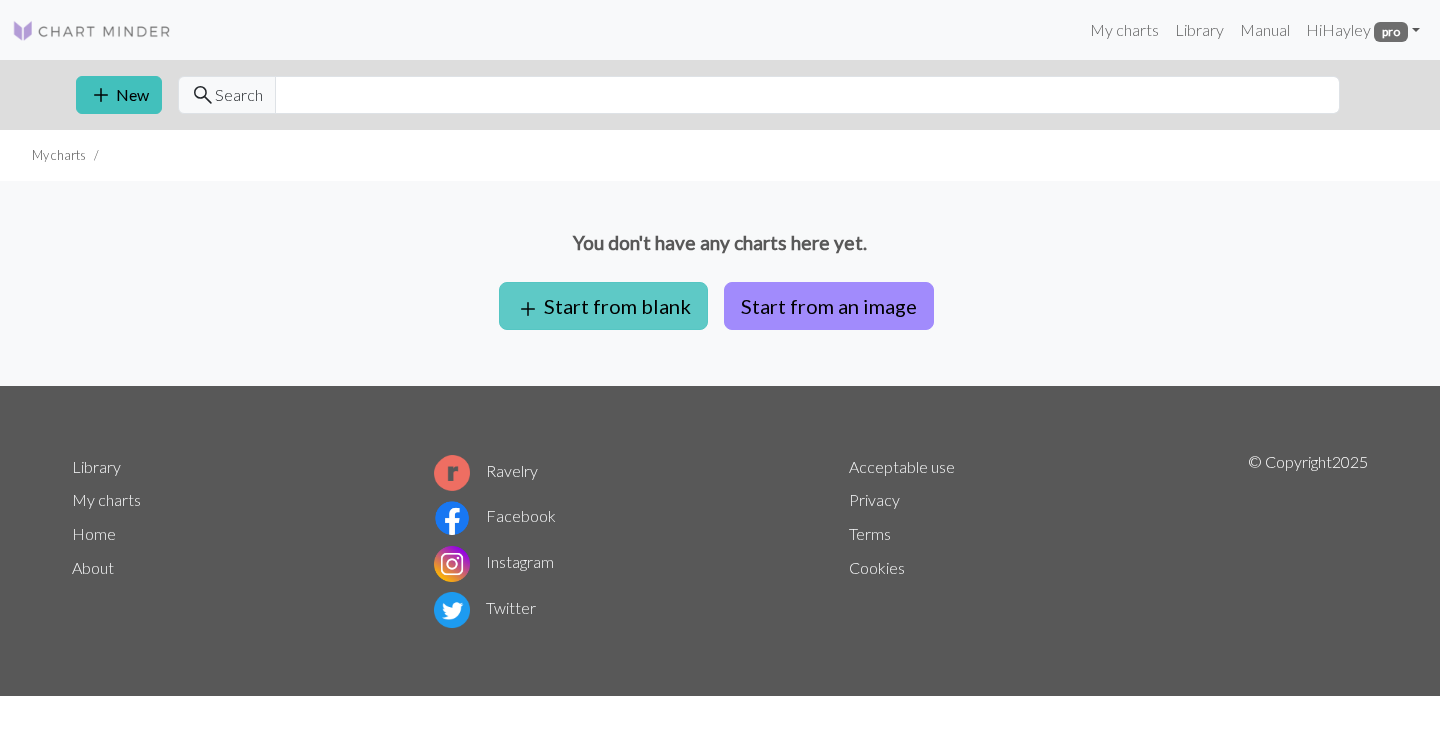 click on "add   Start from blank" at bounding box center (603, 306) 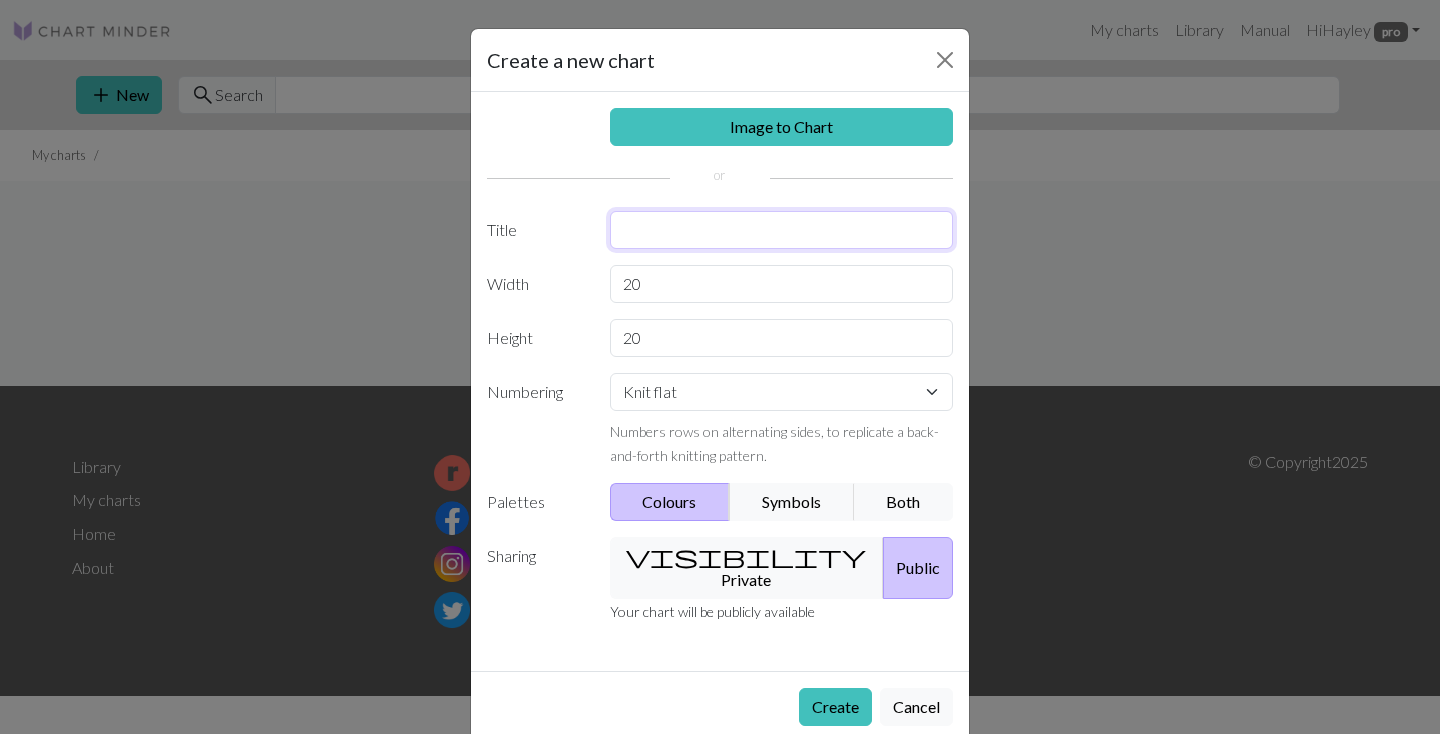 click at bounding box center [782, 230] 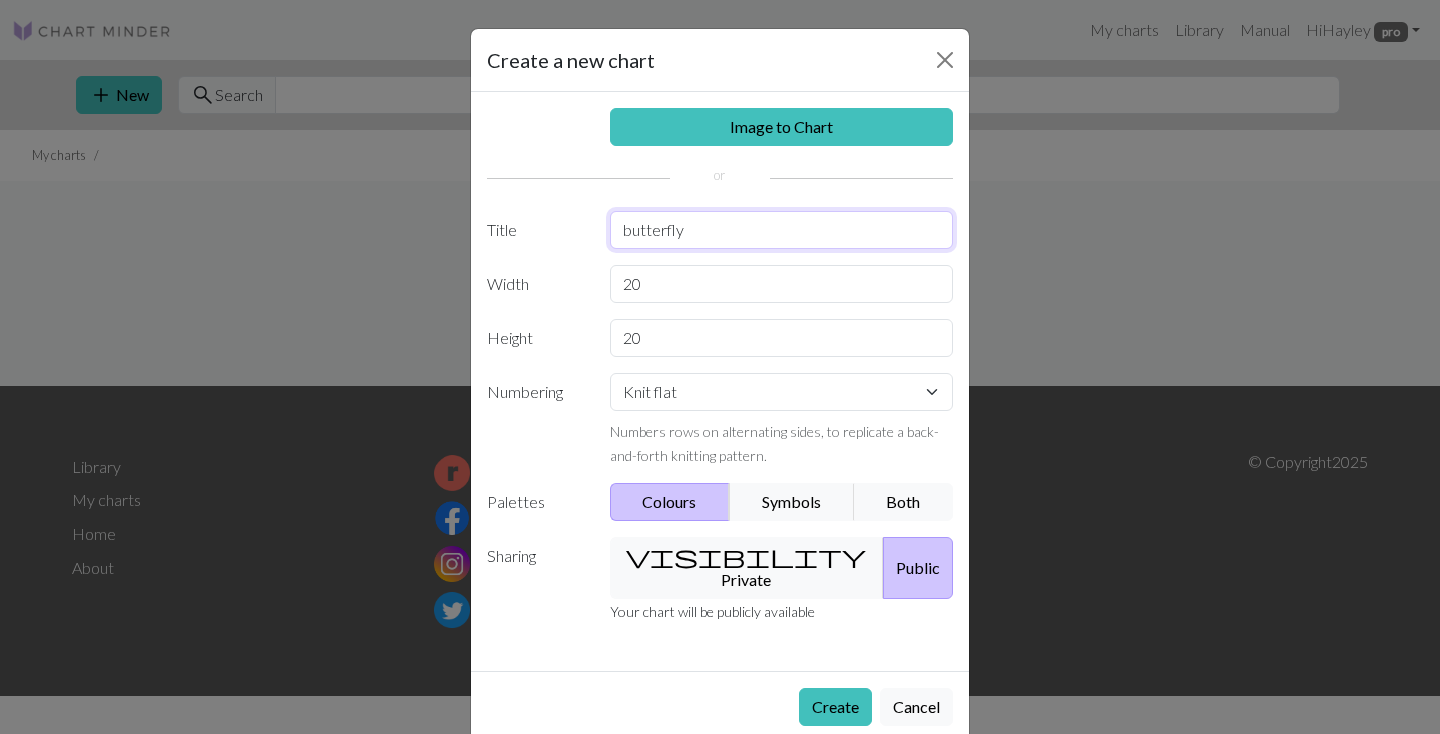 type on "butterfly" 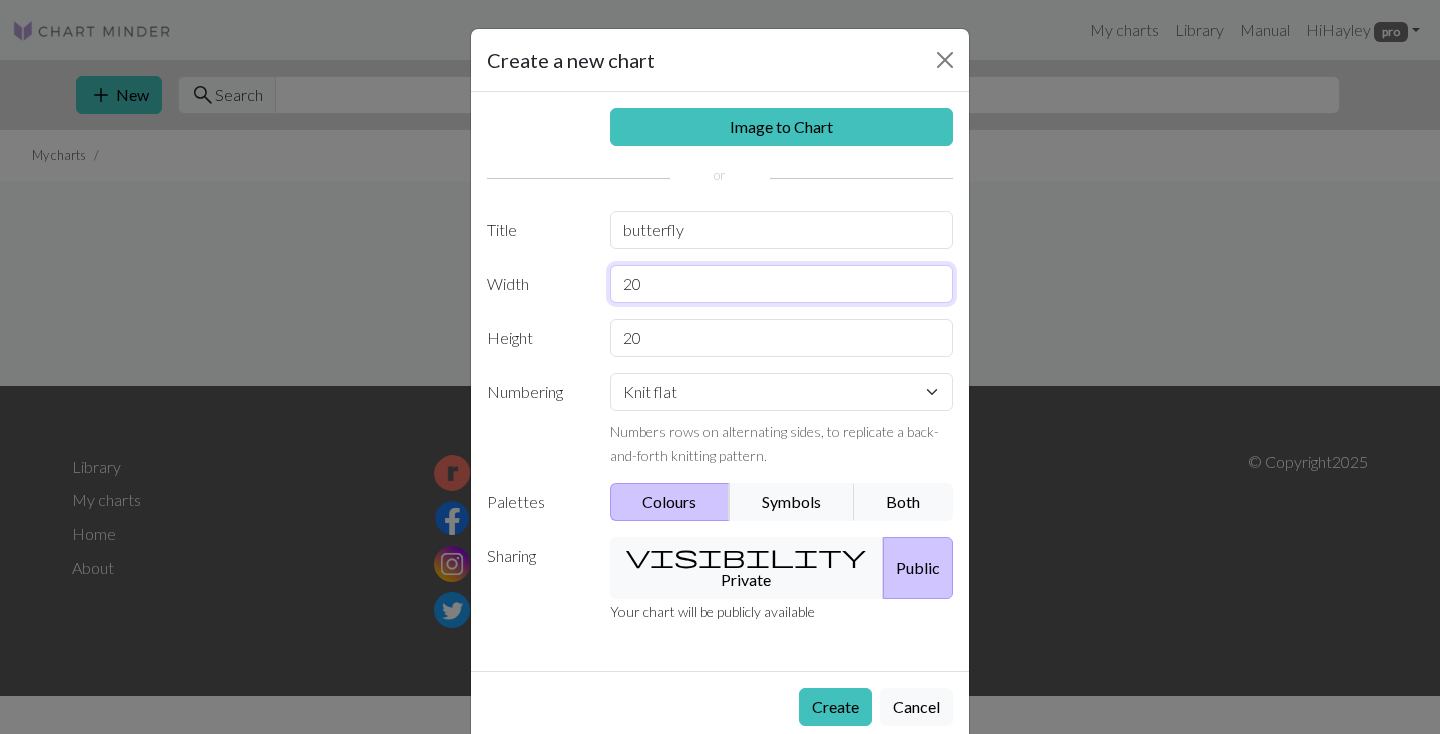 click on "20" at bounding box center (782, 284) 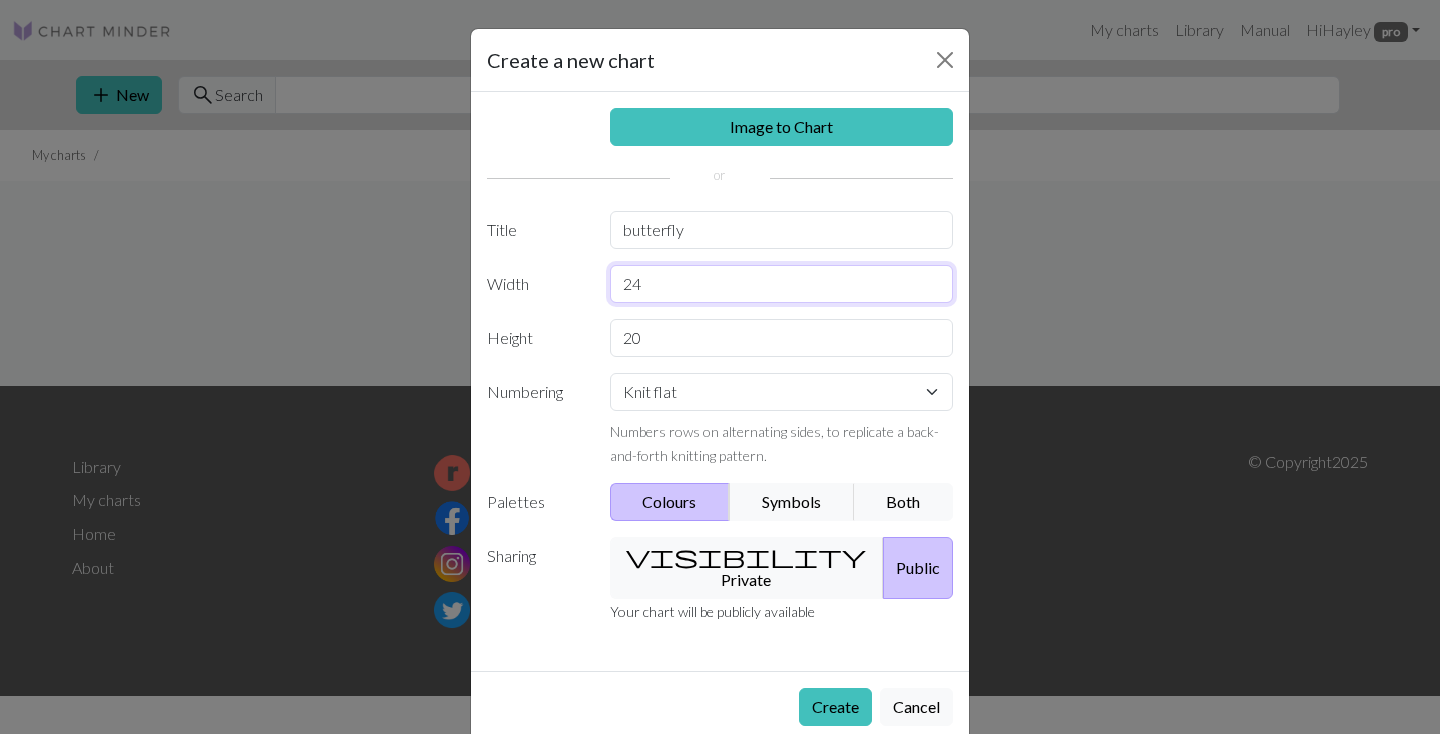 type on "24" 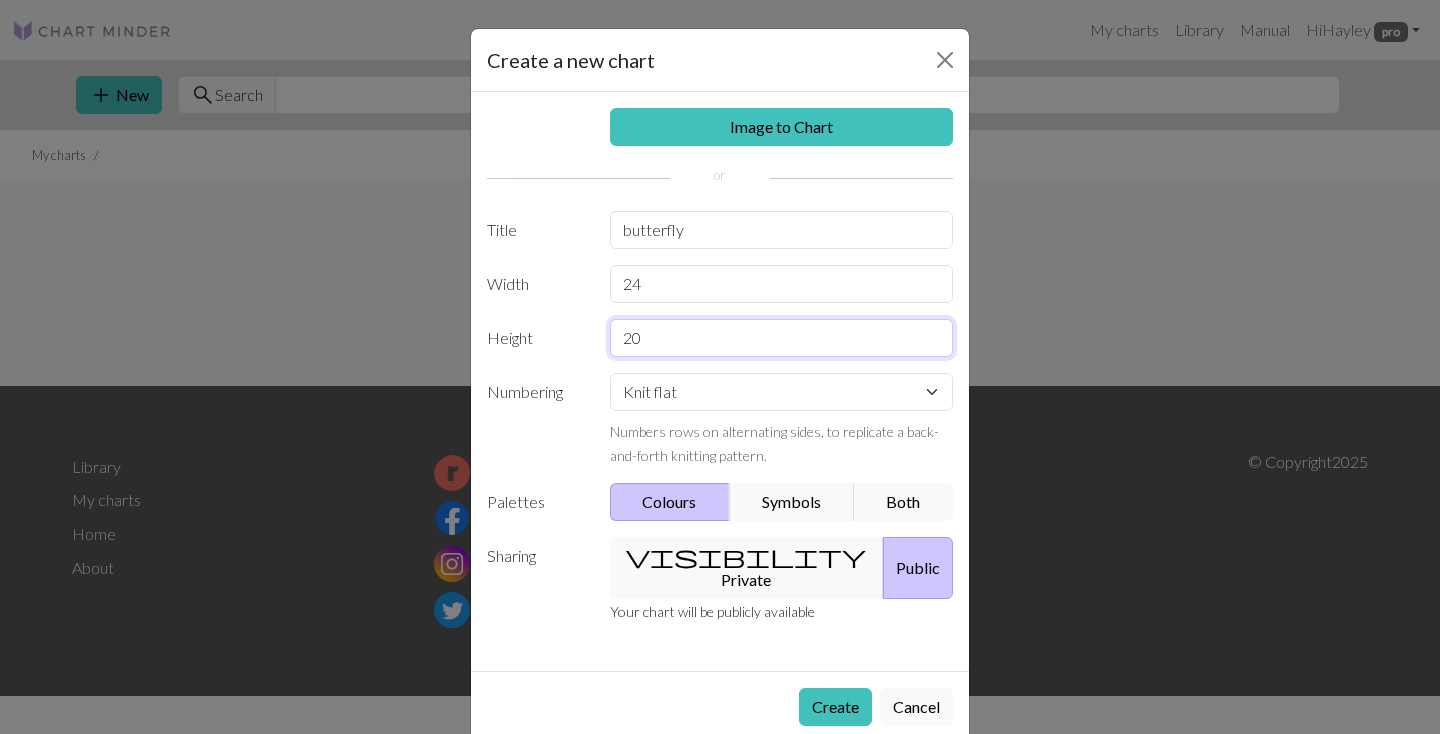 click on "20" at bounding box center [782, 338] 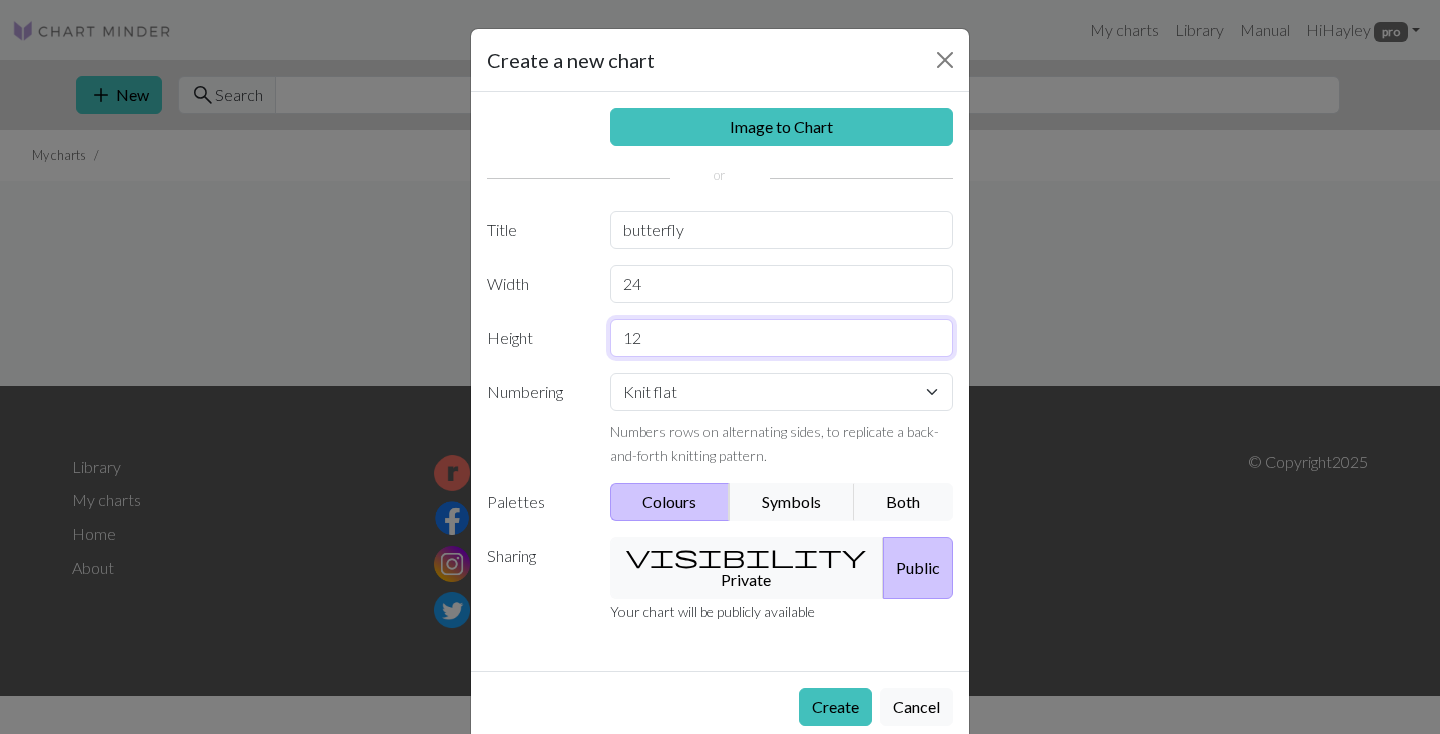 type on "12" 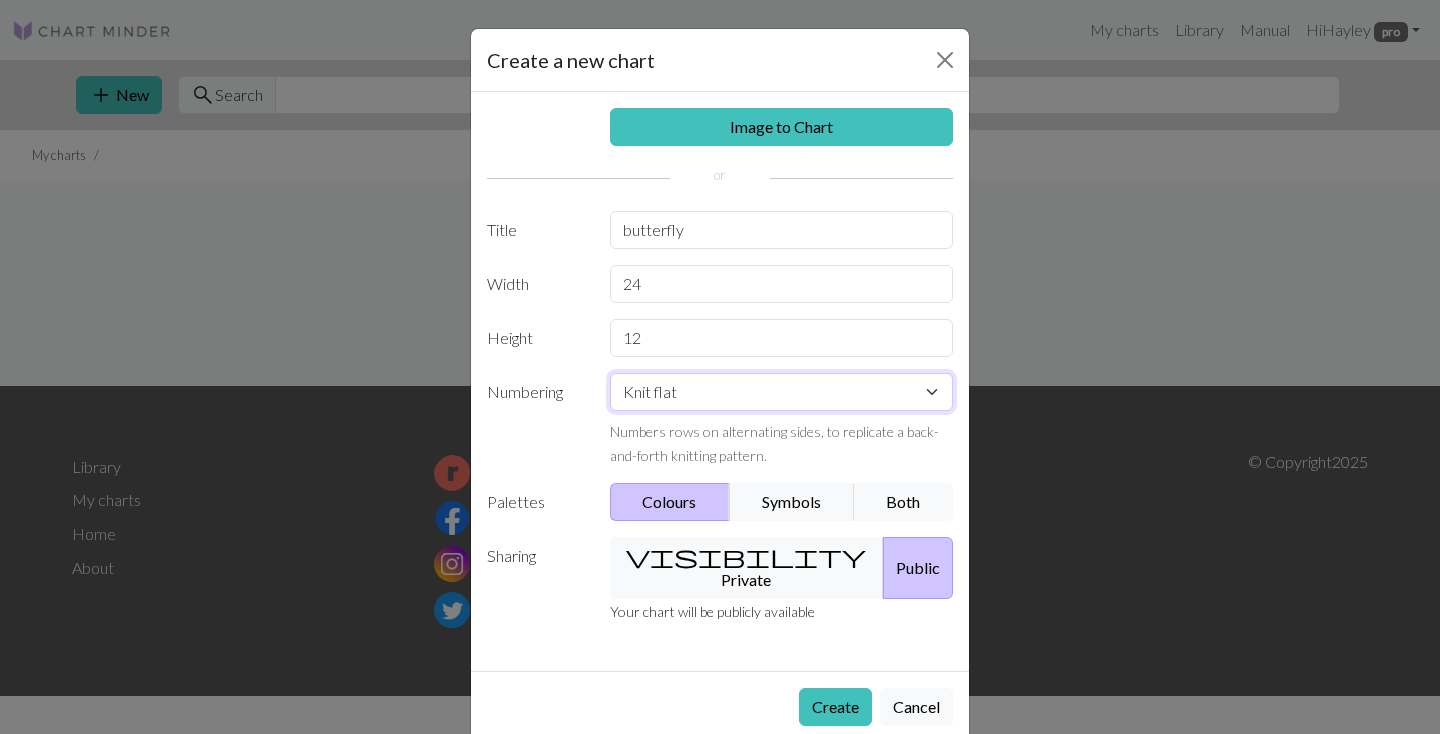 click on "Knit flat Knit in the round Lace knitting Cross stitch" at bounding box center [782, 392] 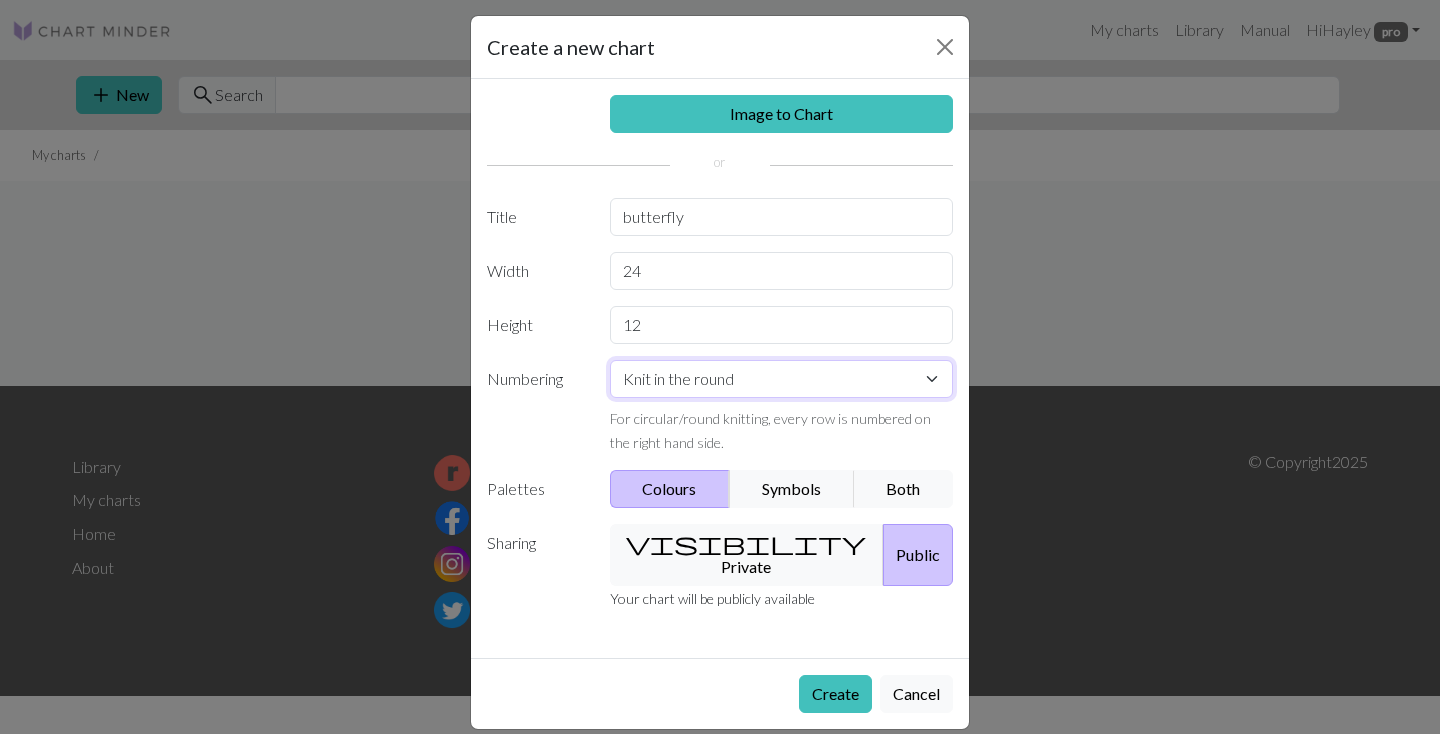 scroll, scrollTop: 11, scrollLeft: 0, axis: vertical 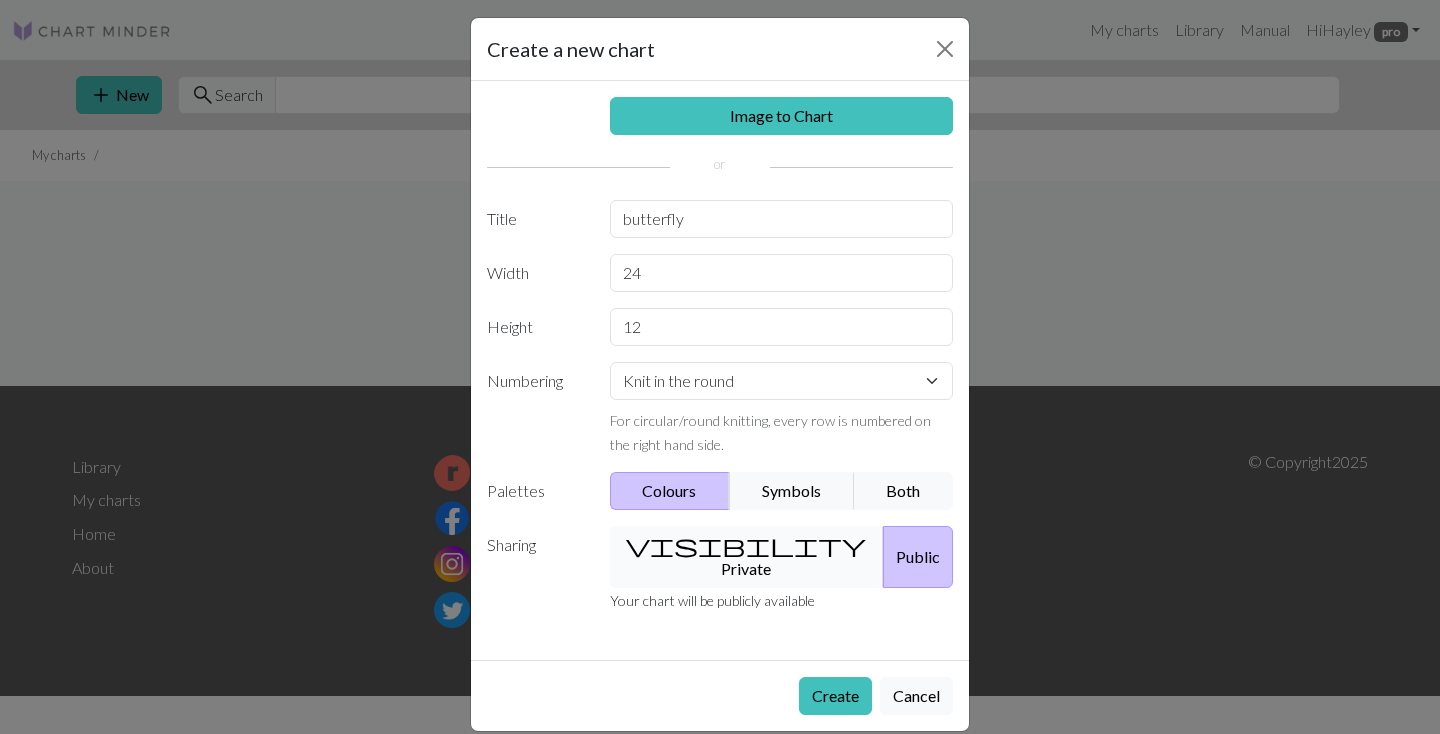click on "visibility  Private" at bounding box center [747, 557] 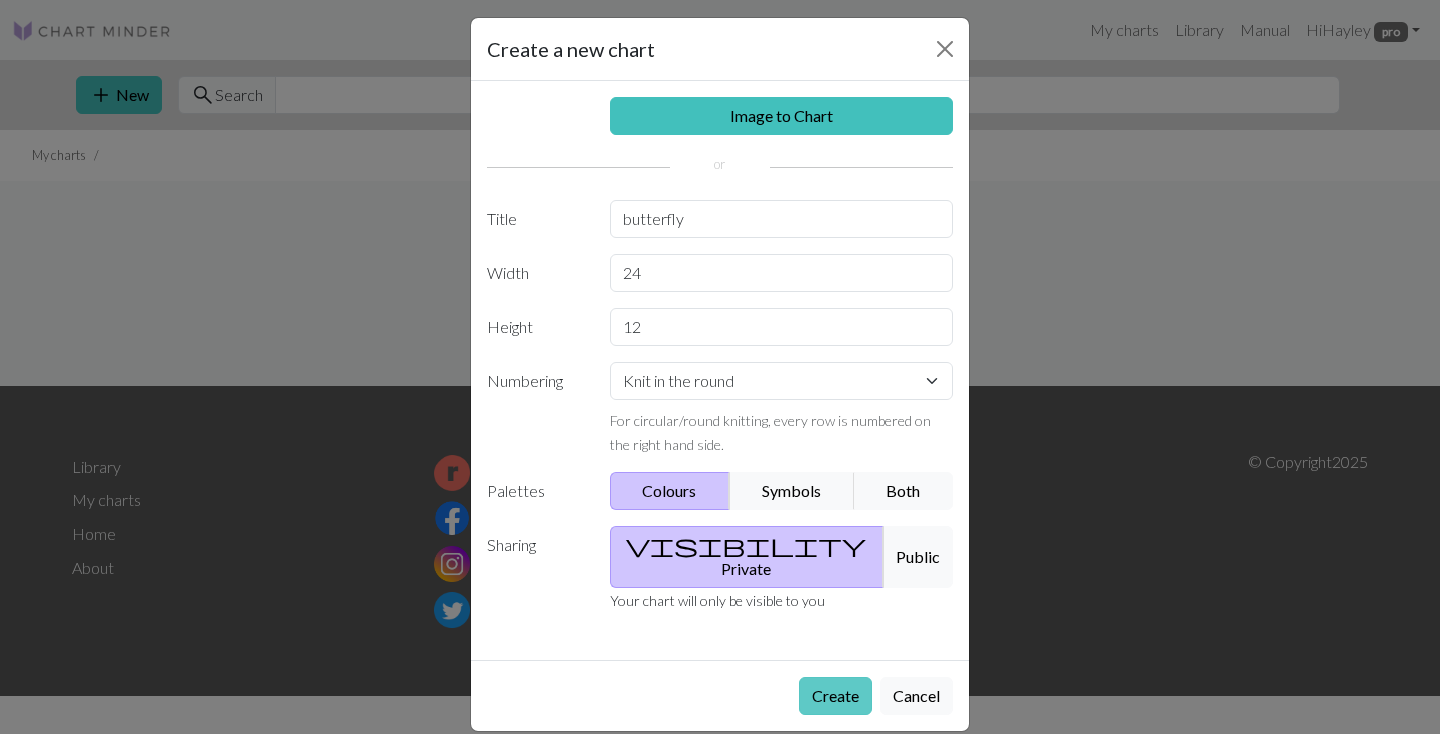 click on "Create" at bounding box center [835, 696] 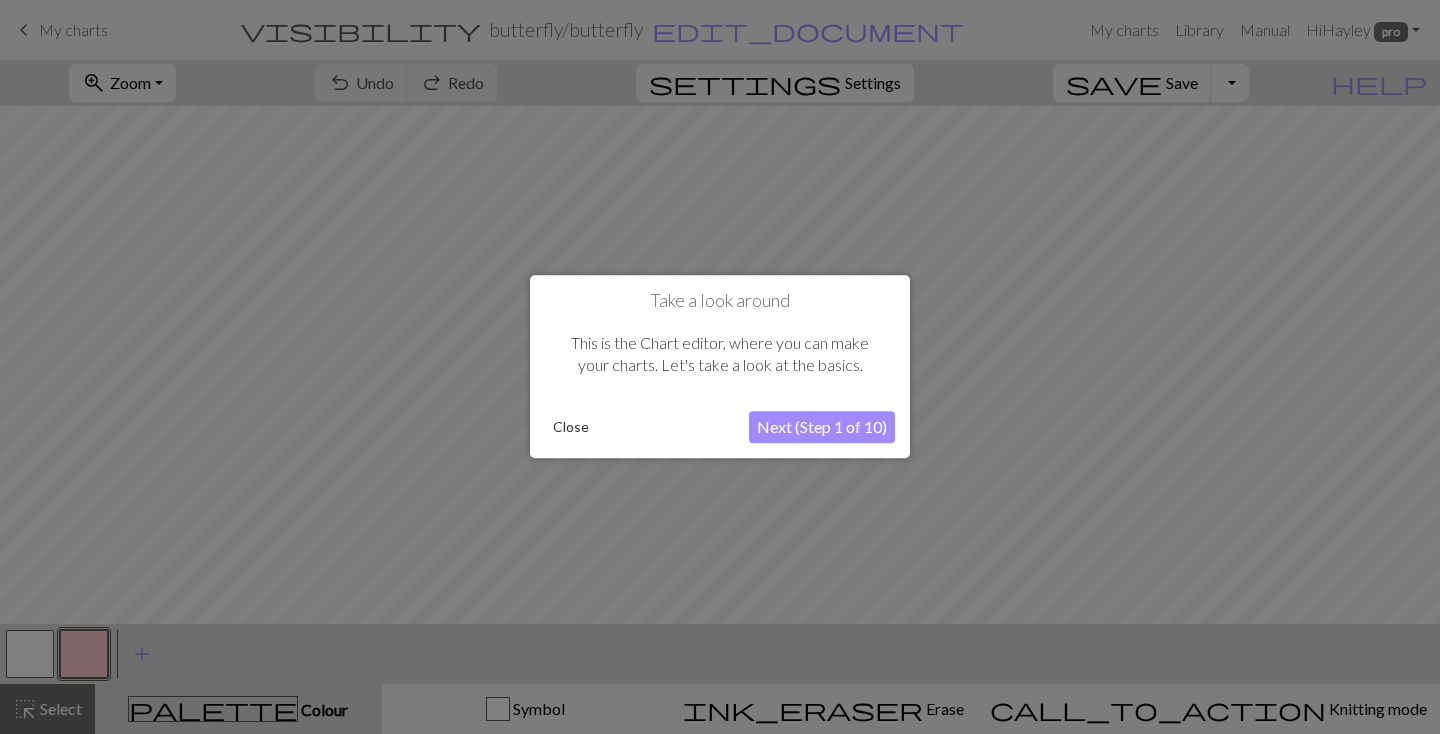 click on "Next (Step 1 of 10)" at bounding box center (822, 428) 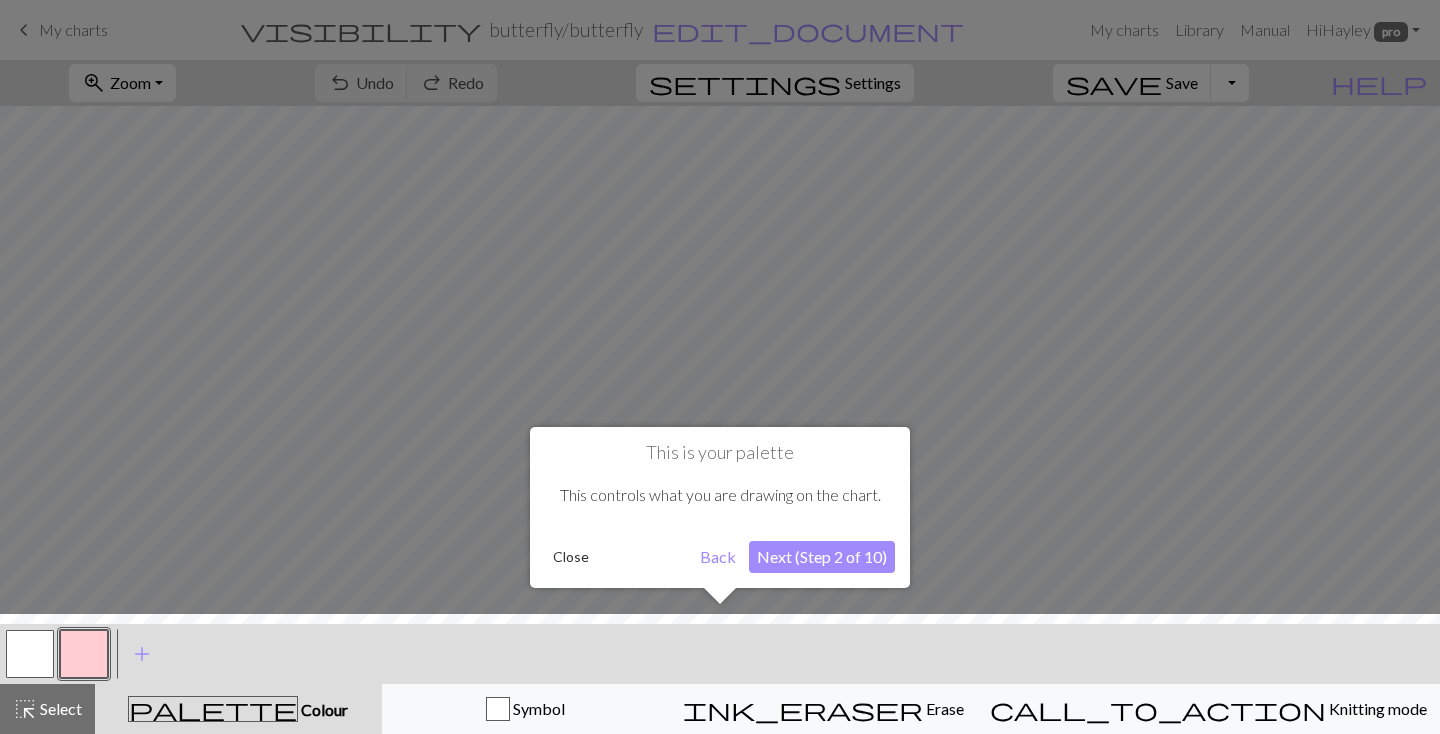 click on "Next (Step 2 of 10)" at bounding box center (822, 557) 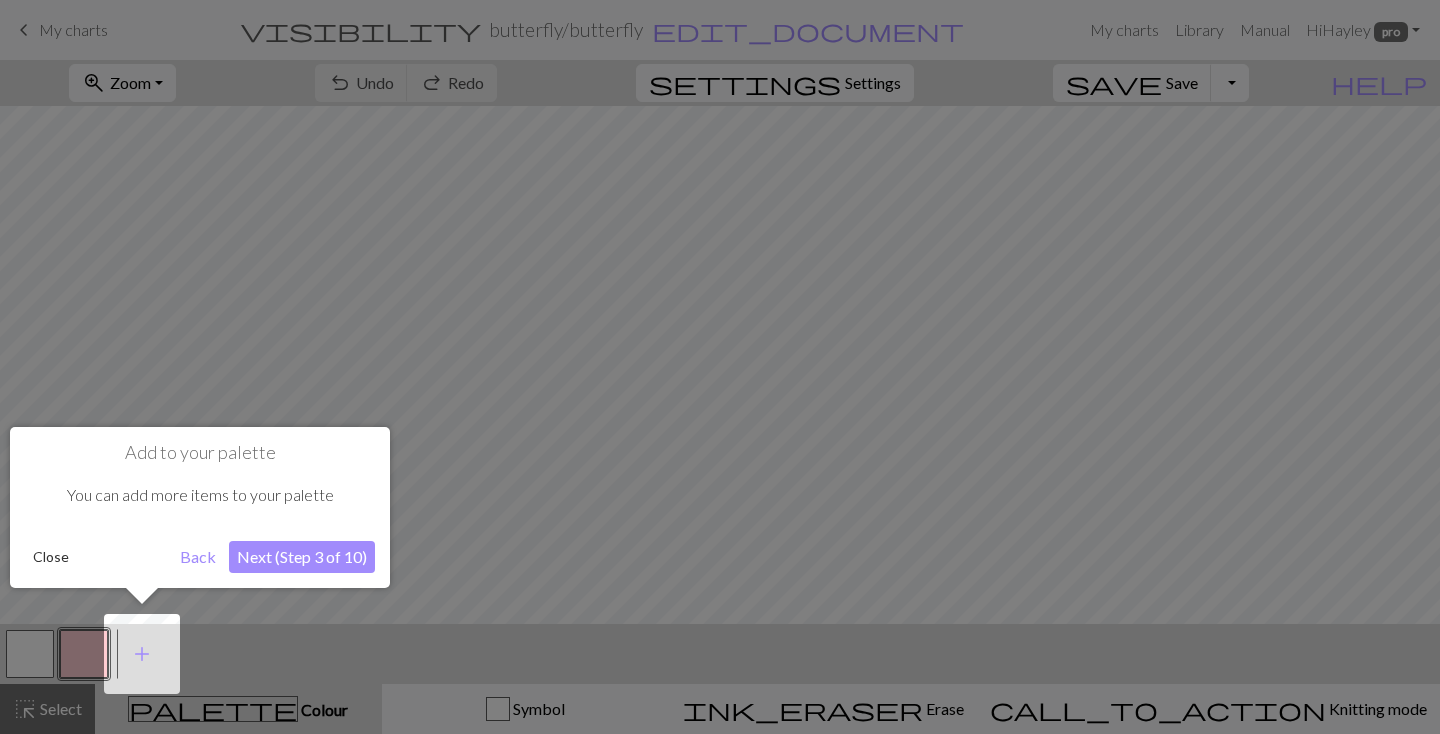 click on "Next (Step 3 of 10)" at bounding box center (302, 557) 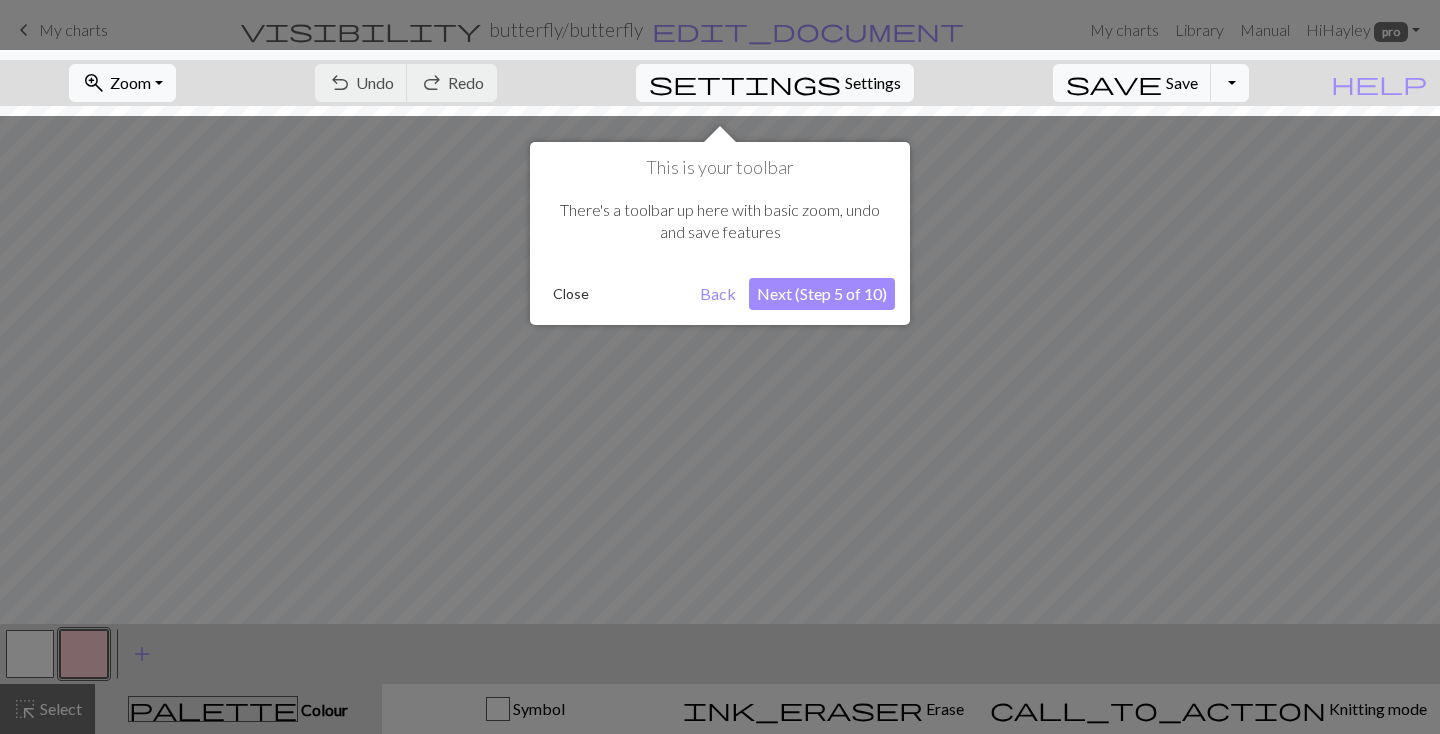 click on "Next (Step 5 of 10)" at bounding box center (822, 294) 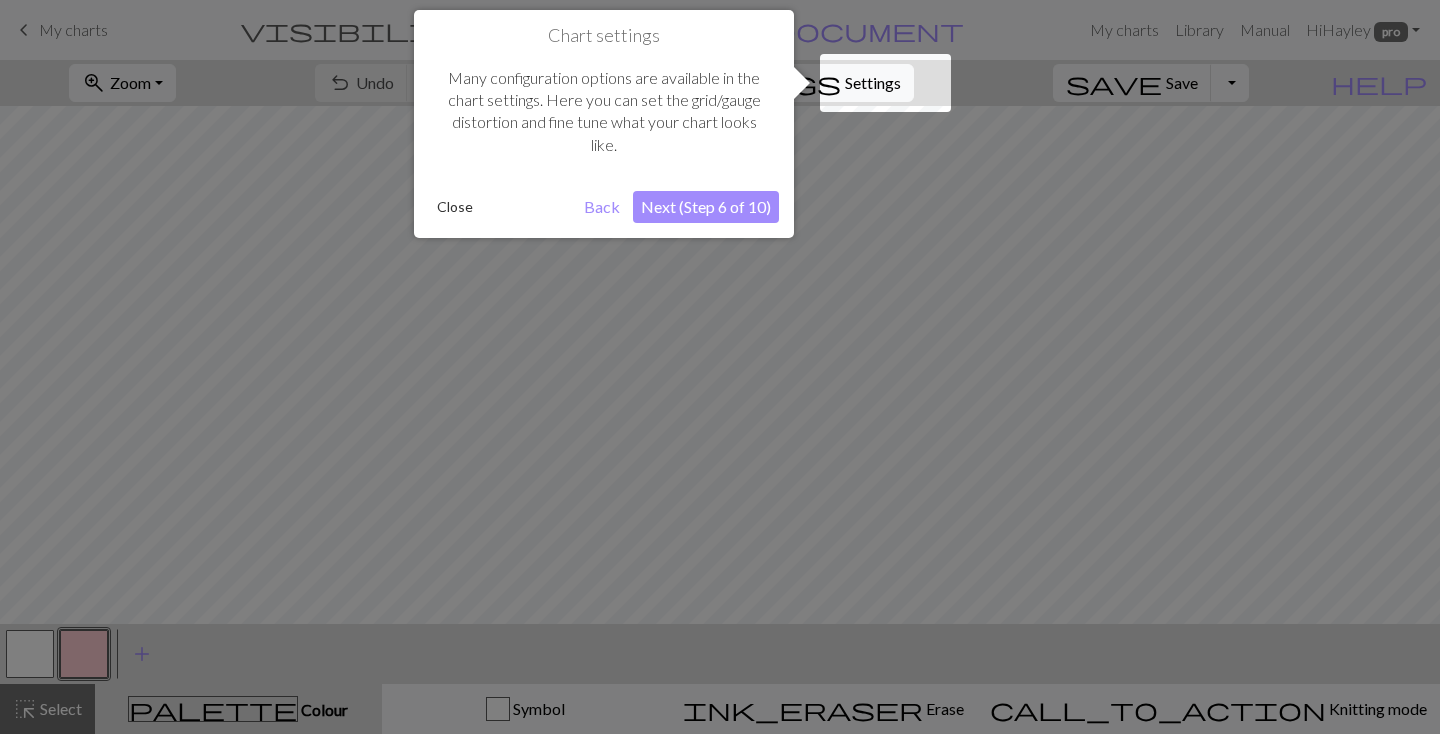 click on "Next (Step 6 of 10)" at bounding box center (706, 207) 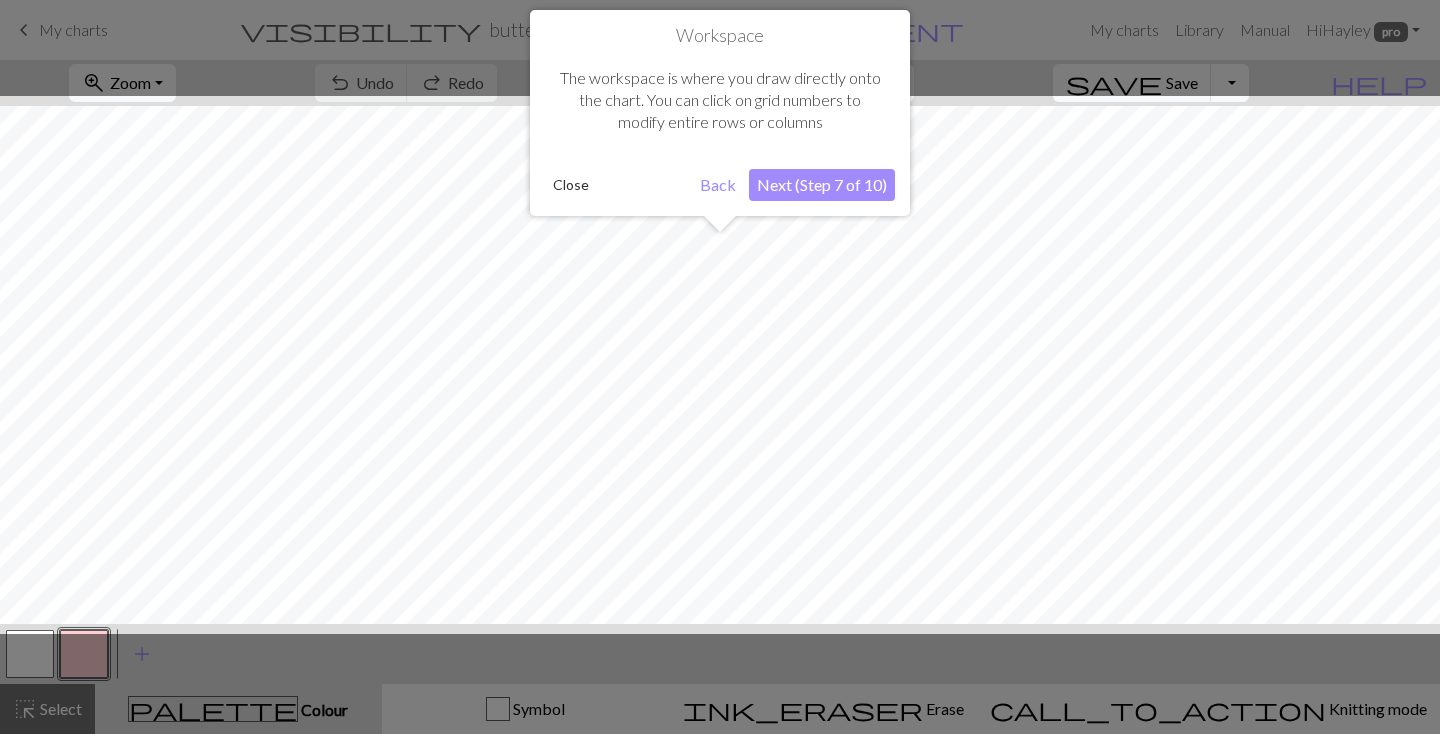 click on "Next (Step 7 of 10)" at bounding box center (822, 185) 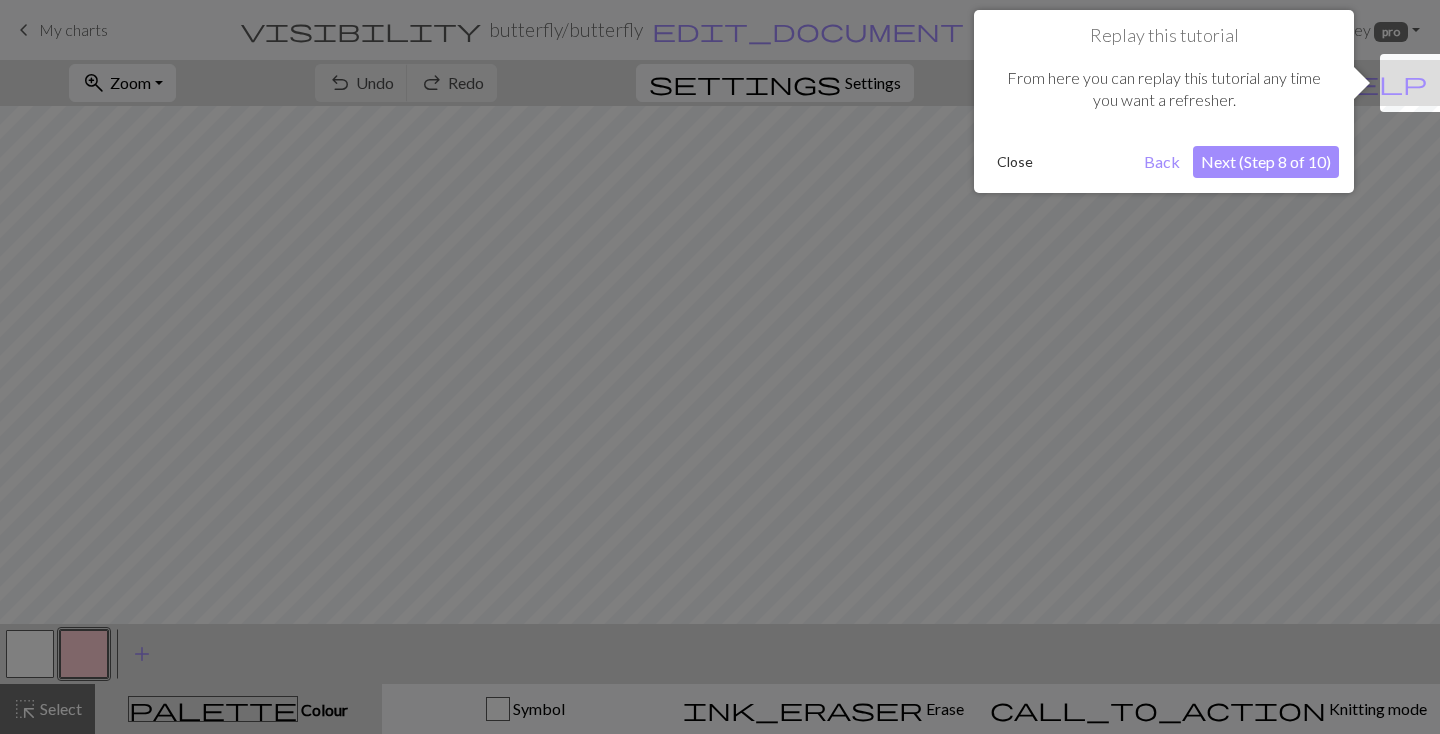 click on "Next (Step 8 of 10)" at bounding box center [1266, 162] 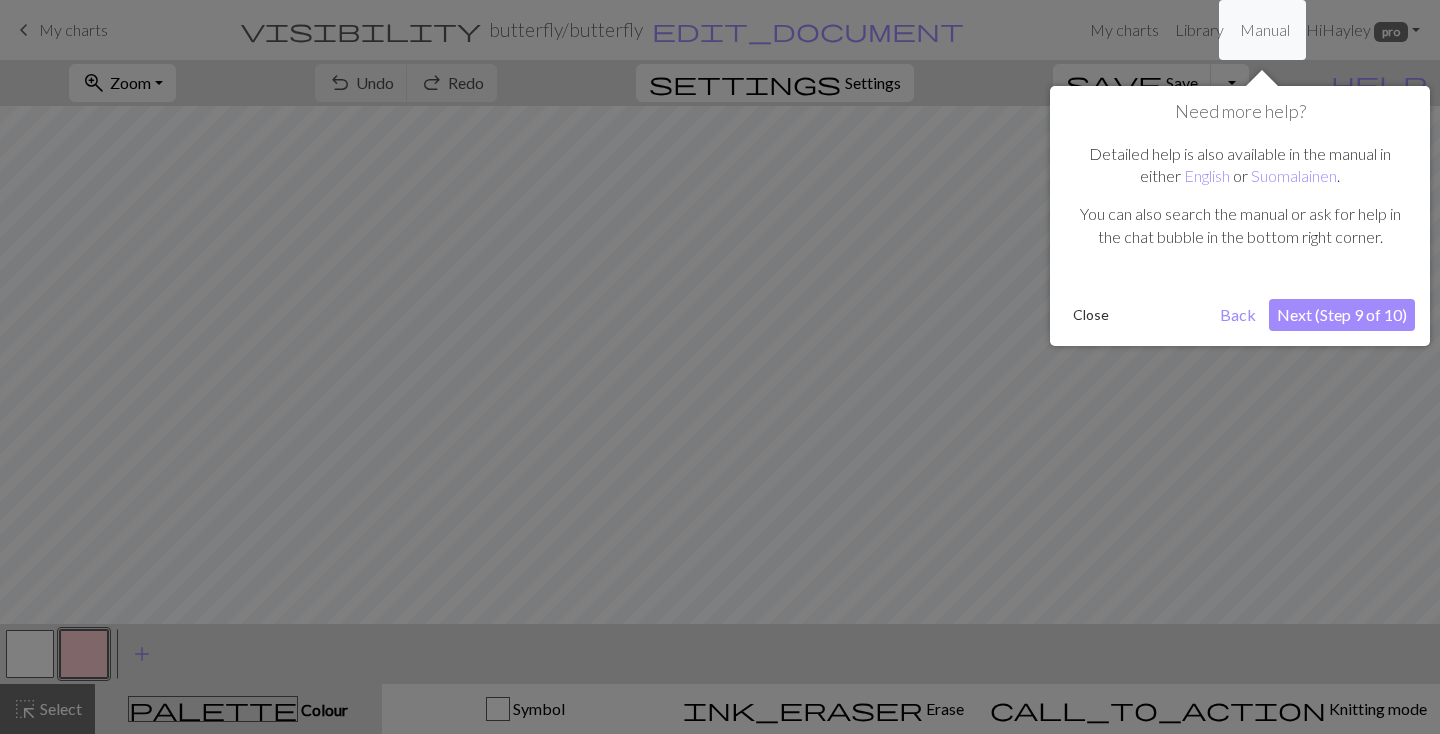 click on "Next (Step 9 of 10)" at bounding box center [1342, 315] 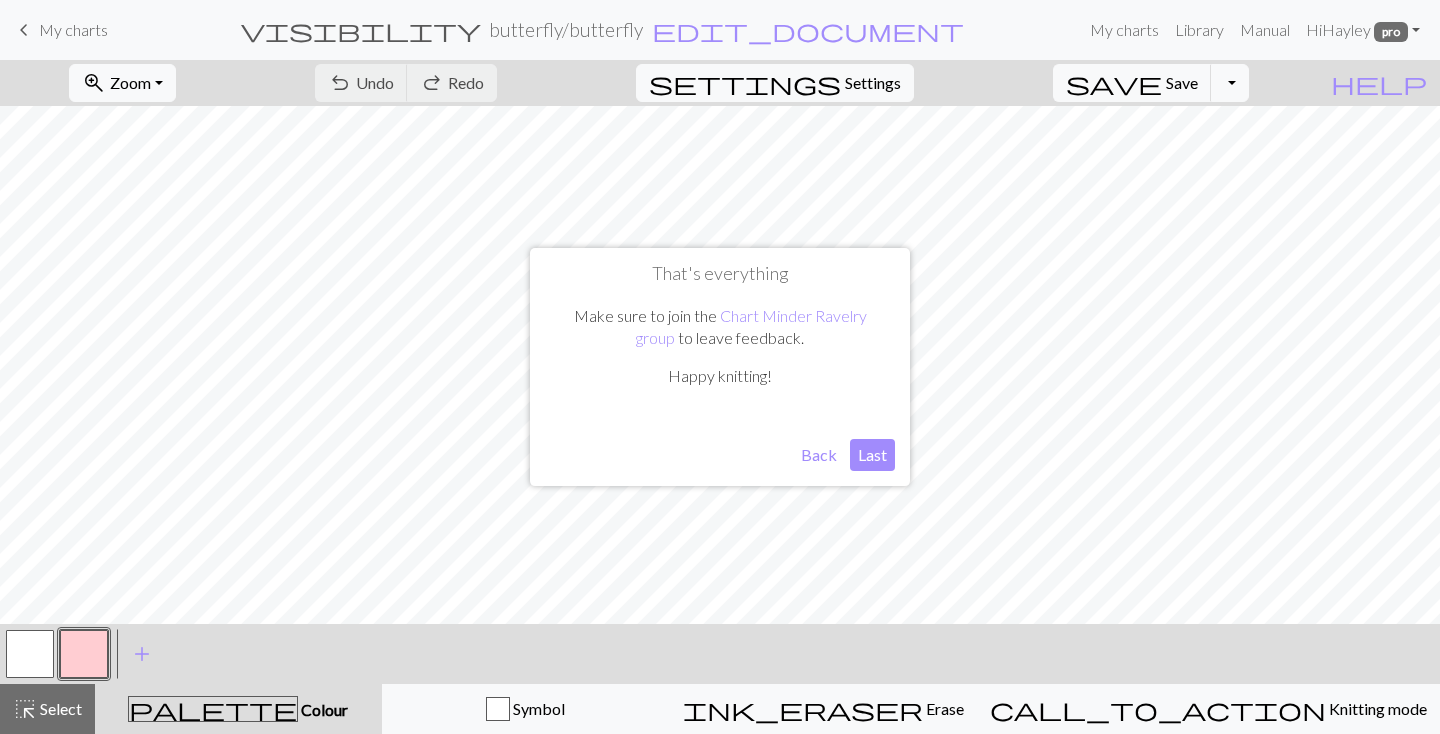 click on "Last" at bounding box center (872, 455) 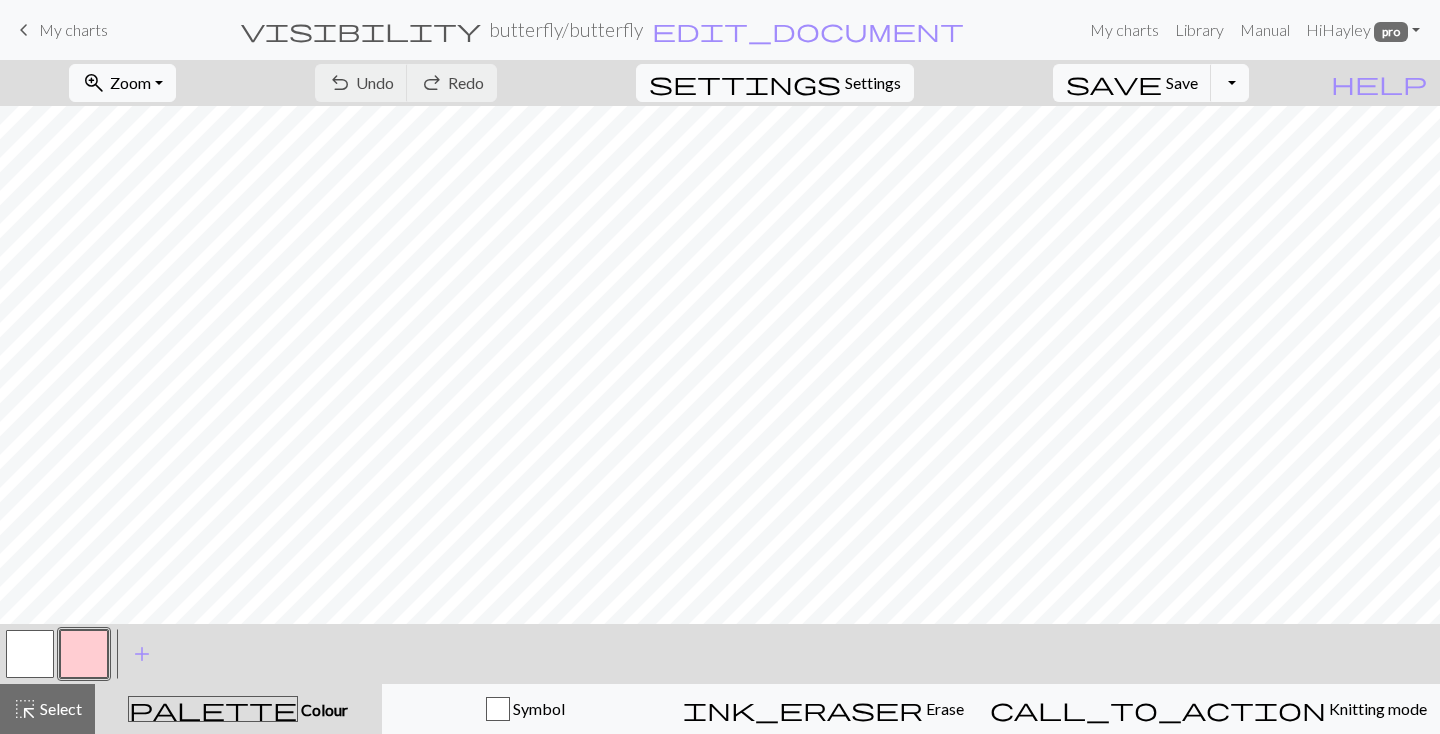 click on "palette" at bounding box center (213, 709) 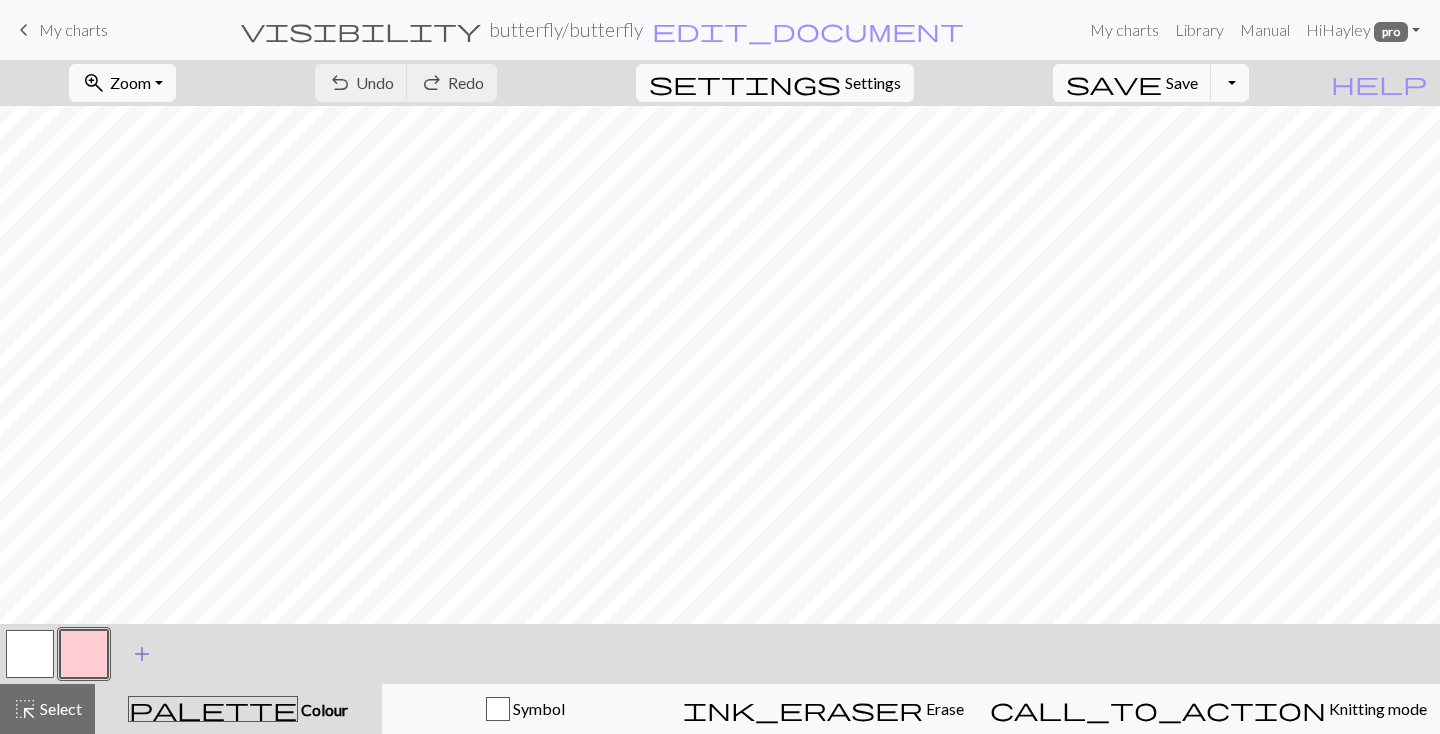click on "add" at bounding box center (142, 654) 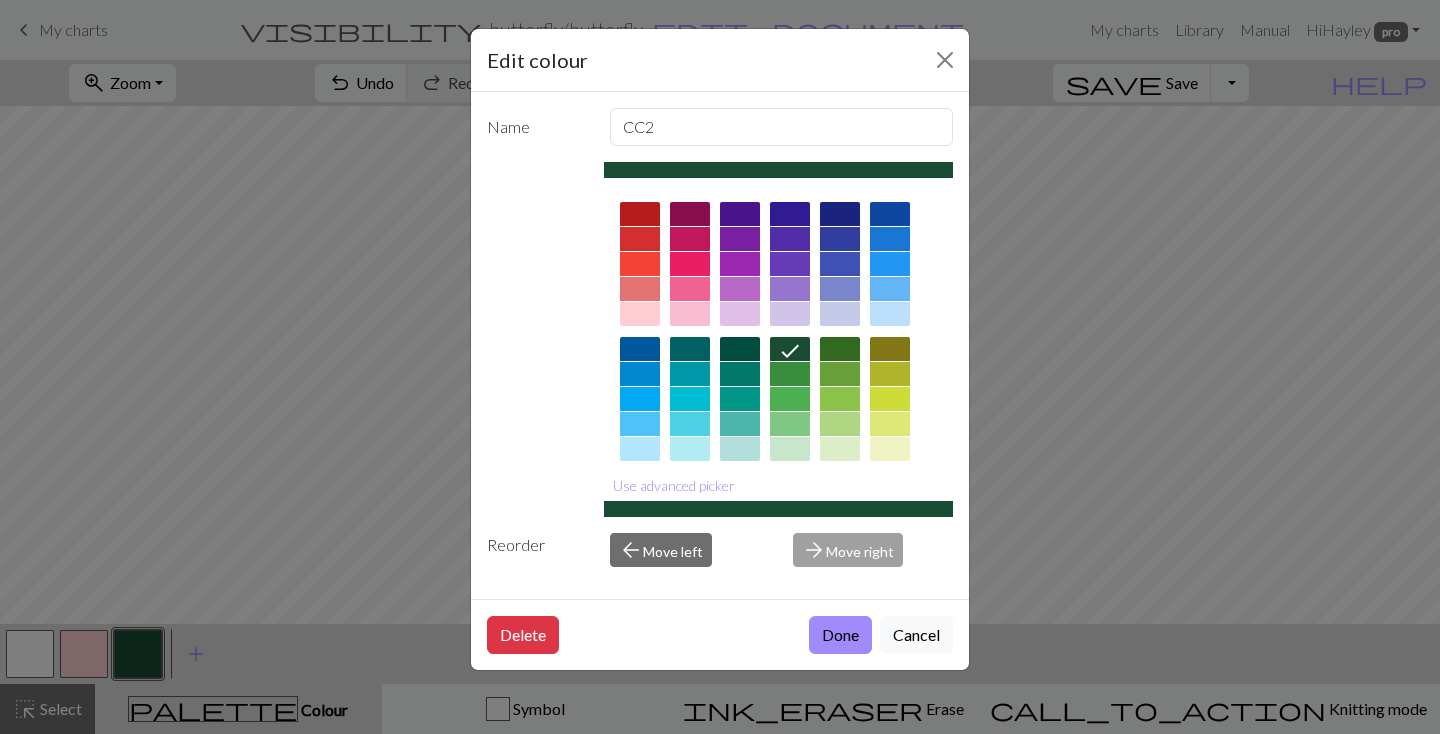 click at bounding box center (740, 314) 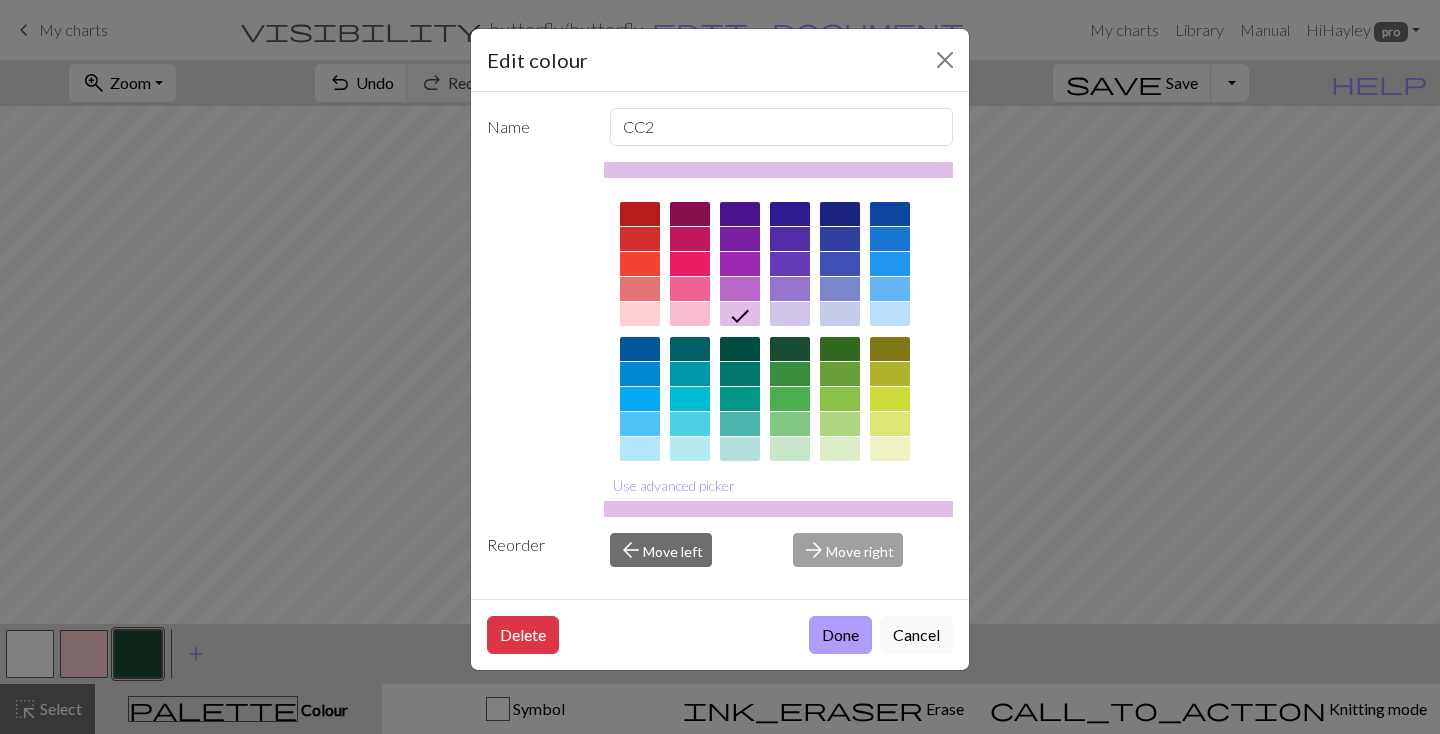 click on "Done" at bounding box center [840, 635] 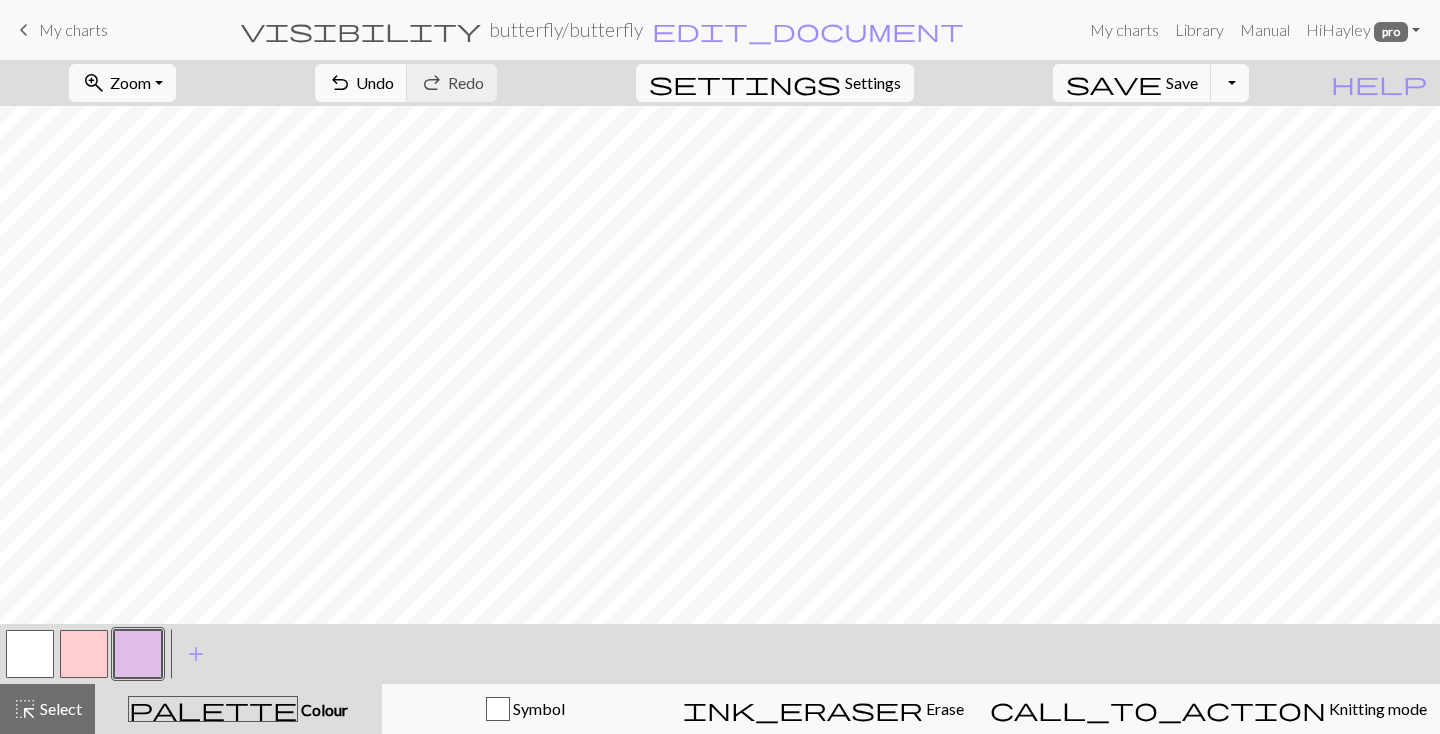 click at bounding box center [30, 654] 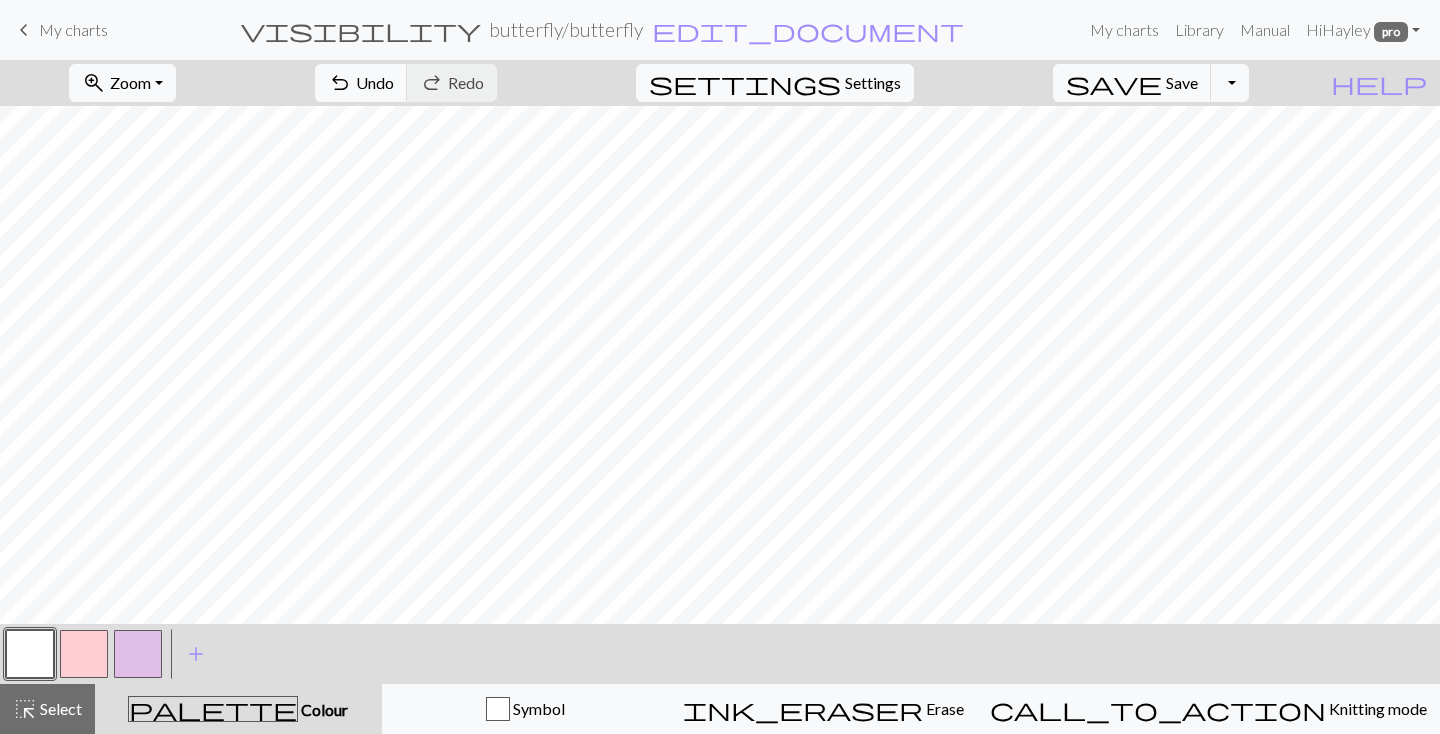click on "palette" at bounding box center [213, 709] 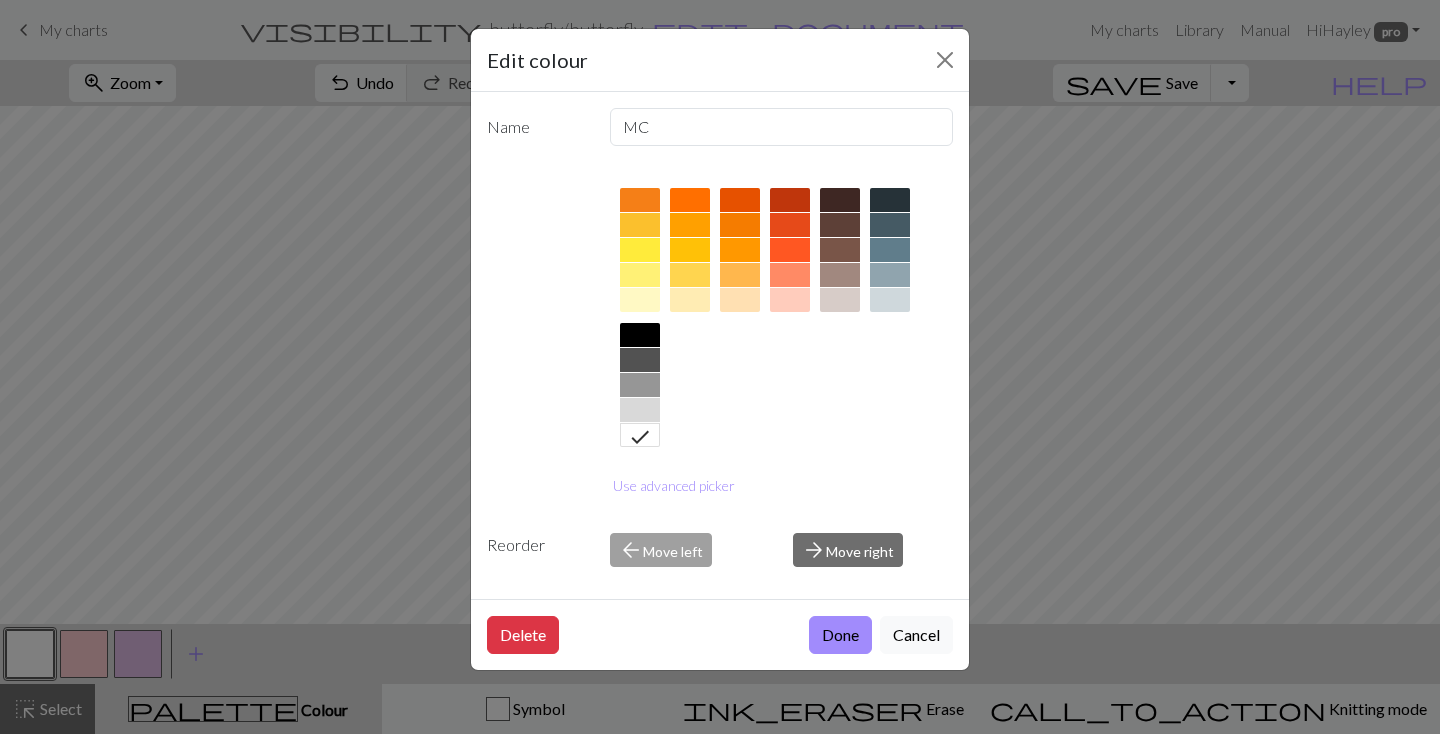 scroll, scrollTop: 283, scrollLeft: 0, axis: vertical 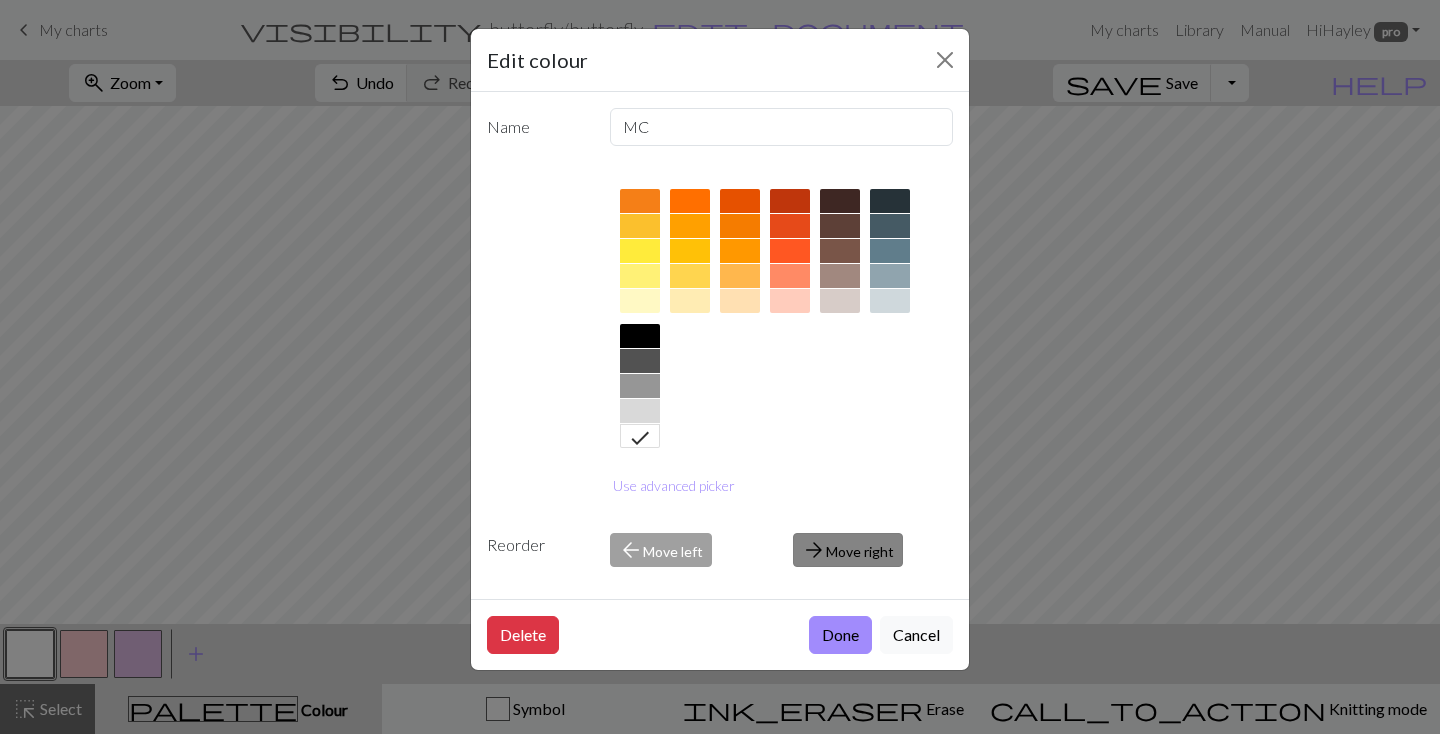 click on "arrow_forward Move right" at bounding box center [848, 550] 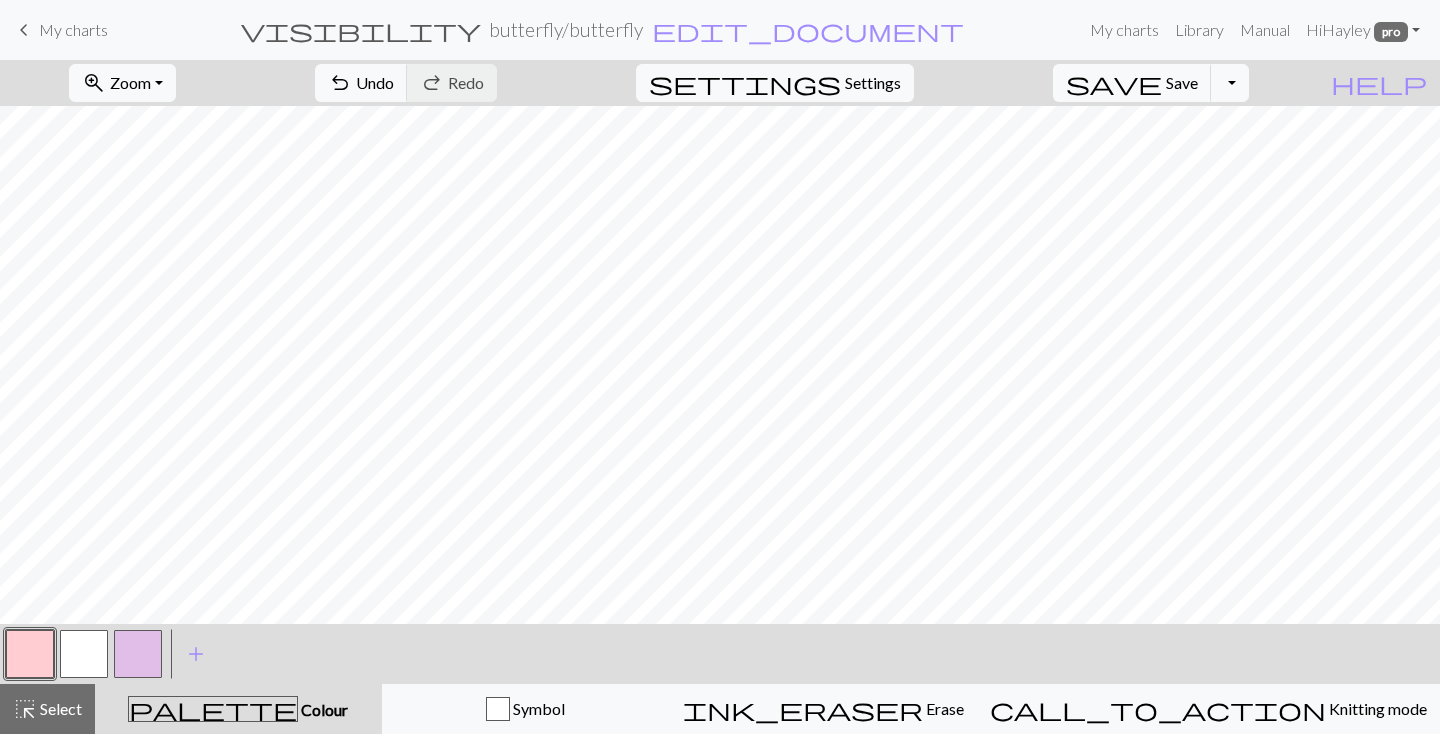 drag, startPoint x: 46, startPoint y: 660, endPoint x: 95, endPoint y: 658, distance: 49.0408 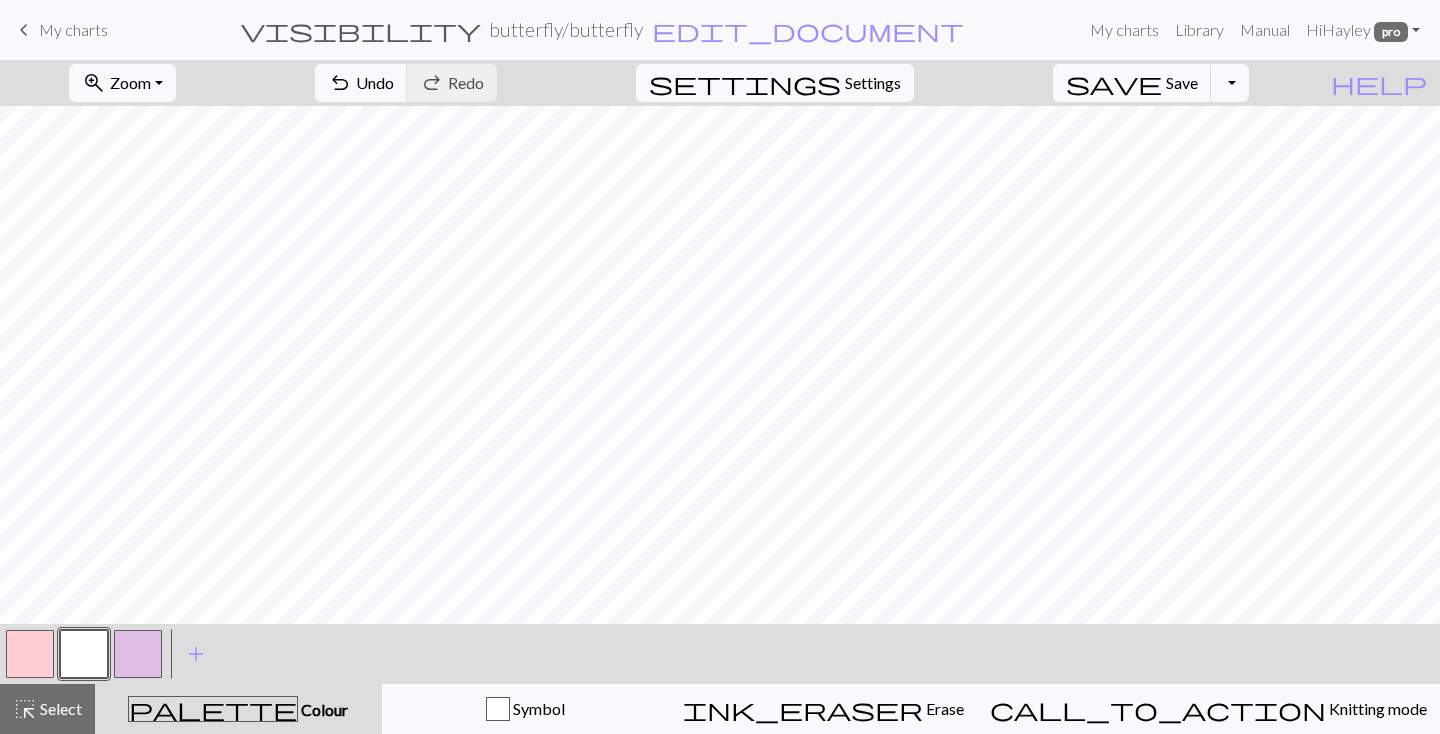 click at bounding box center [84, 654] 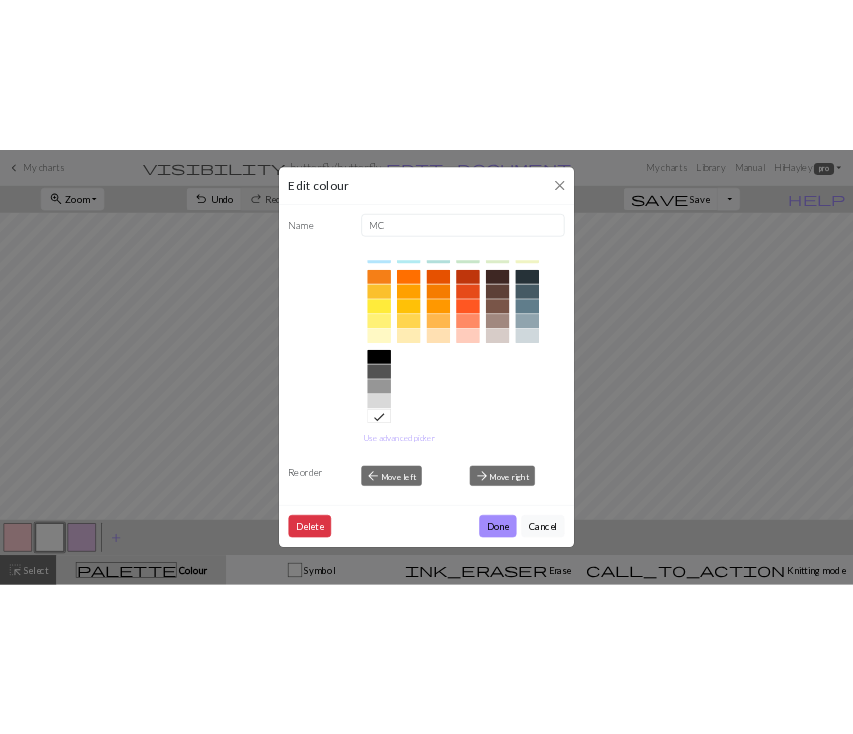 scroll, scrollTop: 280, scrollLeft: 0, axis: vertical 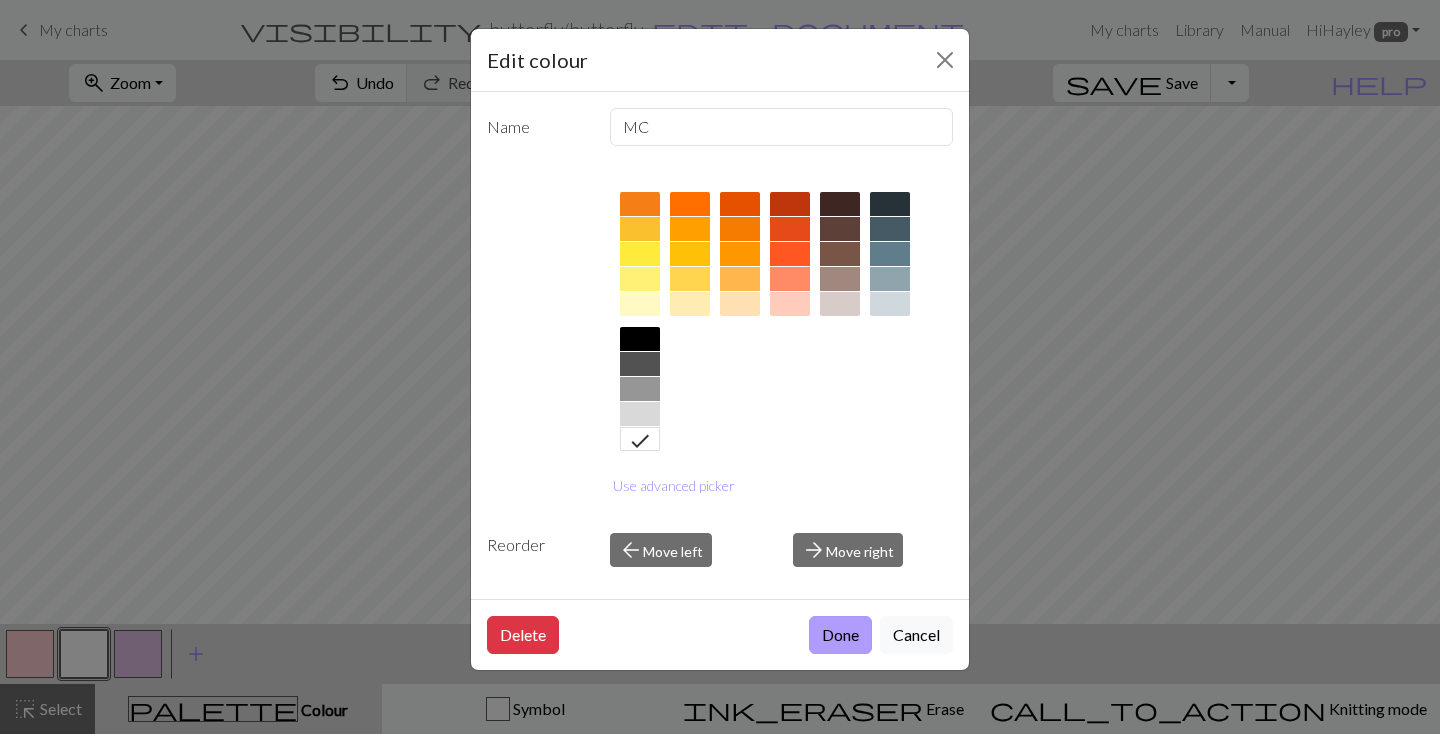 click on "Done" at bounding box center (840, 635) 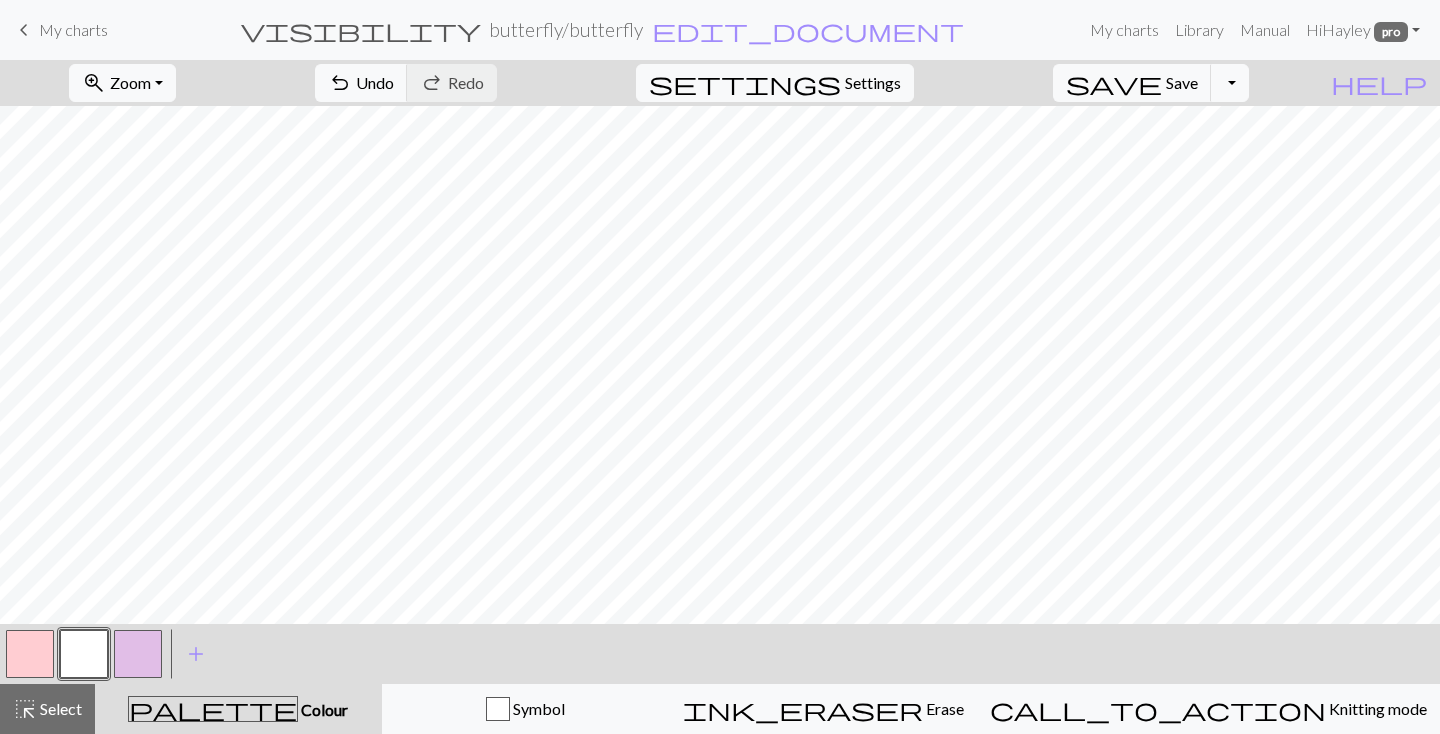 click at bounding box center [138, 654] 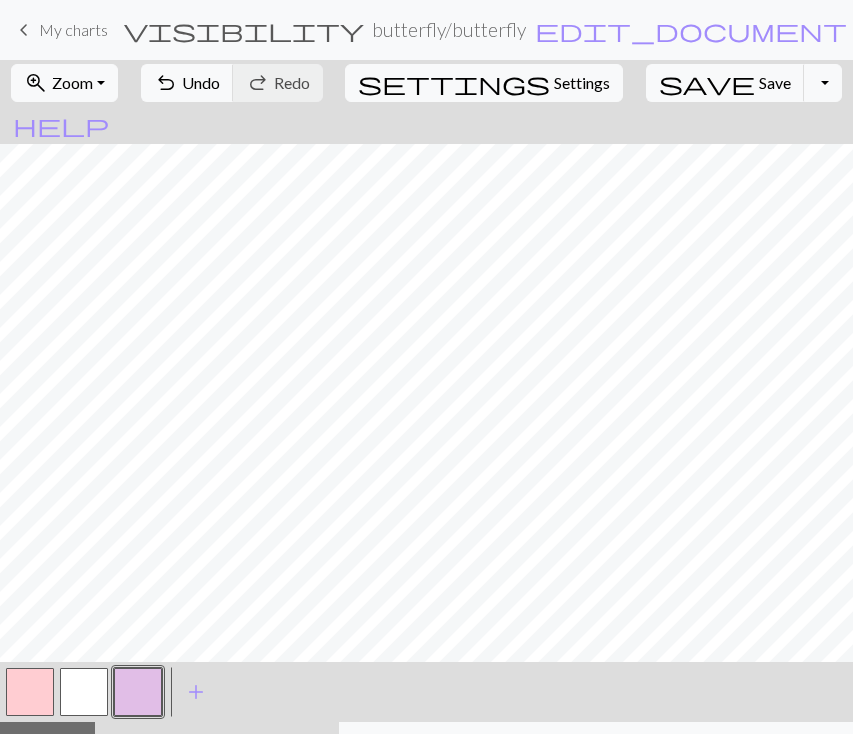 click at bounding box center (84, 692) 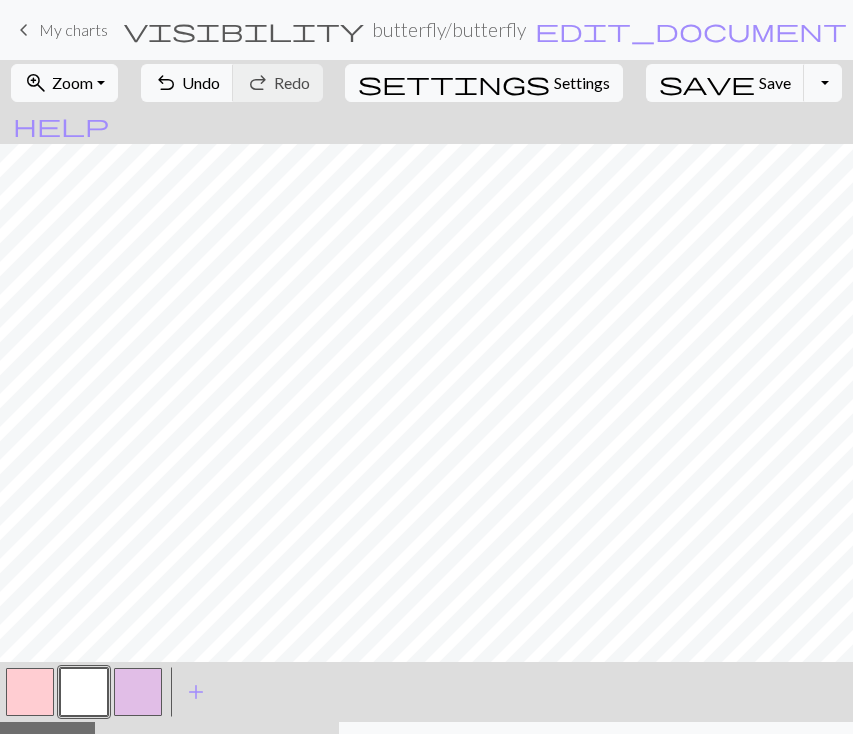 click at bounding box center (84, 692) 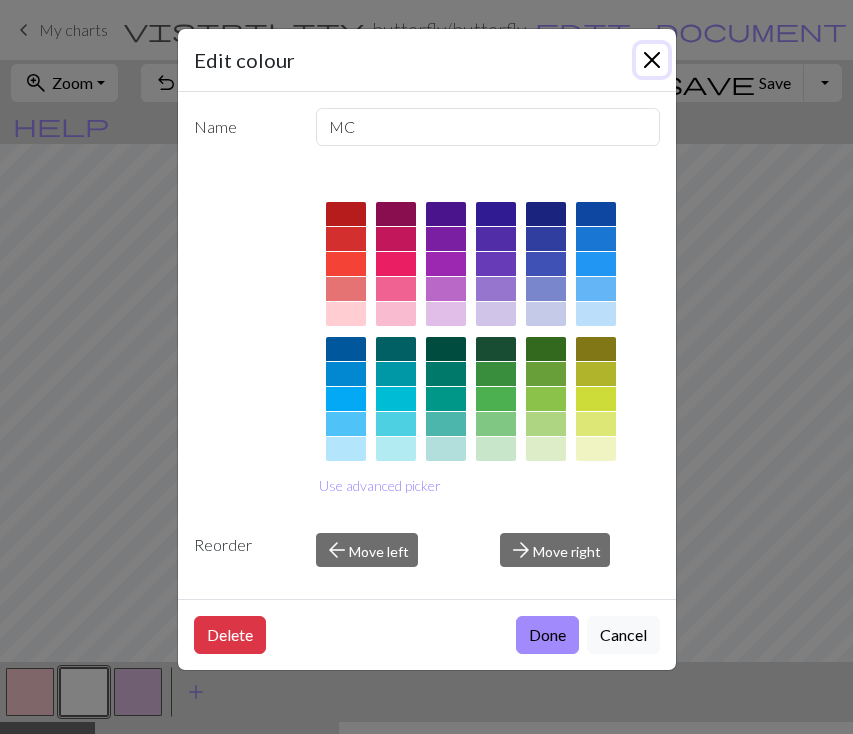 click at bounding box center (652, 60) 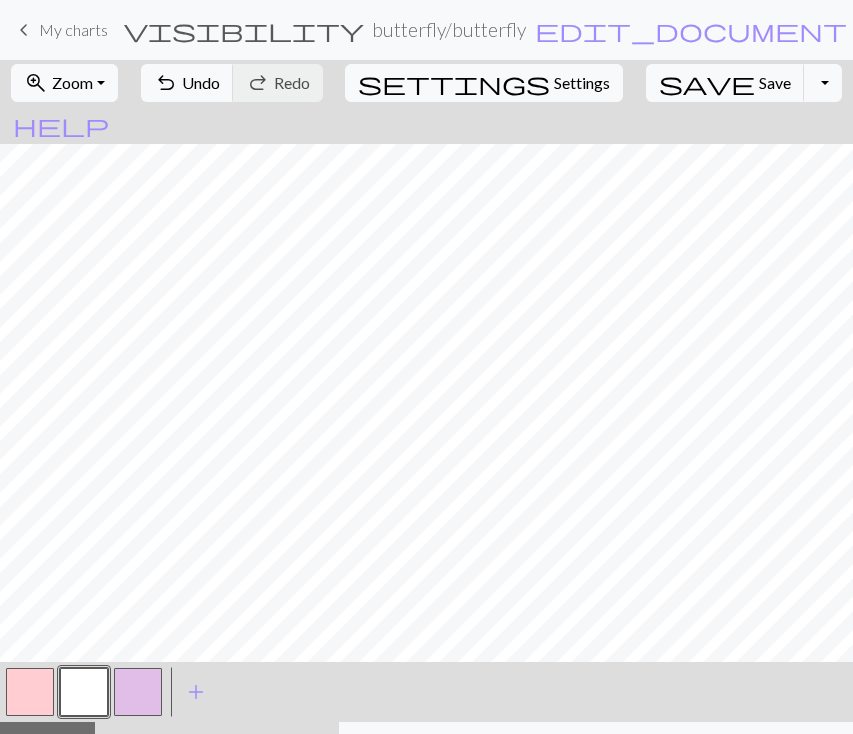 click at bounding box center [138, 692] 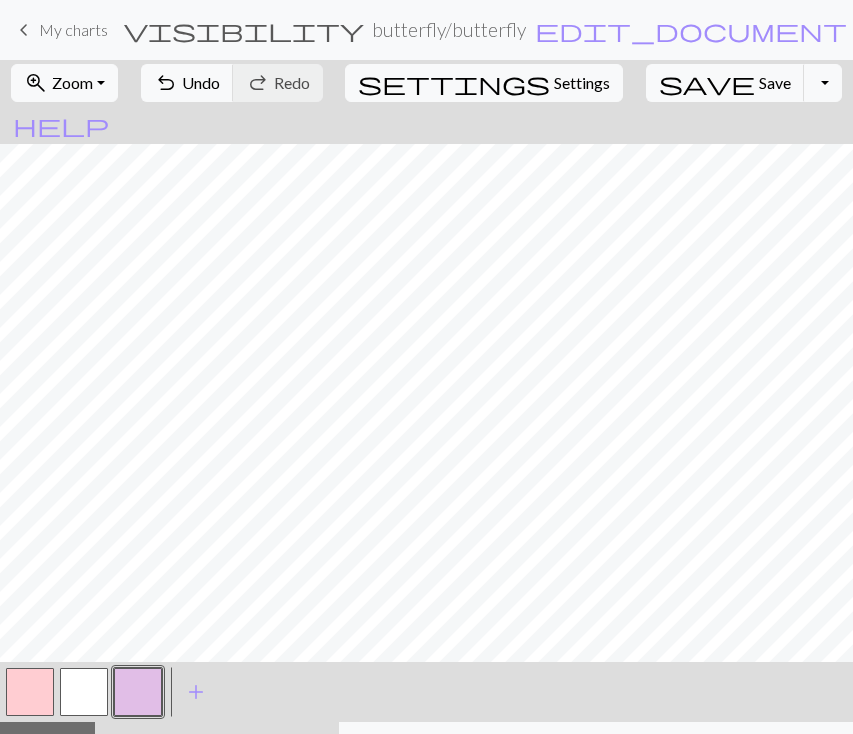 click at bounding box center [84, 692] 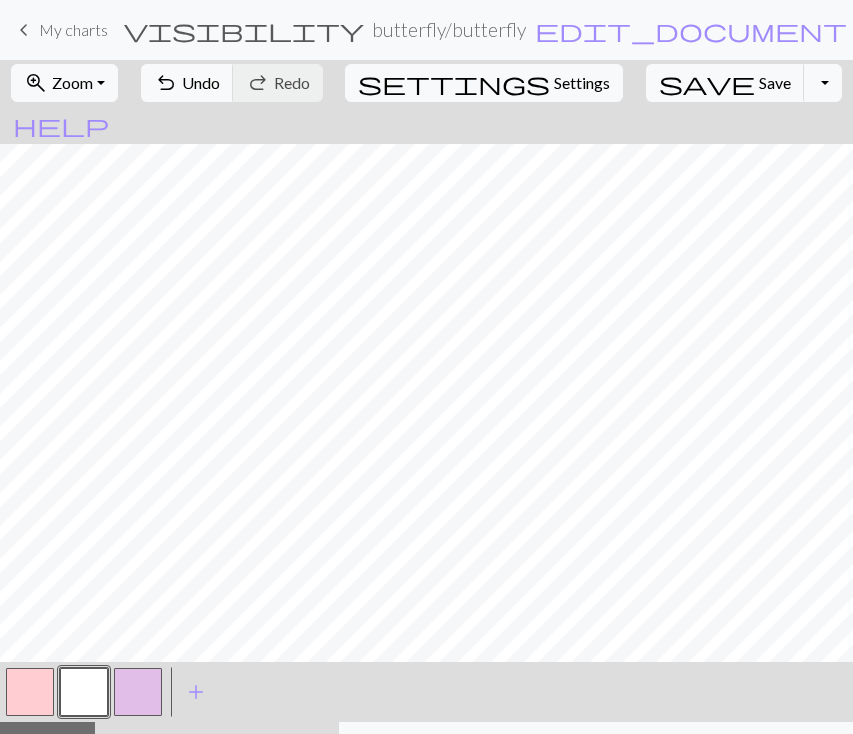 click at bounding box center (138, 692) 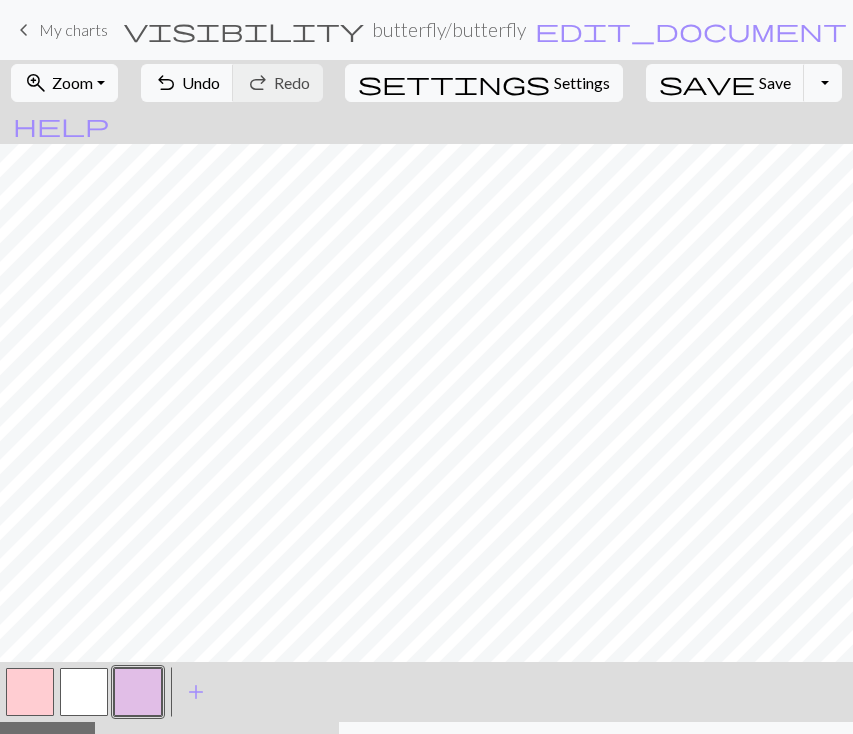 click on "Colour" at bounding box center [302, 747] 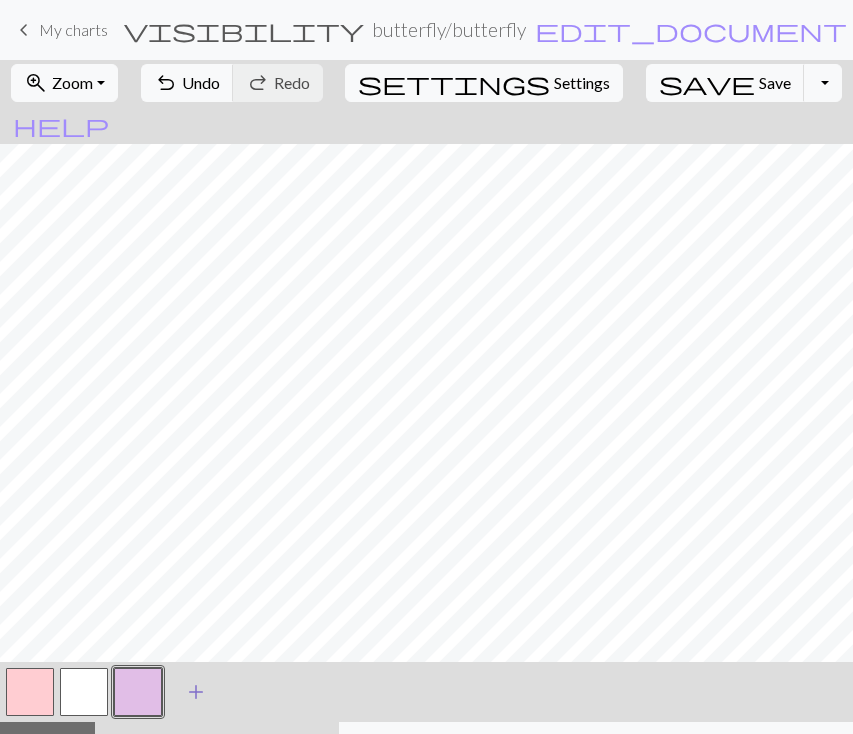 click on "add" at bounding box center (196, 692) 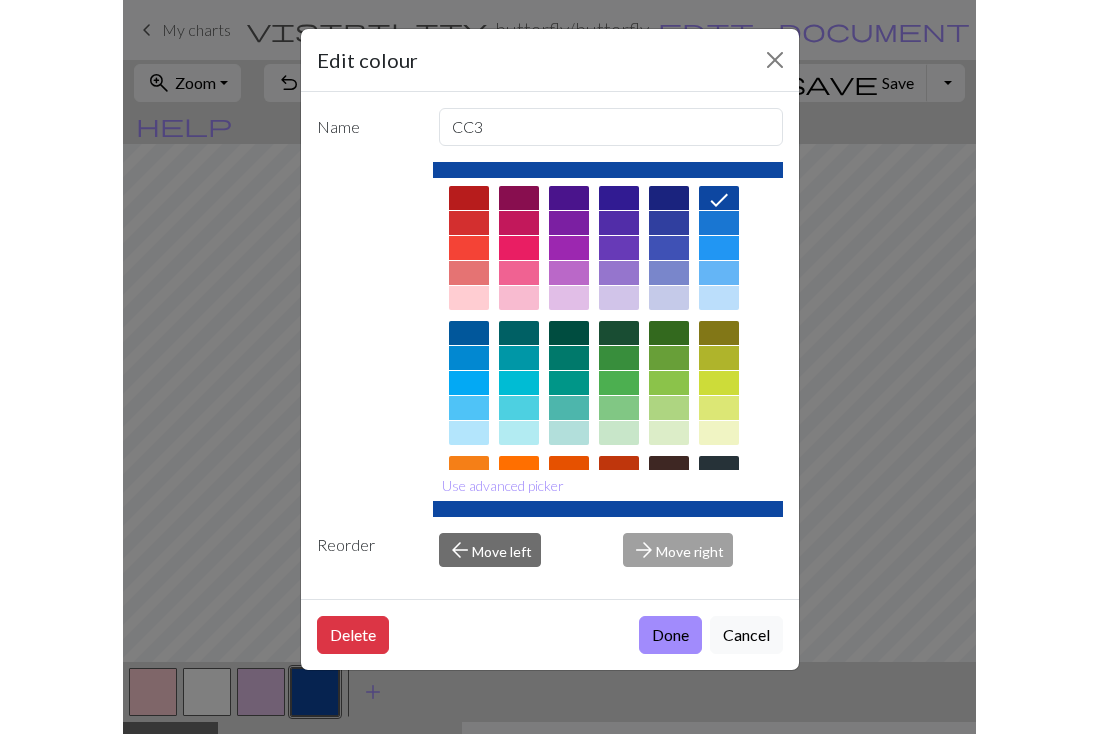 scroll, scrollTop: 11, scrollLeft: 0, axis: vertical 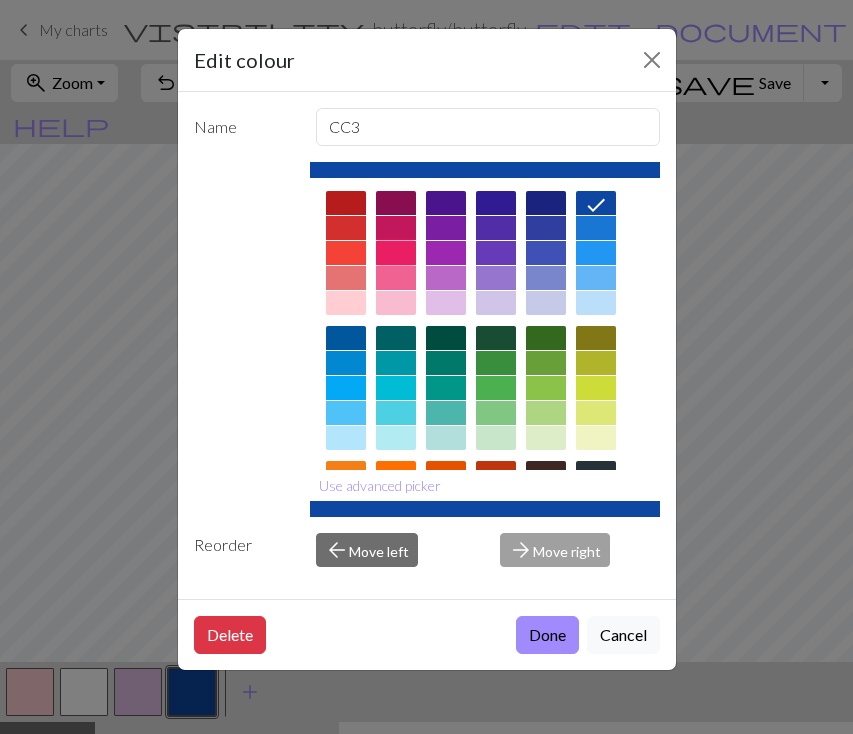 click at bounding box center (396, 253) 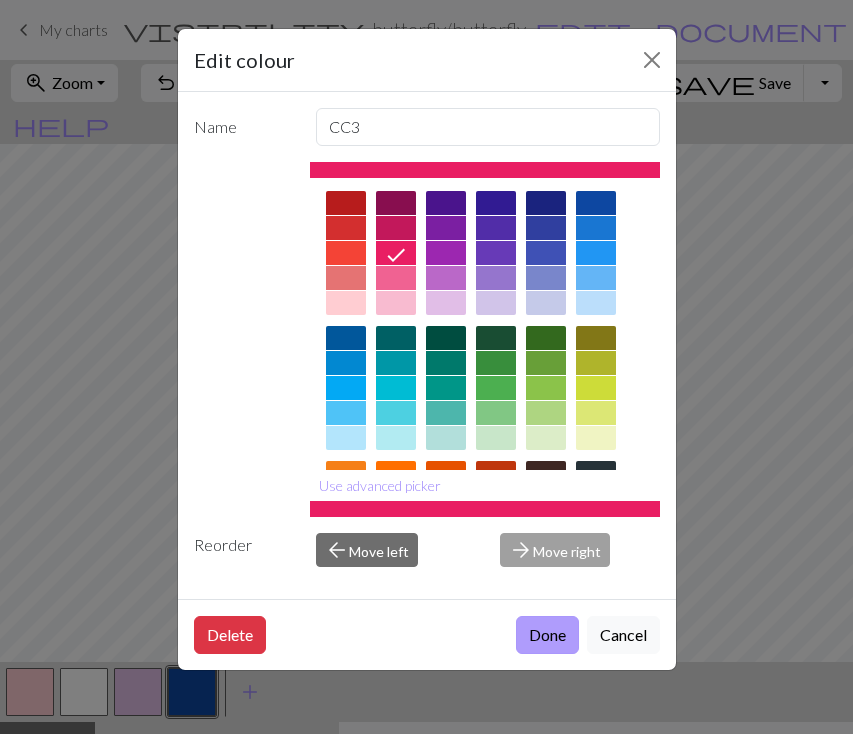 click on "Done" at bounding box center [547, 635] 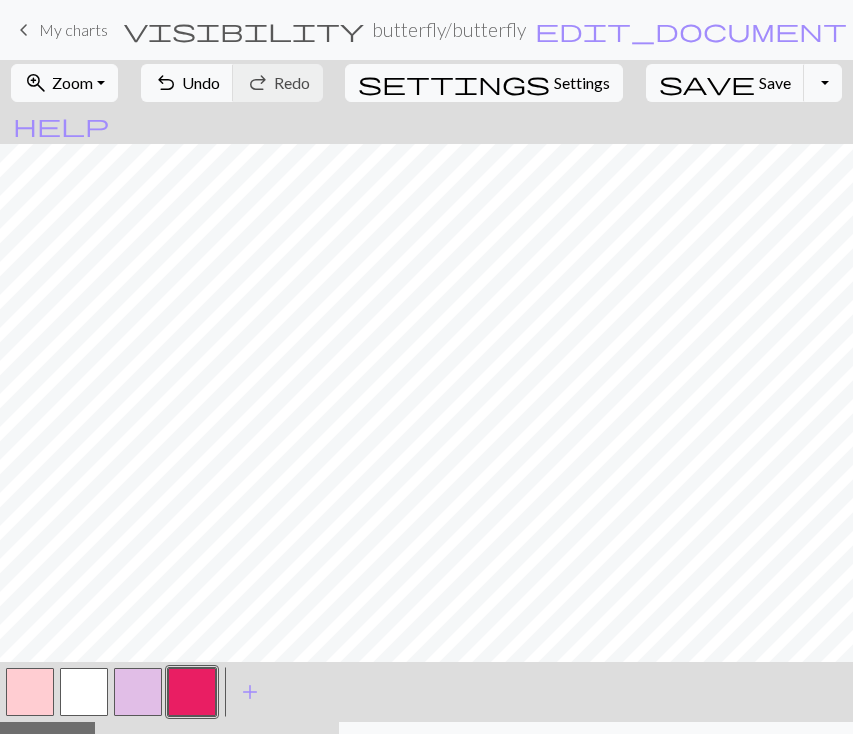 click at bounding box center (30, 692) 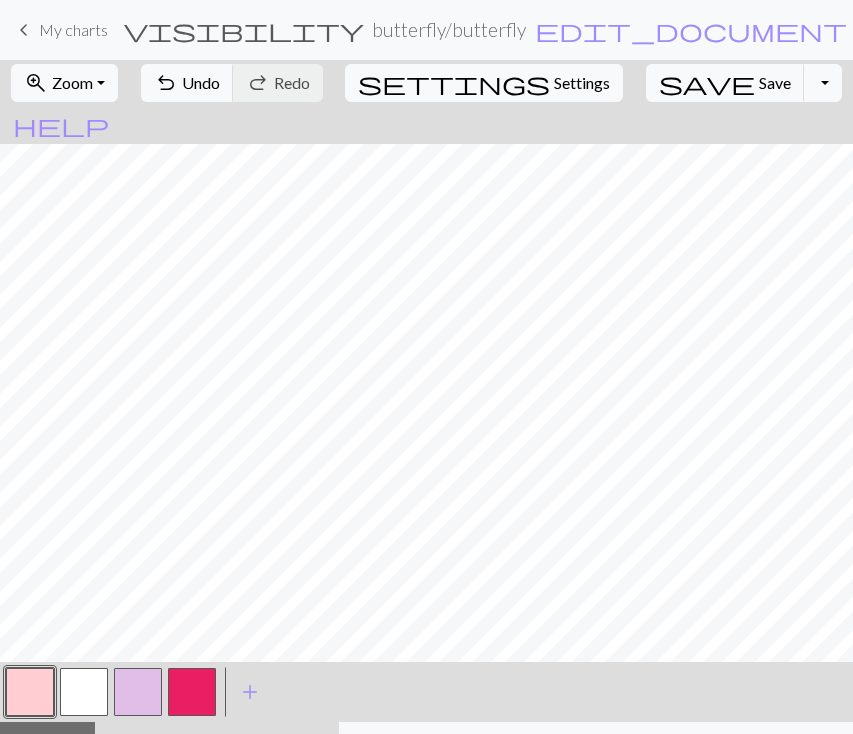 click at bounding box center (84, 692) 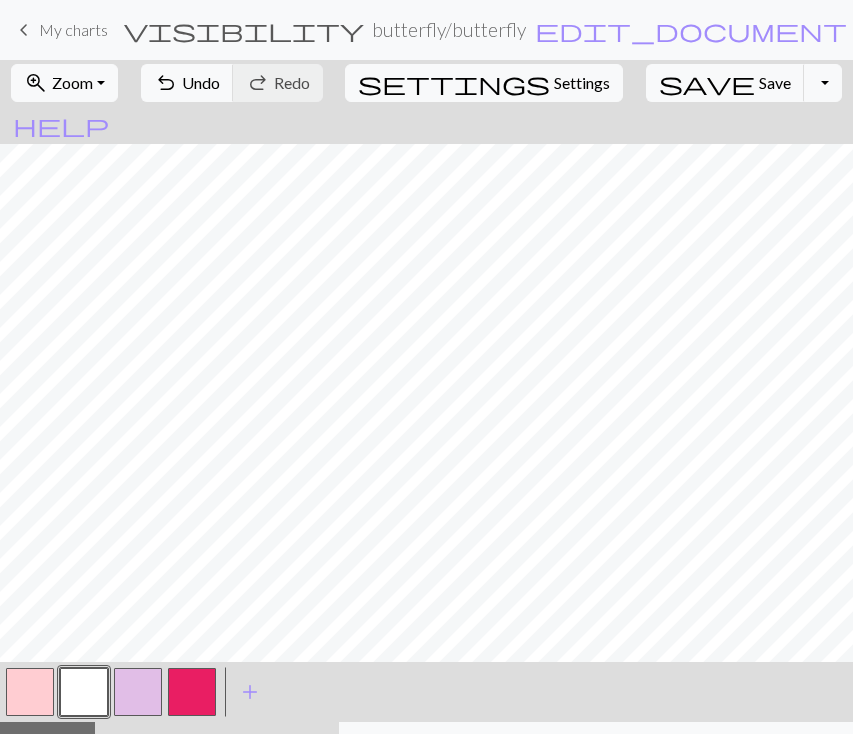 click at bounding box center (30, 692) 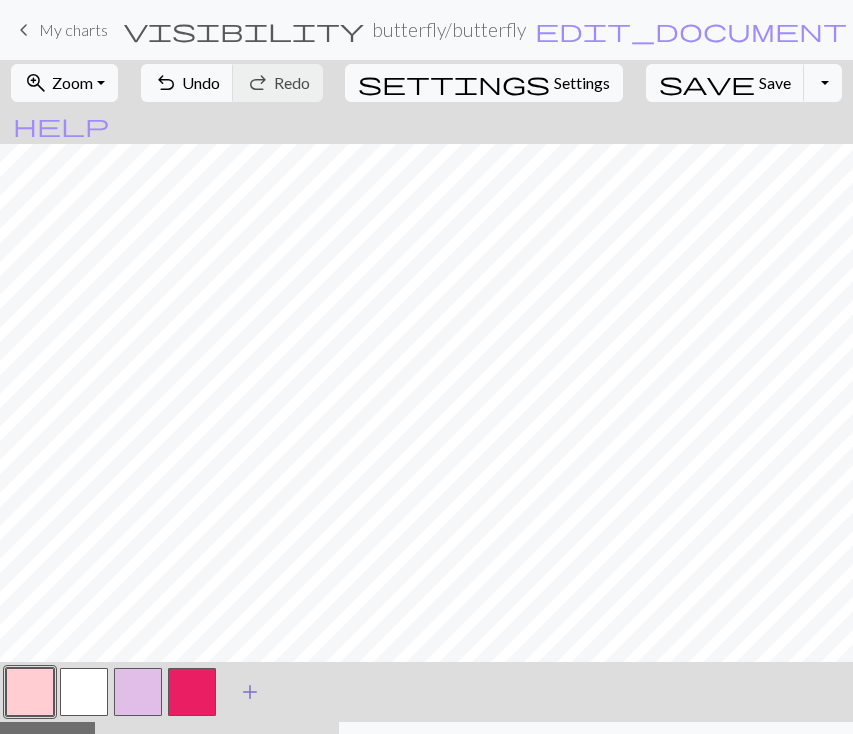 click on "add" at bounding box center (250, 692) 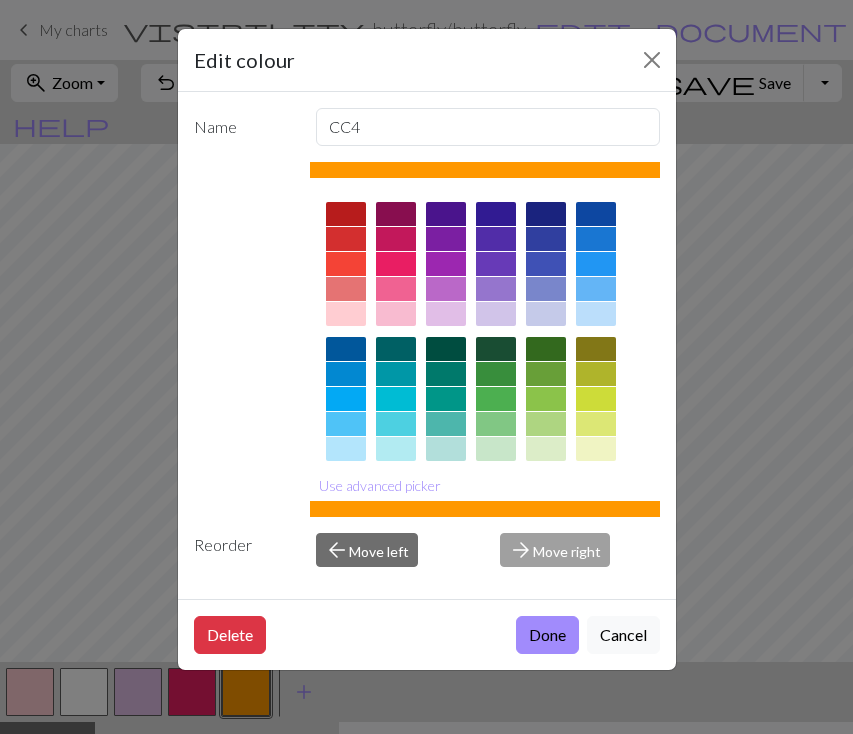 click at bounding box center (346, 449) 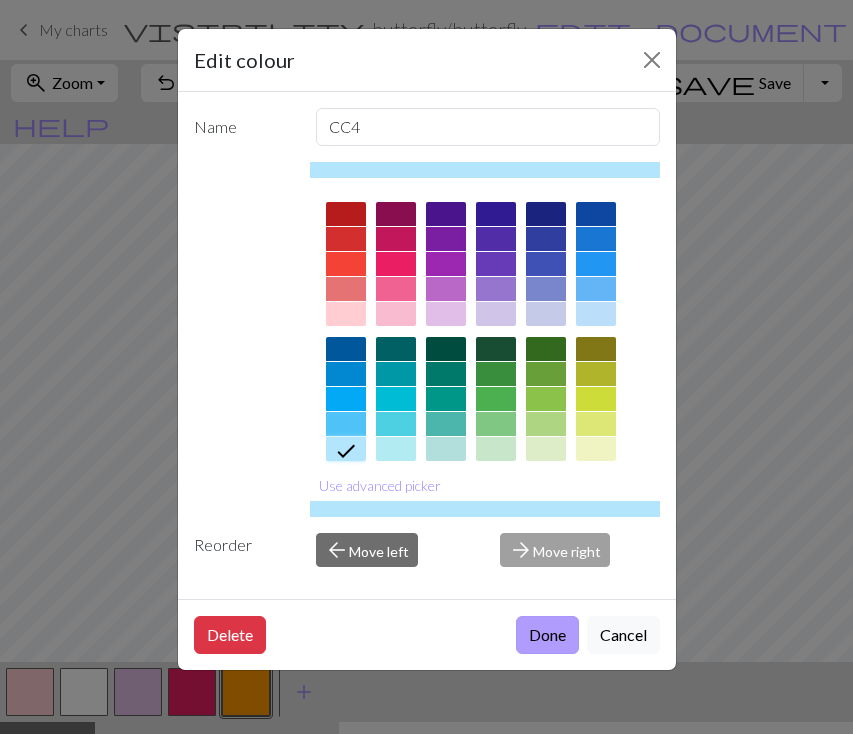 click on "Done" at bounding box center (547, 635) 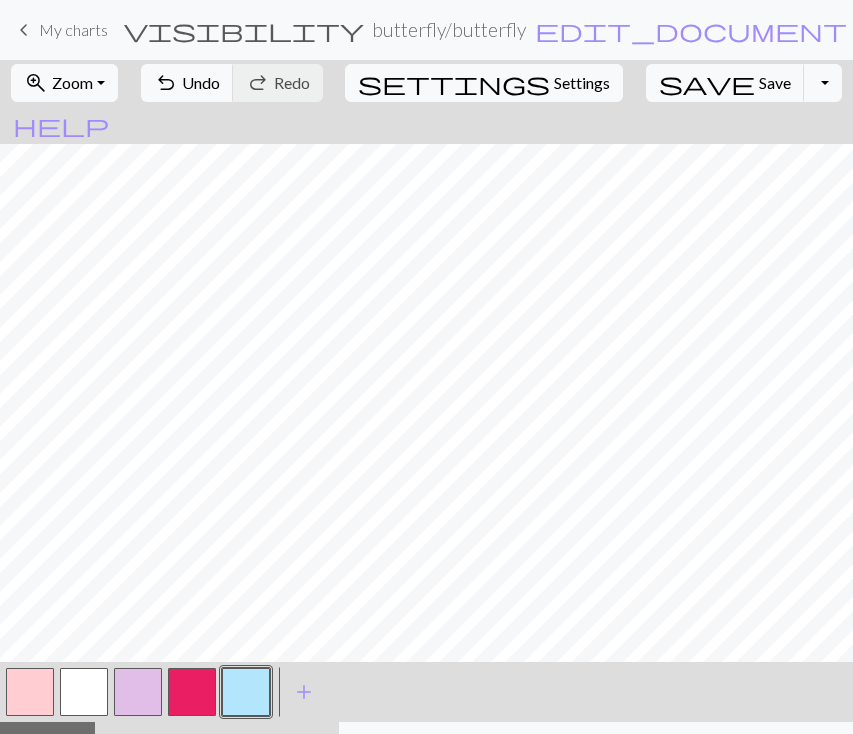 click at bounding box center (138, 692) 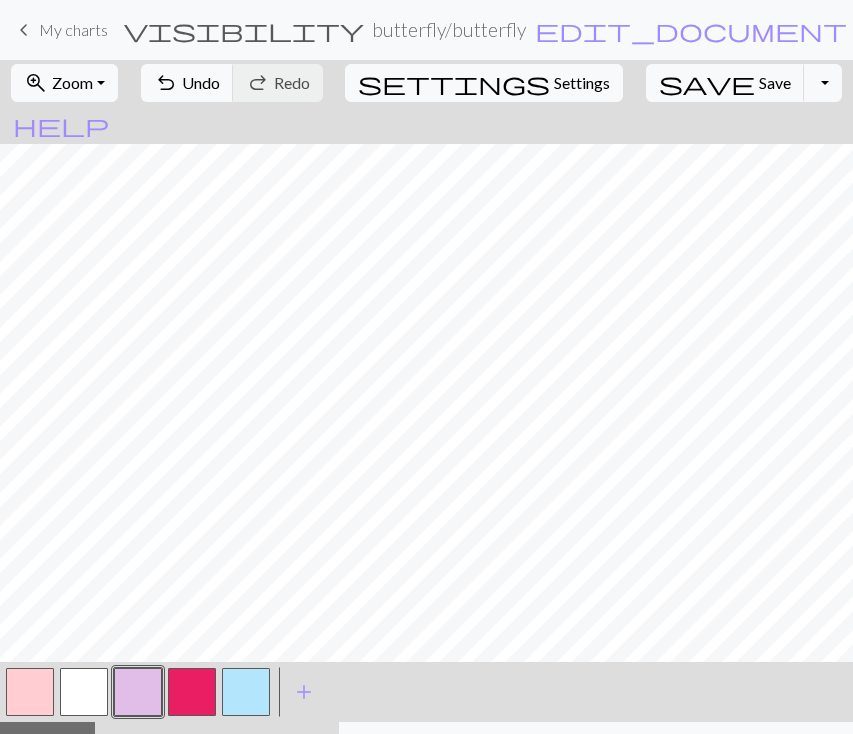 click at bounding box center [84, 692] 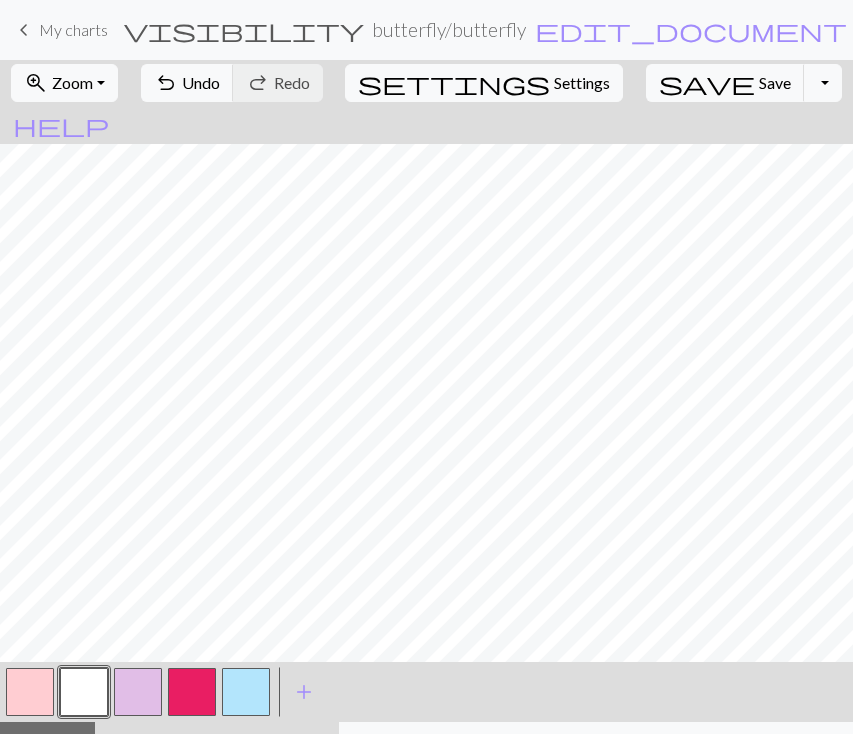 click at bounding box center (246, 692) 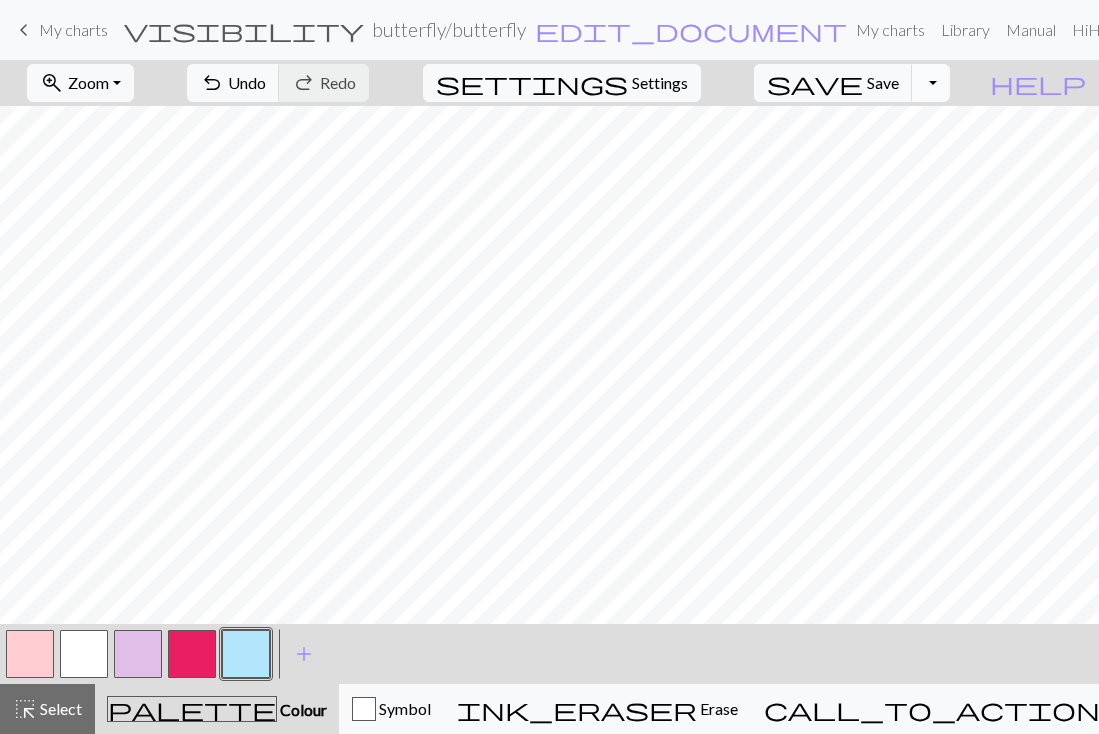 click on "Toggle Dropdown" at bounding box center (931, 83) 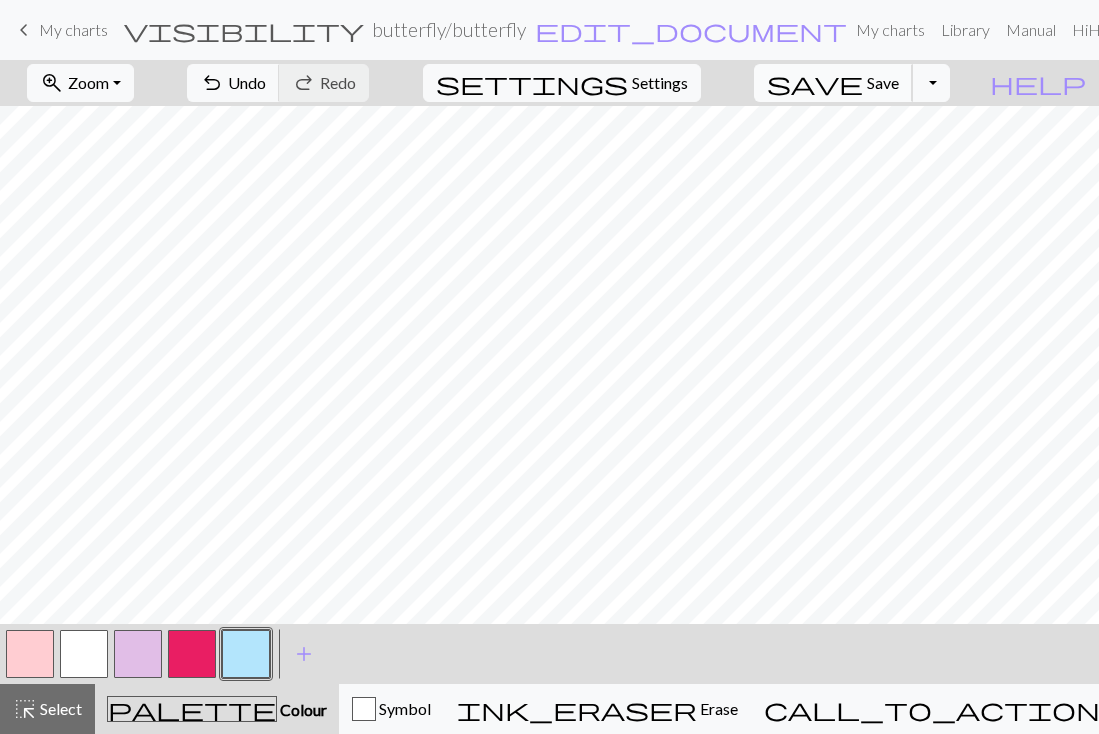 click on "save" at bounding box center [815, 83] 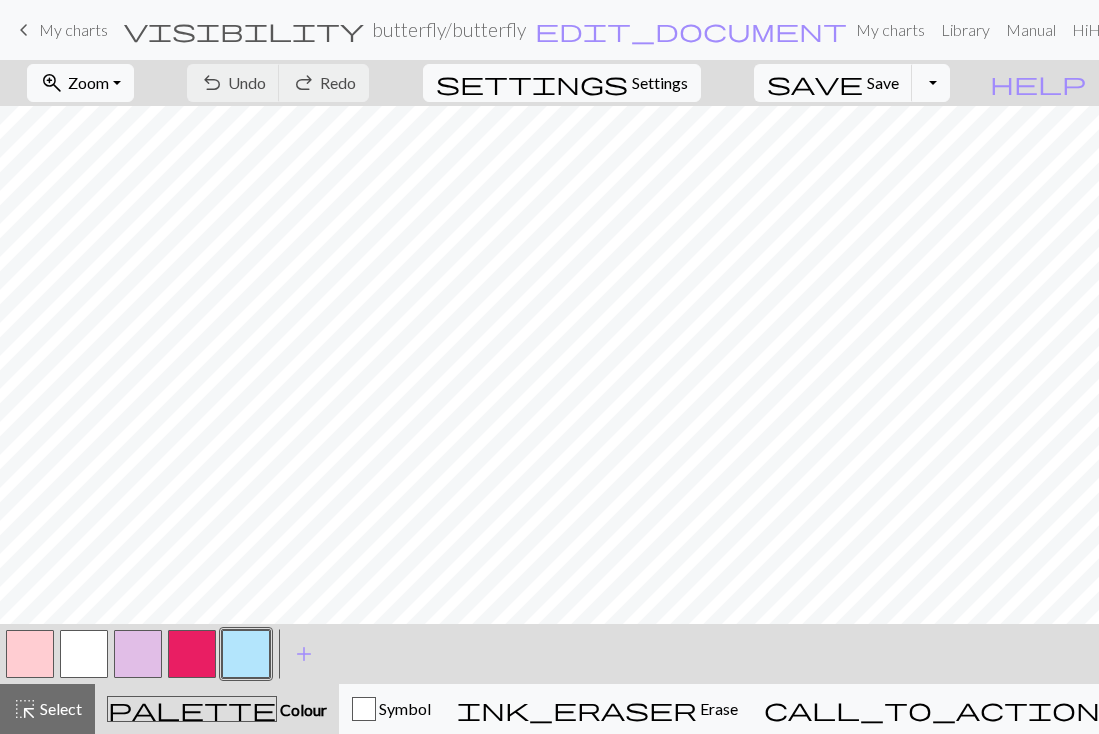click on "My charts" at bounding box center (73, 29) 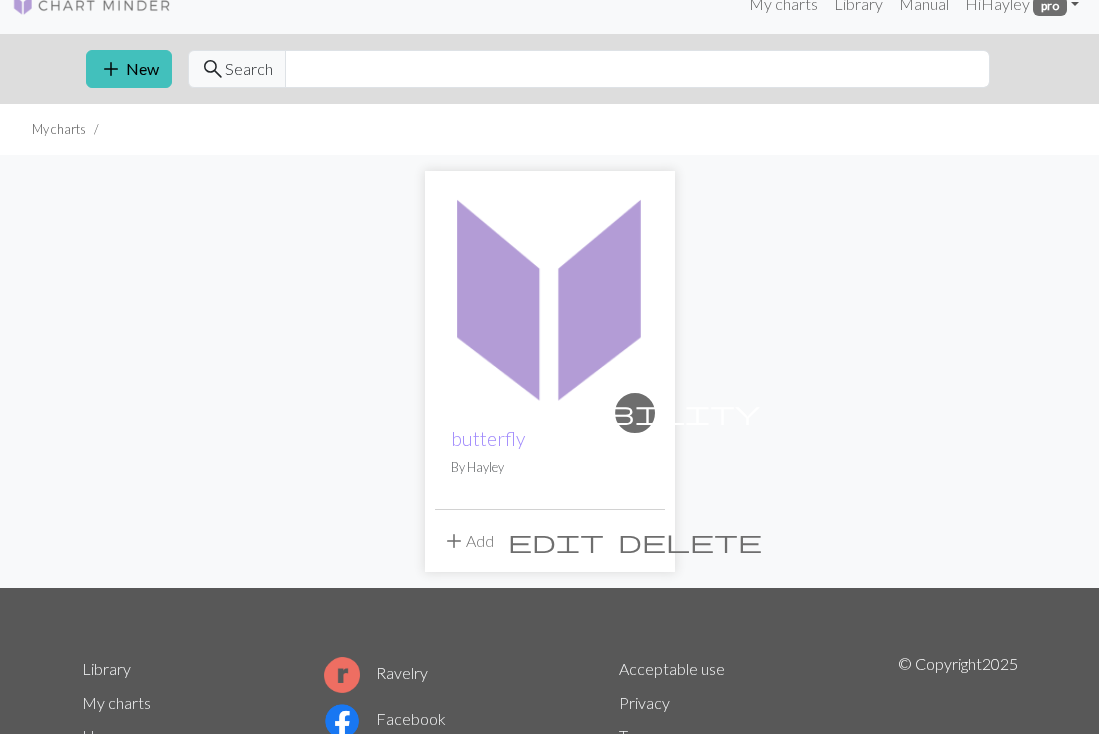 scroll, scrollTop: 0, scrollLeft: 0, axis: both 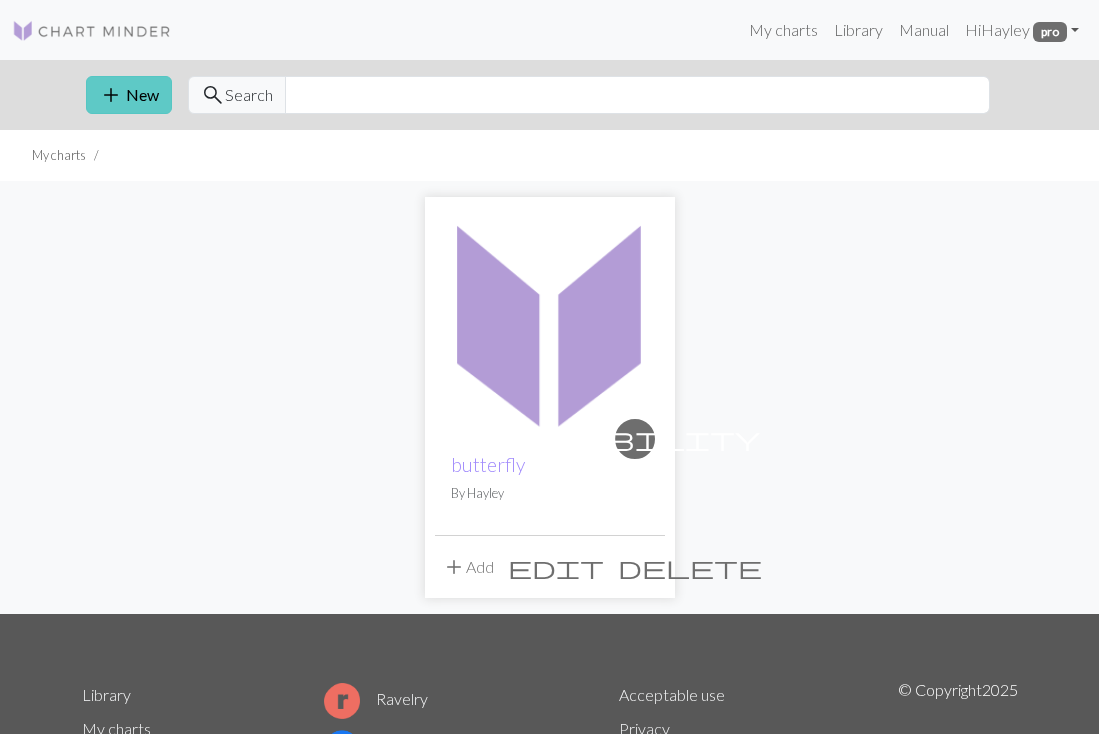 click on "add" at bounding box center [111, 95] 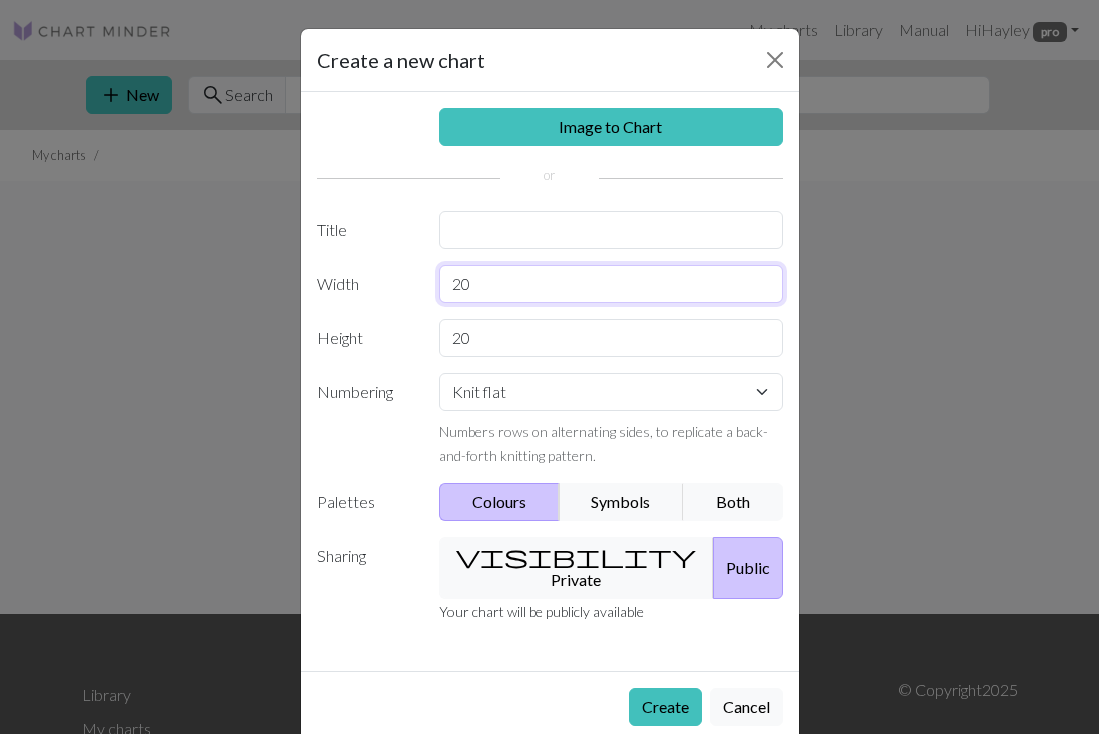 click on "20" at bounding box center (611, 284) 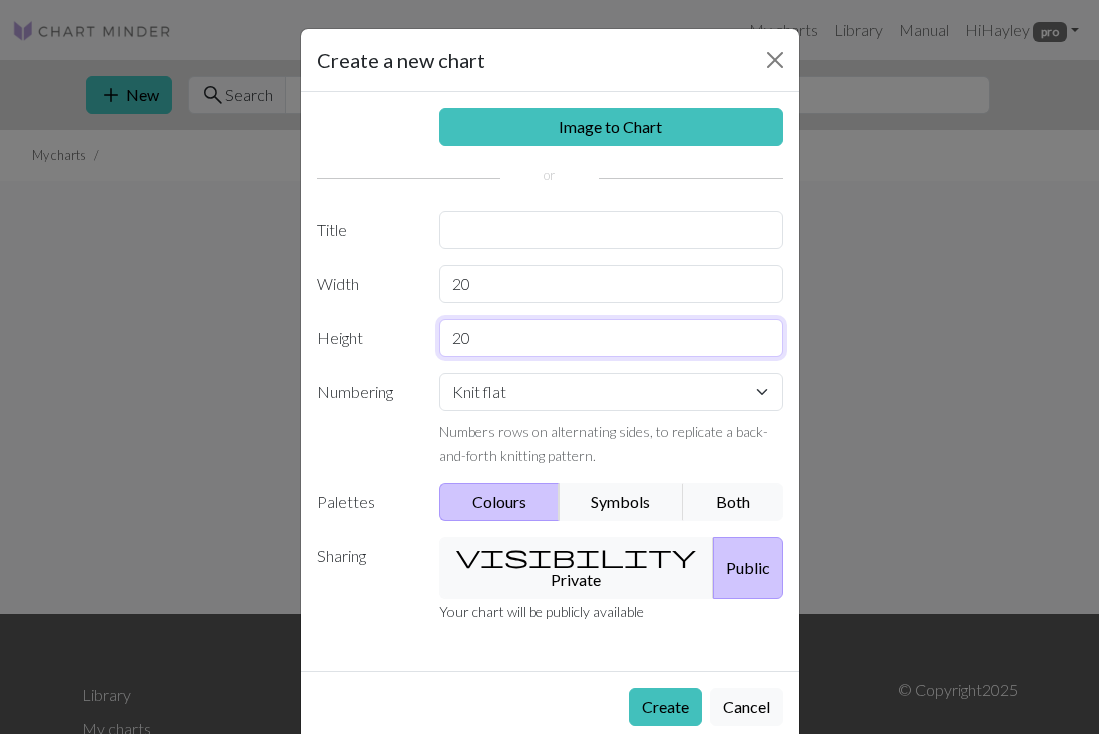 click on "20" at bounding box center [611, 338] 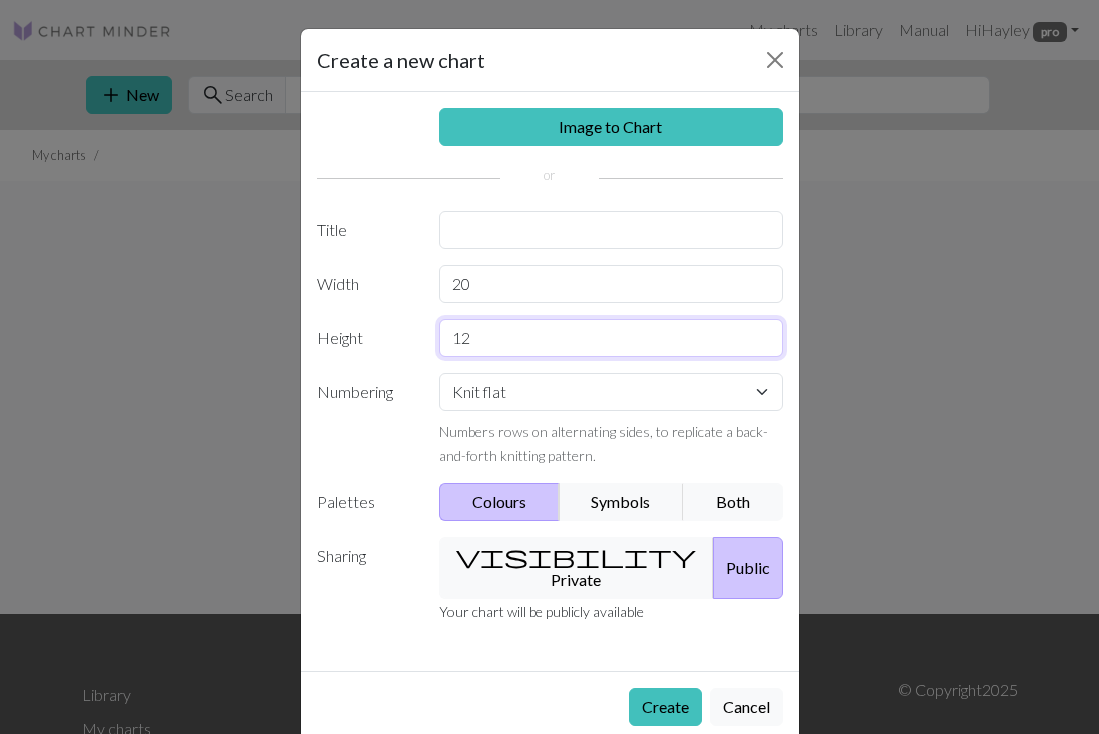 type on "12" 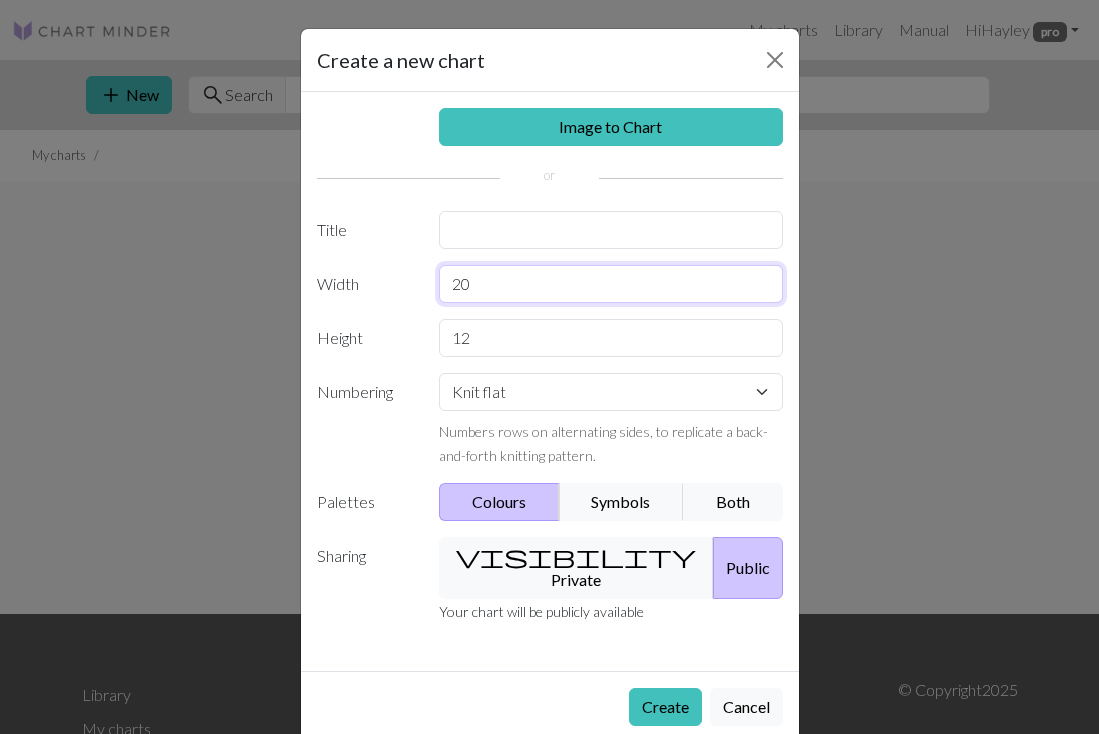 click on "20" at bounding box center (611, 284) 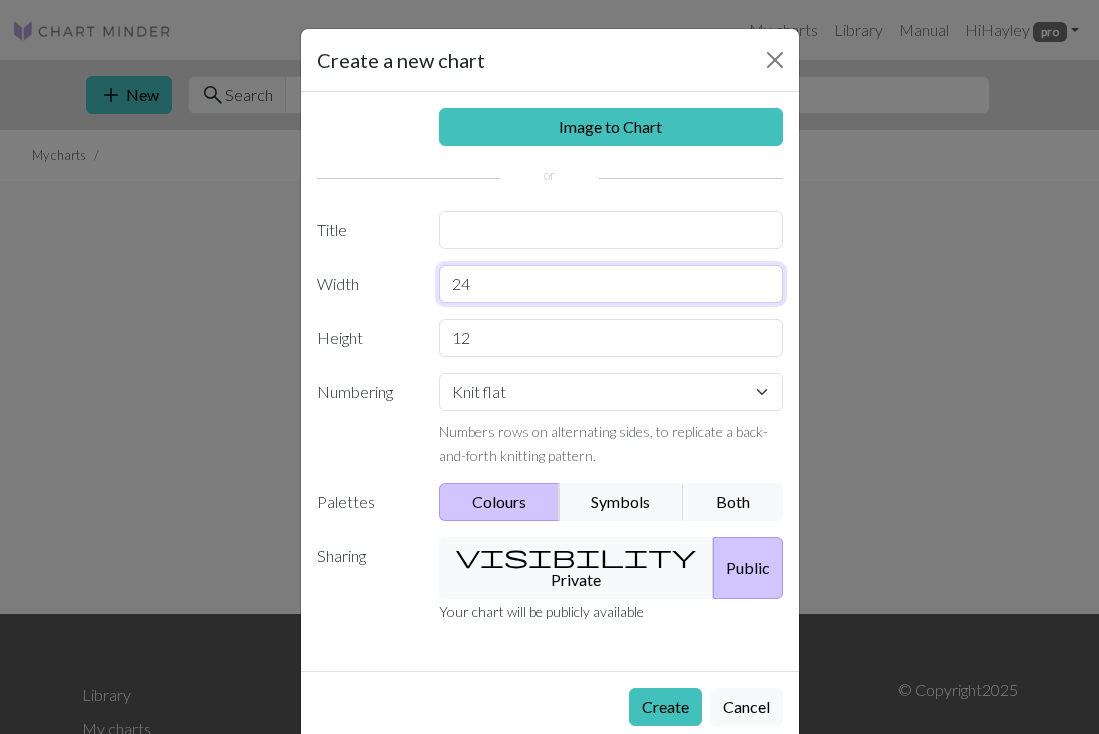 type on "24" 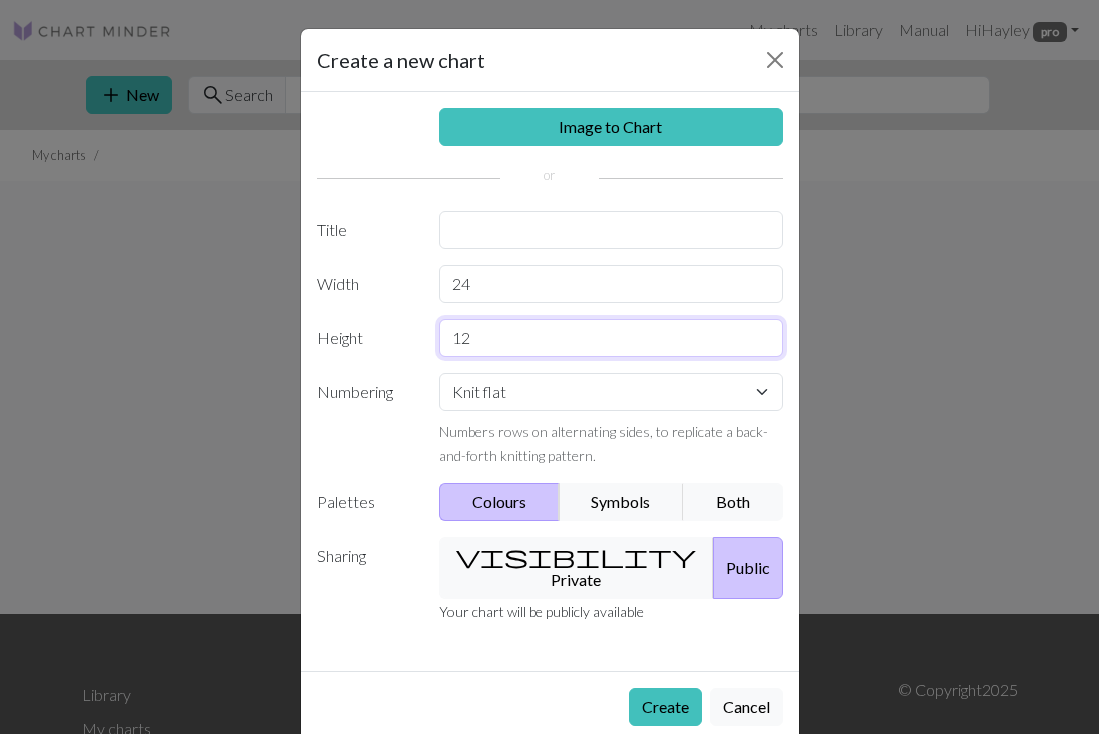 click on "12" at bounding box center [611, 338] 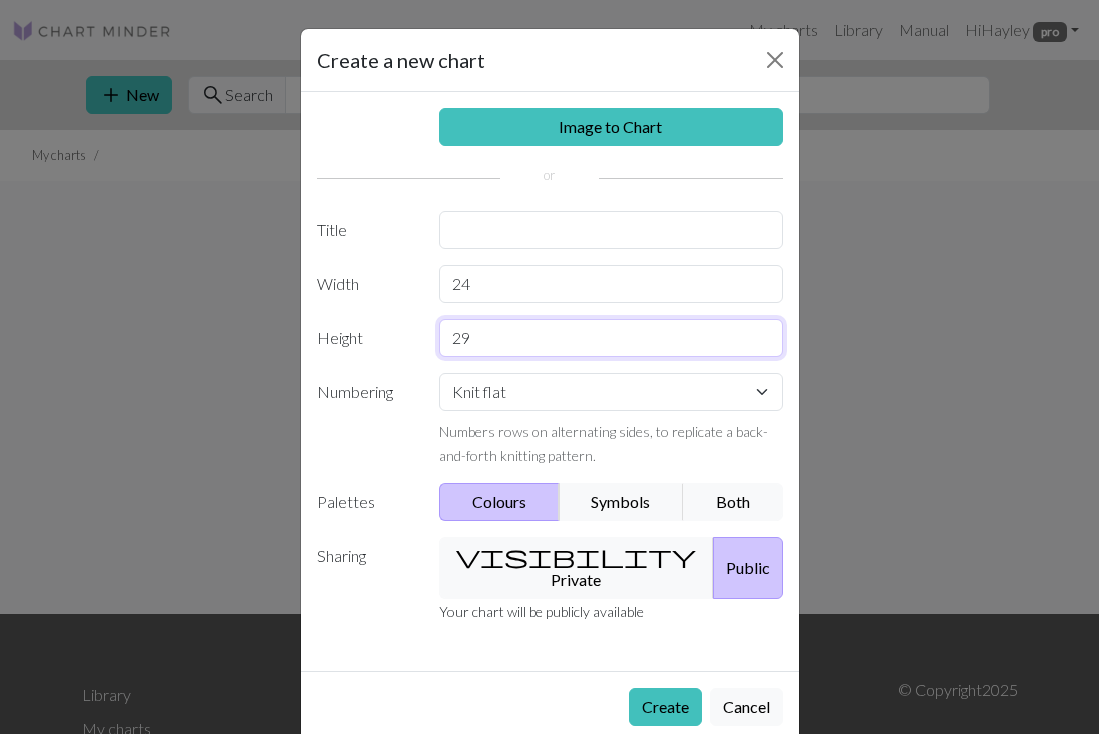 type on "29" 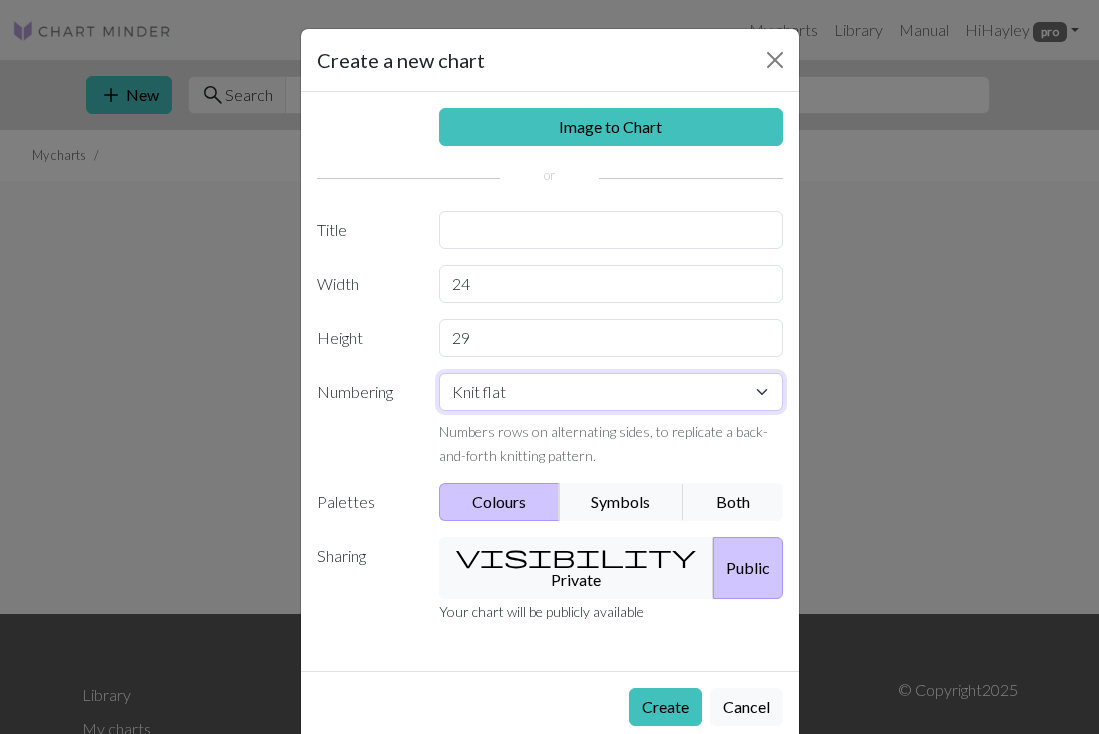 click on "Knit flat Knit in the round Lace knitting Cross stitch" at bounding box center (611, 392) 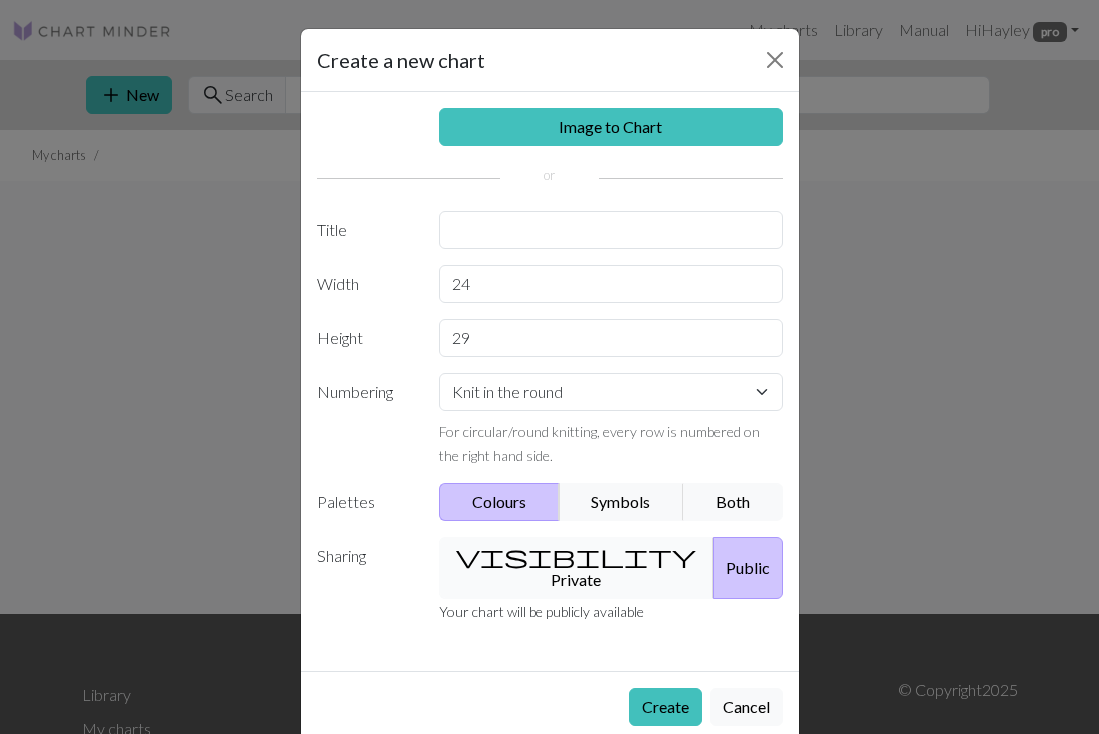 click on "visibility" at bounding box center (576, 556) 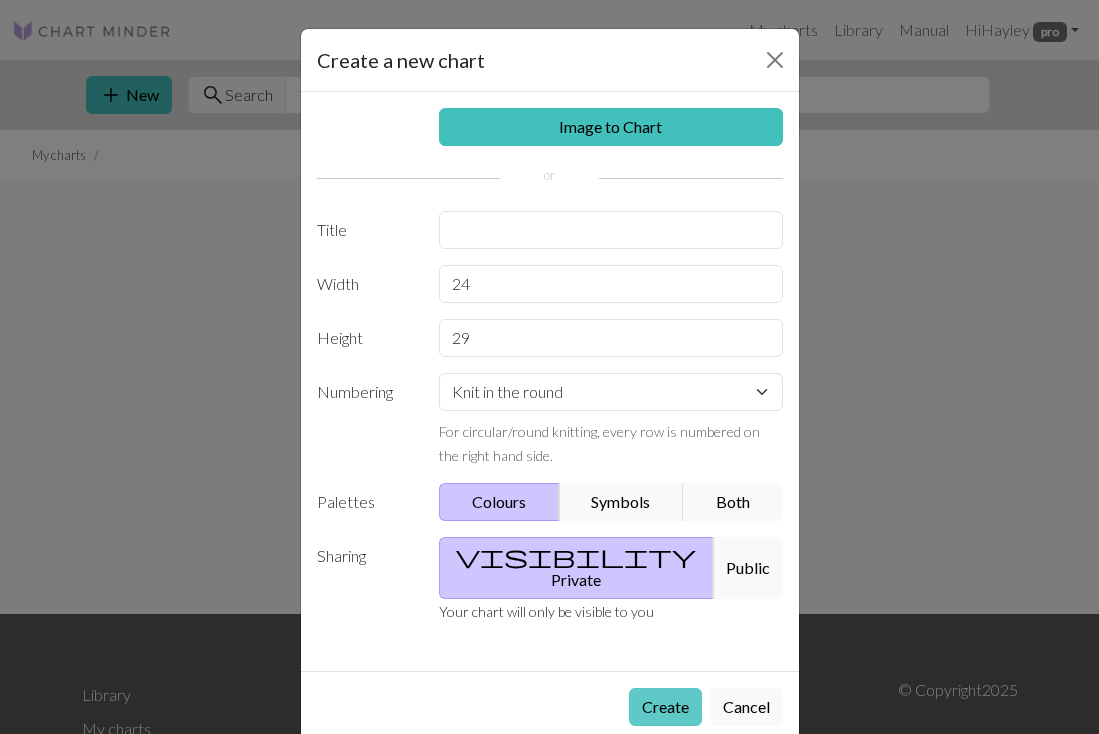 click on "Create" at bounding box center [665, 707] 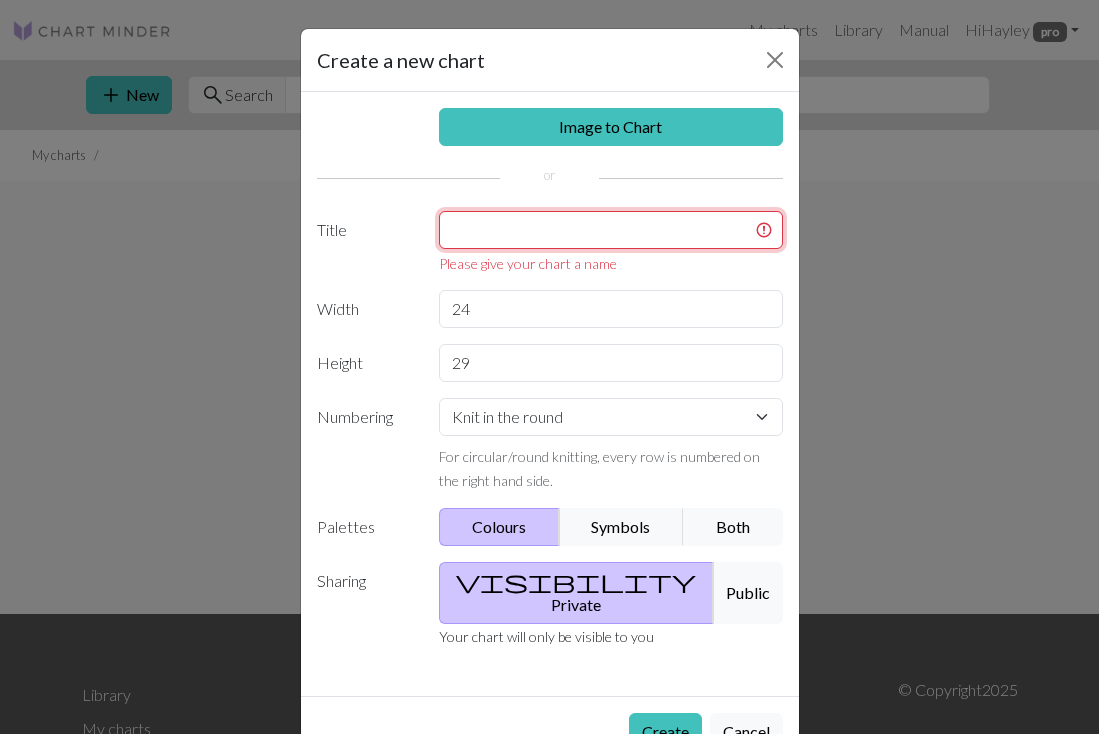 click at bounding box center (611, 230) 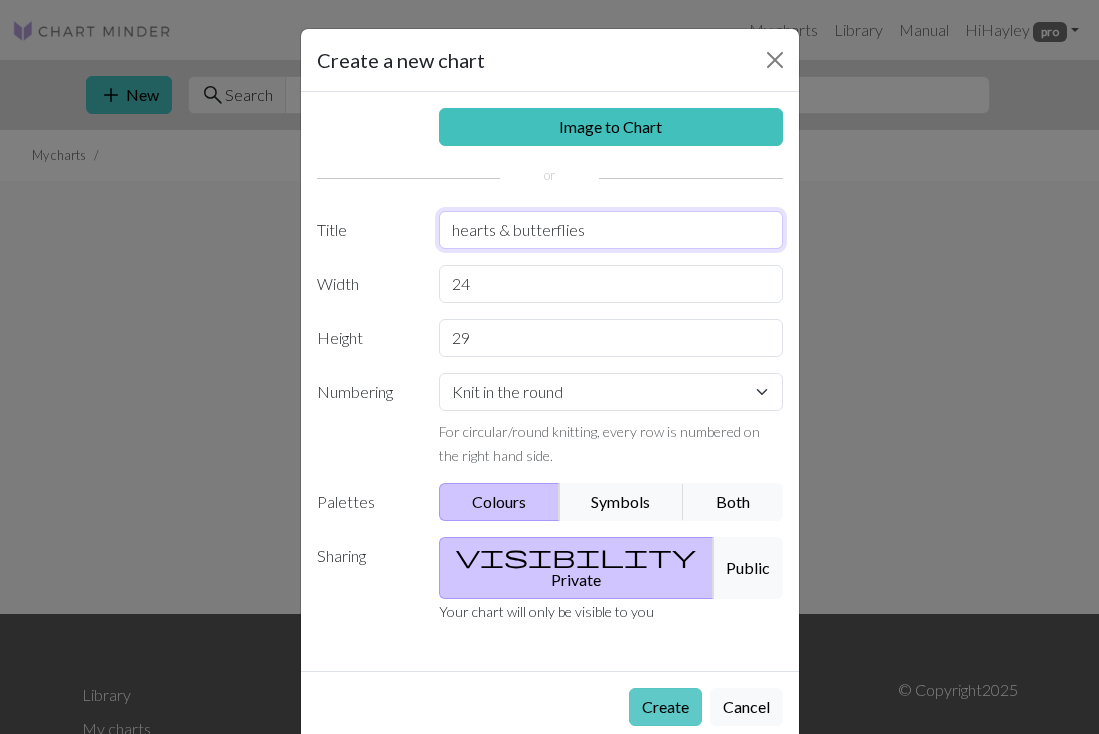 type on "hearts & butterflies" 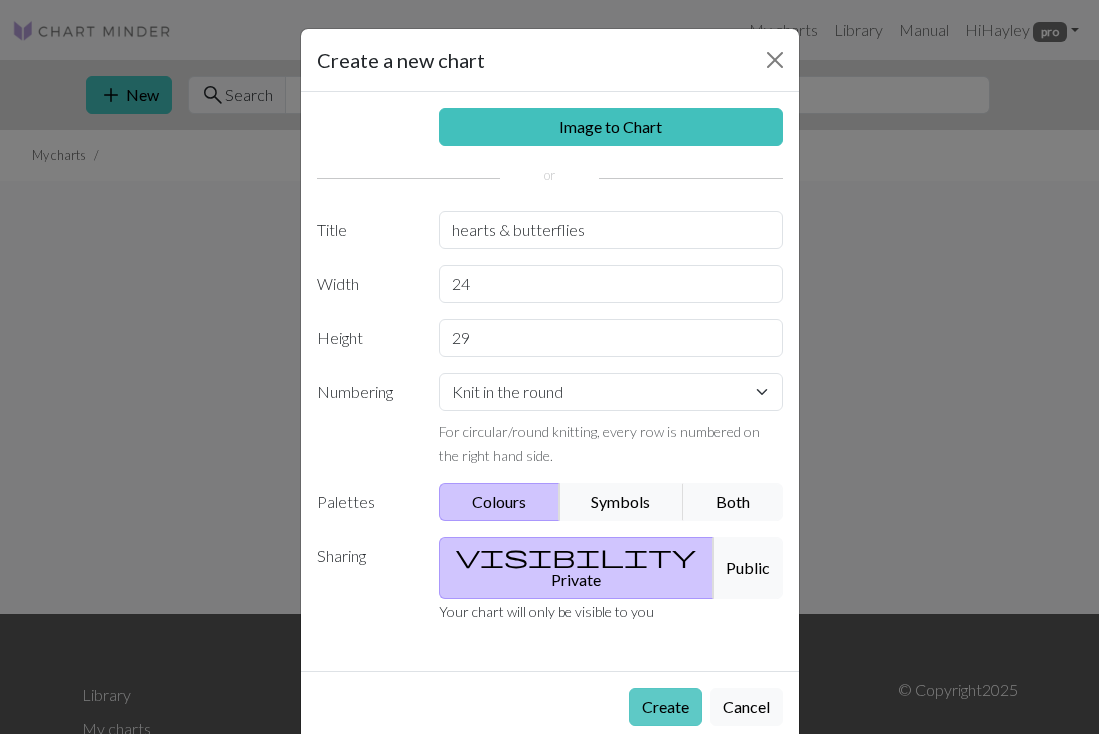 click on "Create" at bounding box center [665, 707] 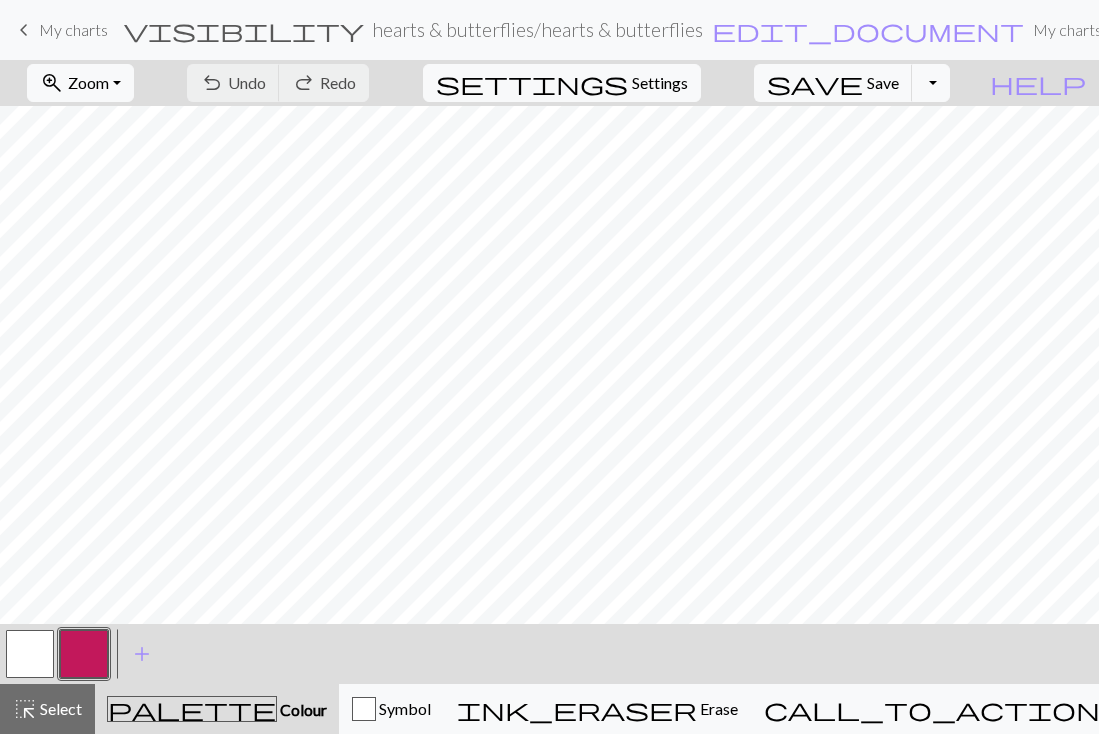 click at bounding box center (84, 654) 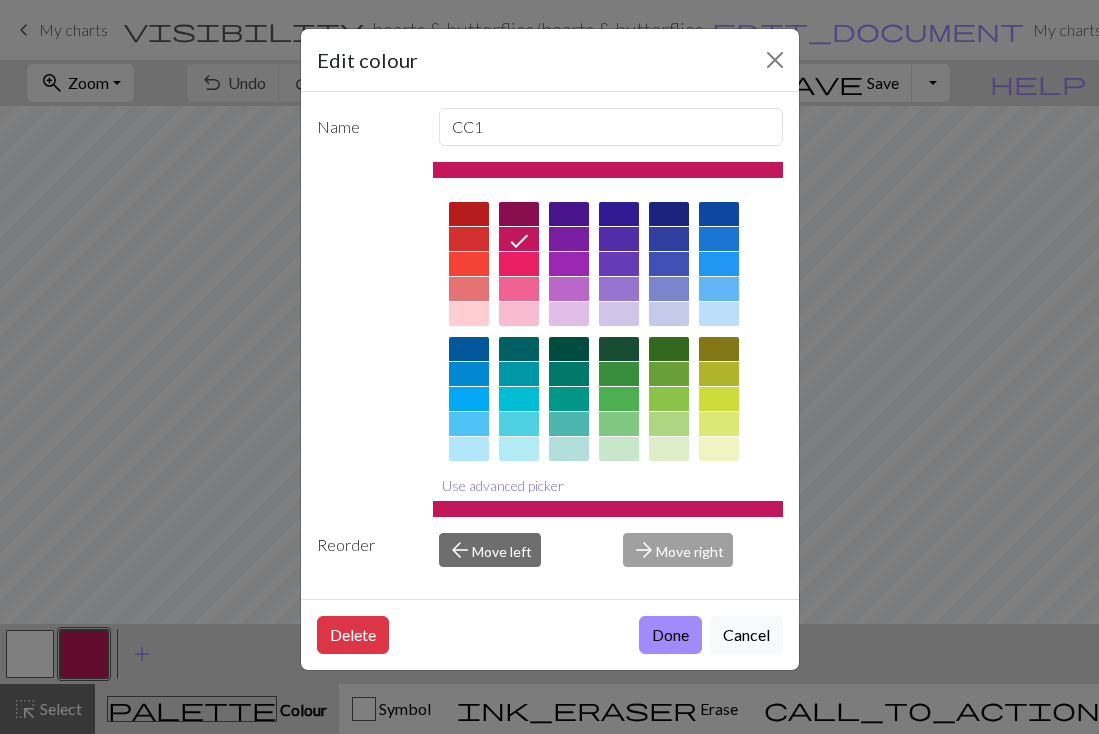 click on "Use advanced picker" at bounding box center (503, 485) 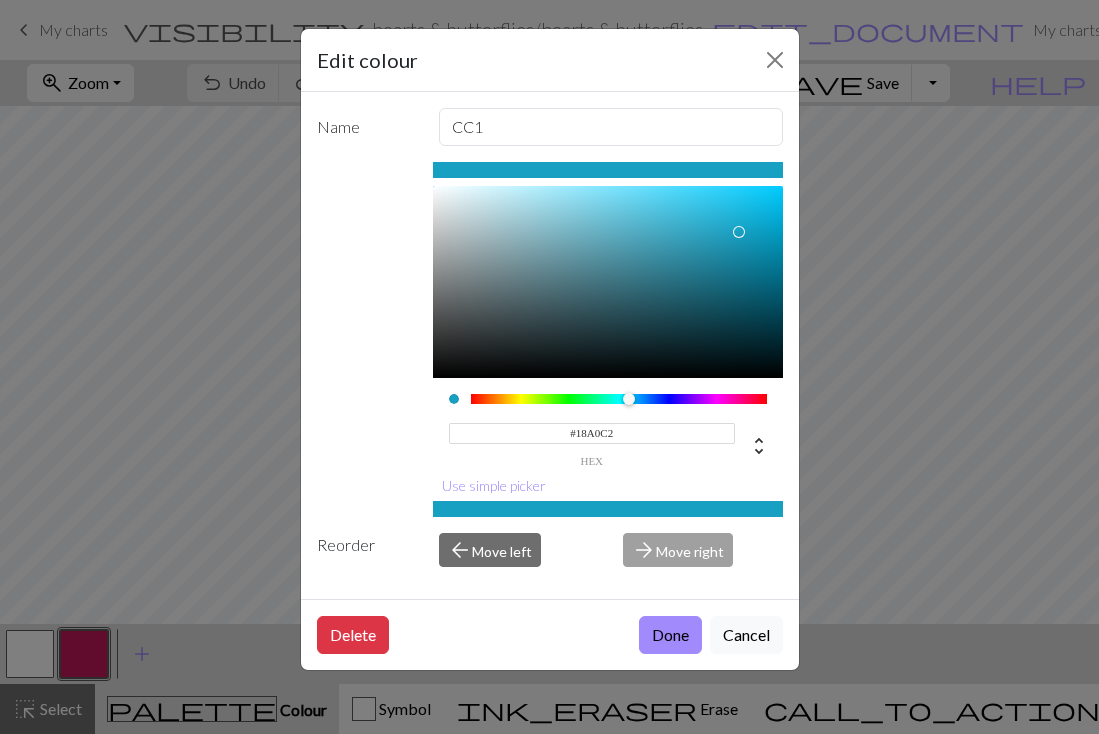 click at bounding box center [619, 399] 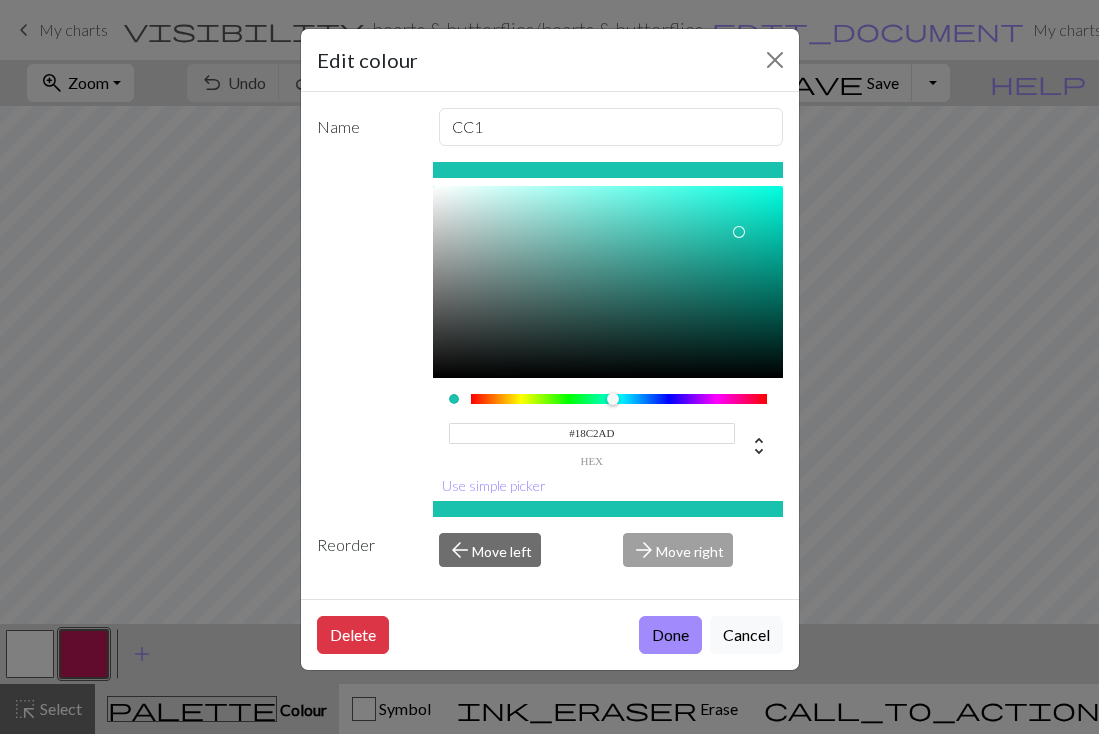 click at bounding box center [619, 399] 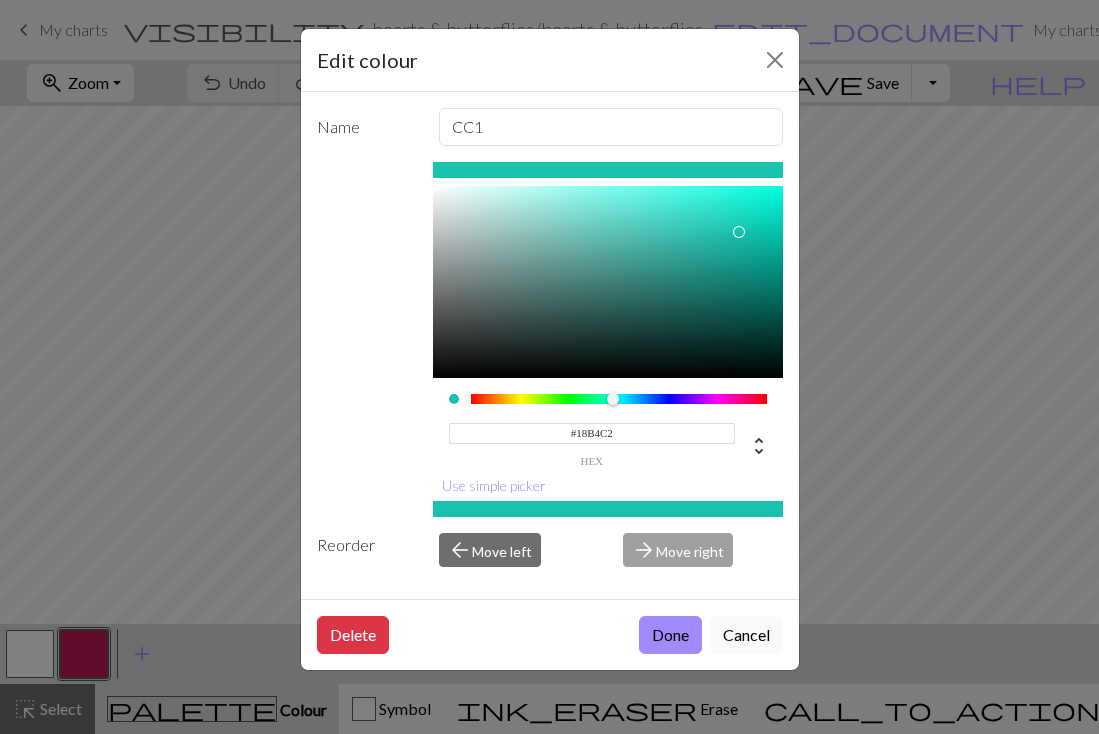 click at bounding box center (619, 400) 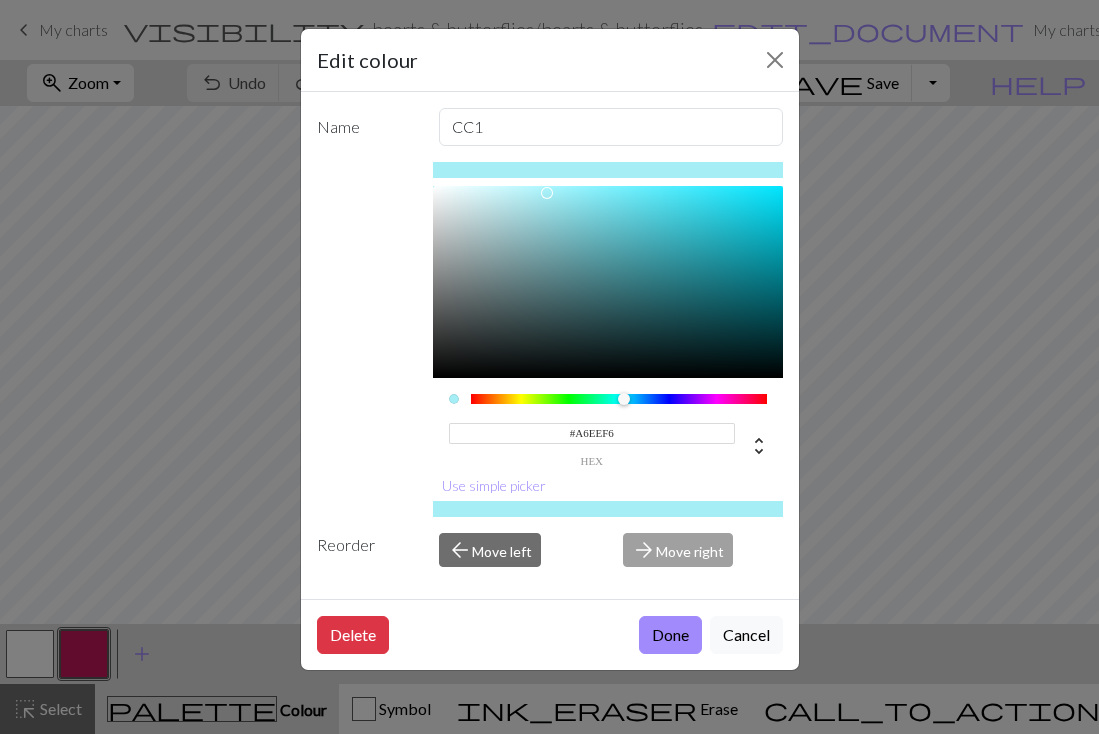 drag, startPoint x: 741, startPoint y: 233, endPoint x: 547, endPoint y: 193, distance: 198.0808 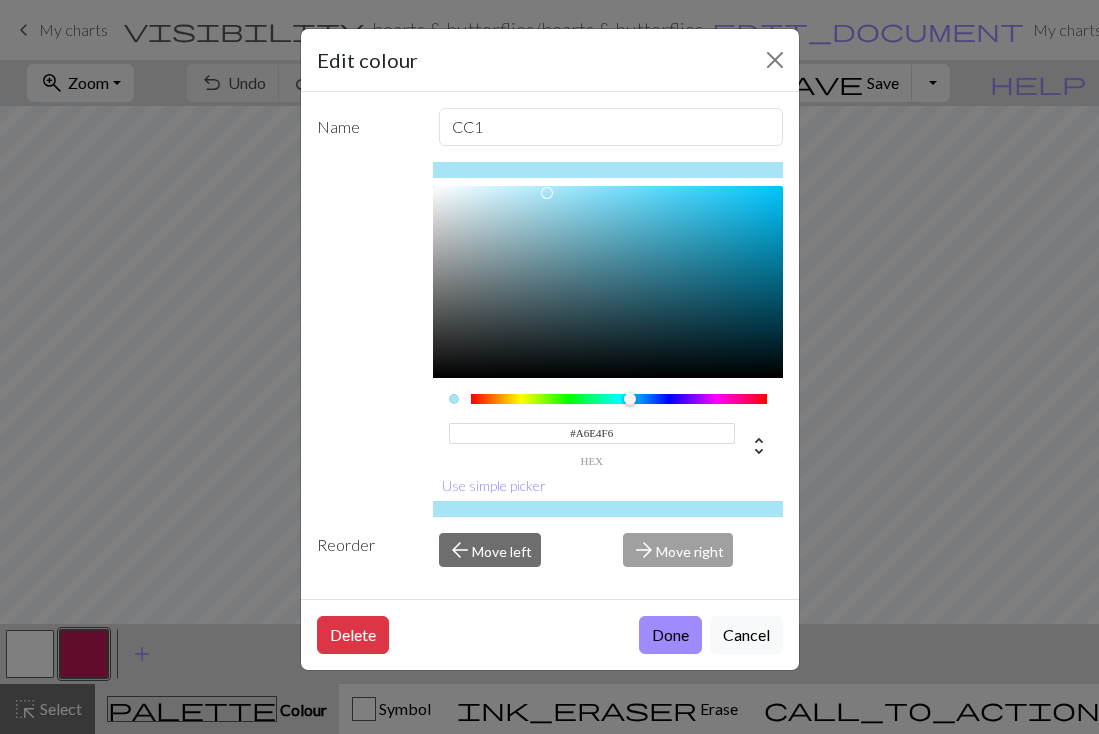 click at bounding box center [630, 399] 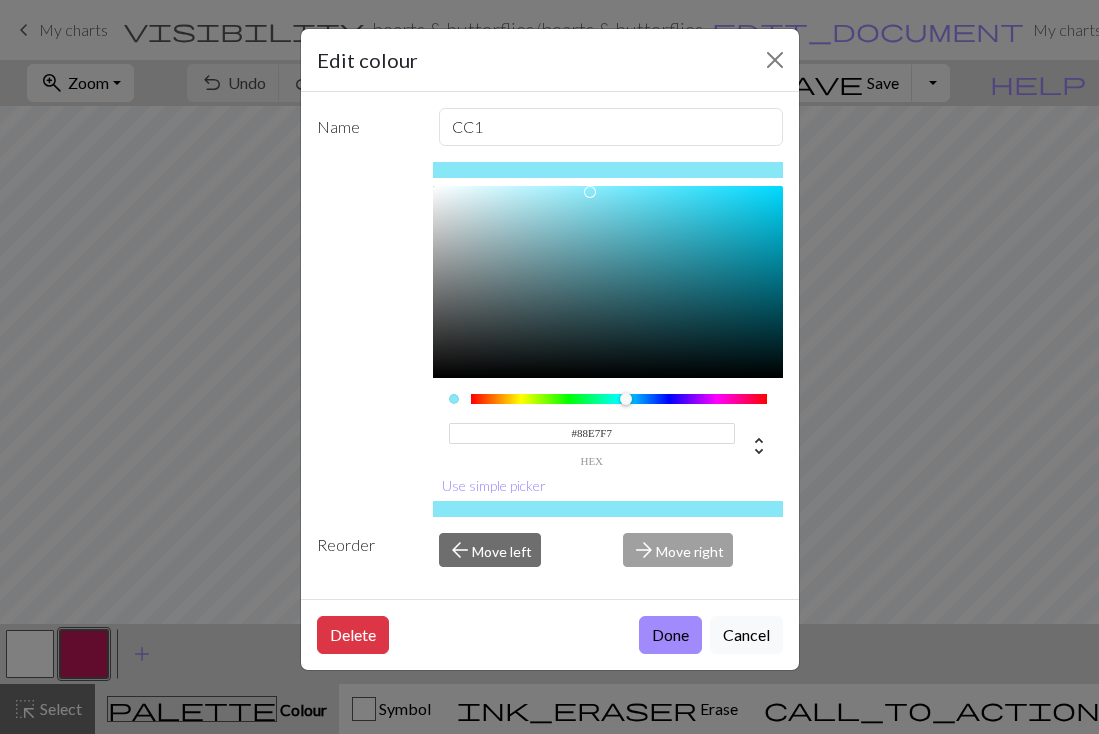 drag, startPoint x: 545, startPoint y: 194, endPoint x: 588, endPoint y: 191, distance: 43.104523 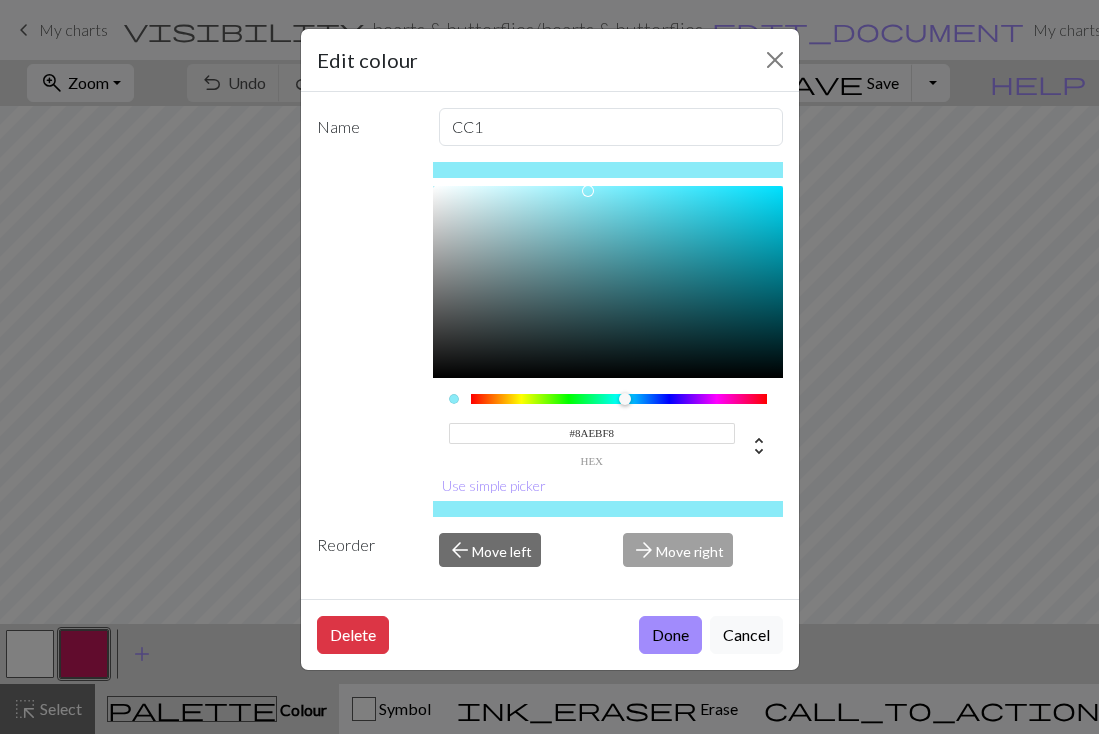 click at bounding box center (625, 399) 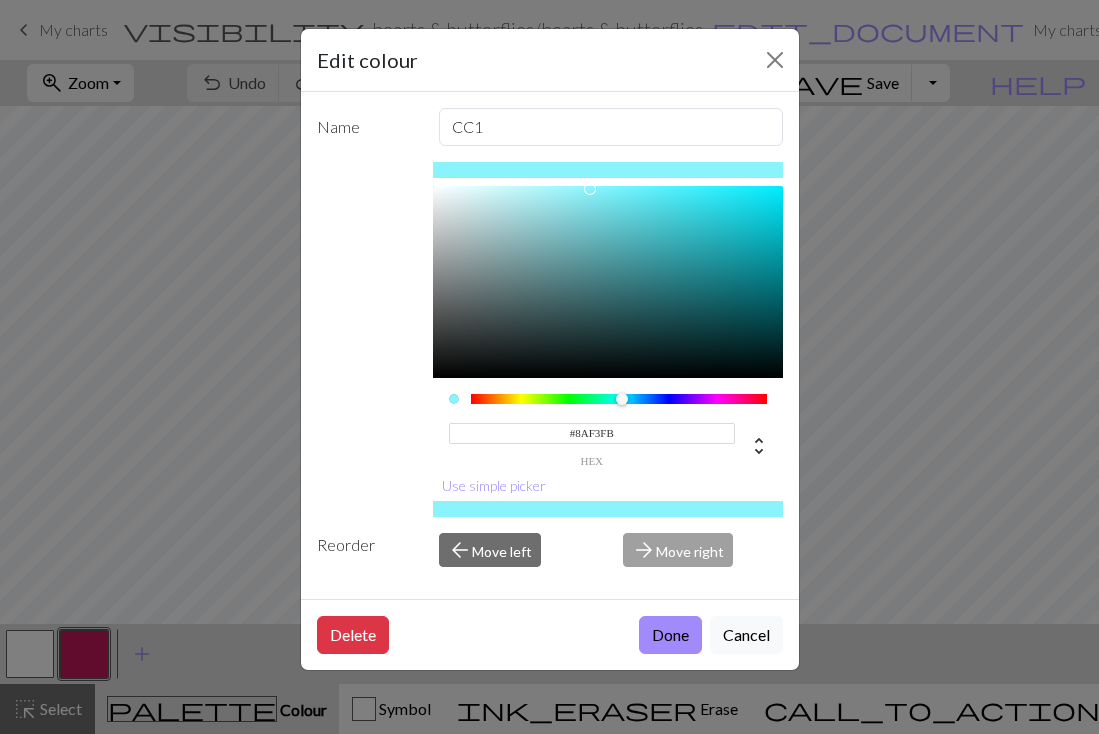 click at bounding box center [590, 189] 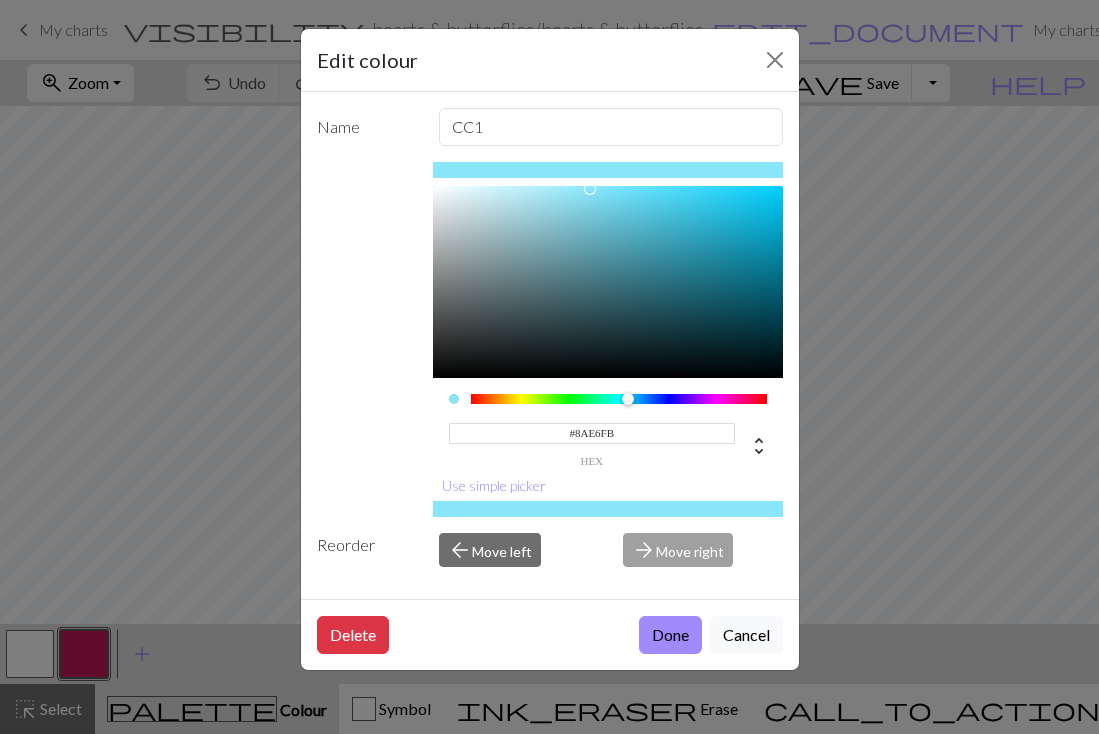 click at bounding box center [628, 399] 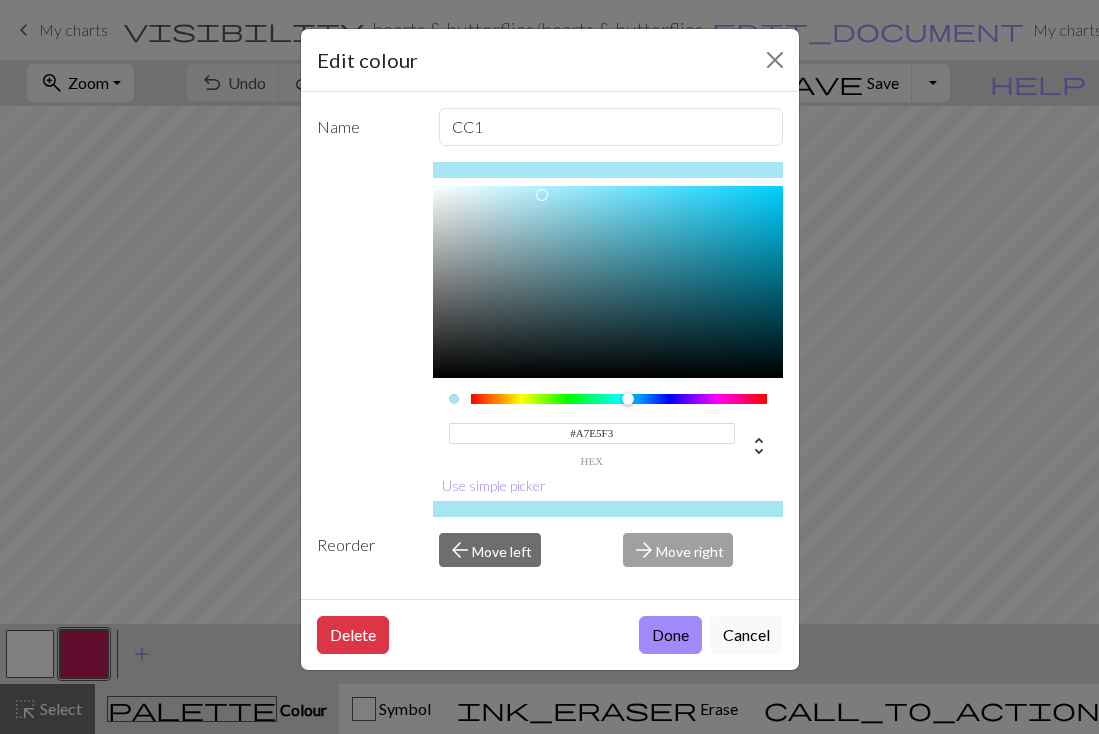 click at bounding box center [608, 282] 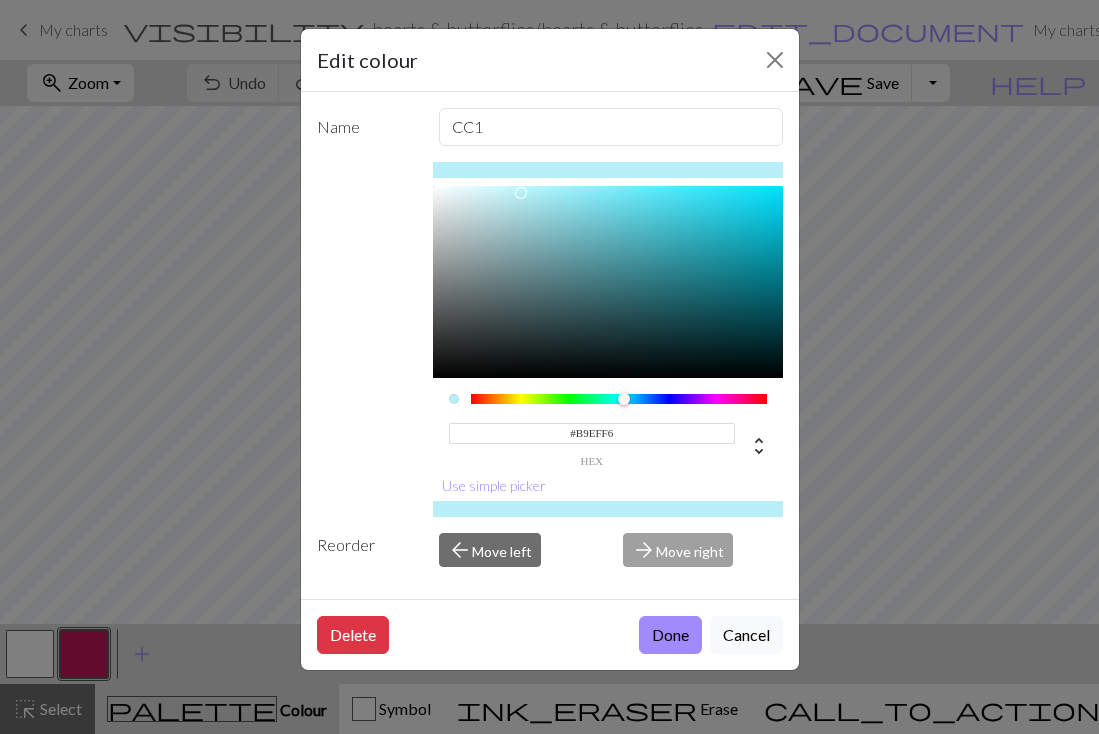 type on "#BBEFF6" 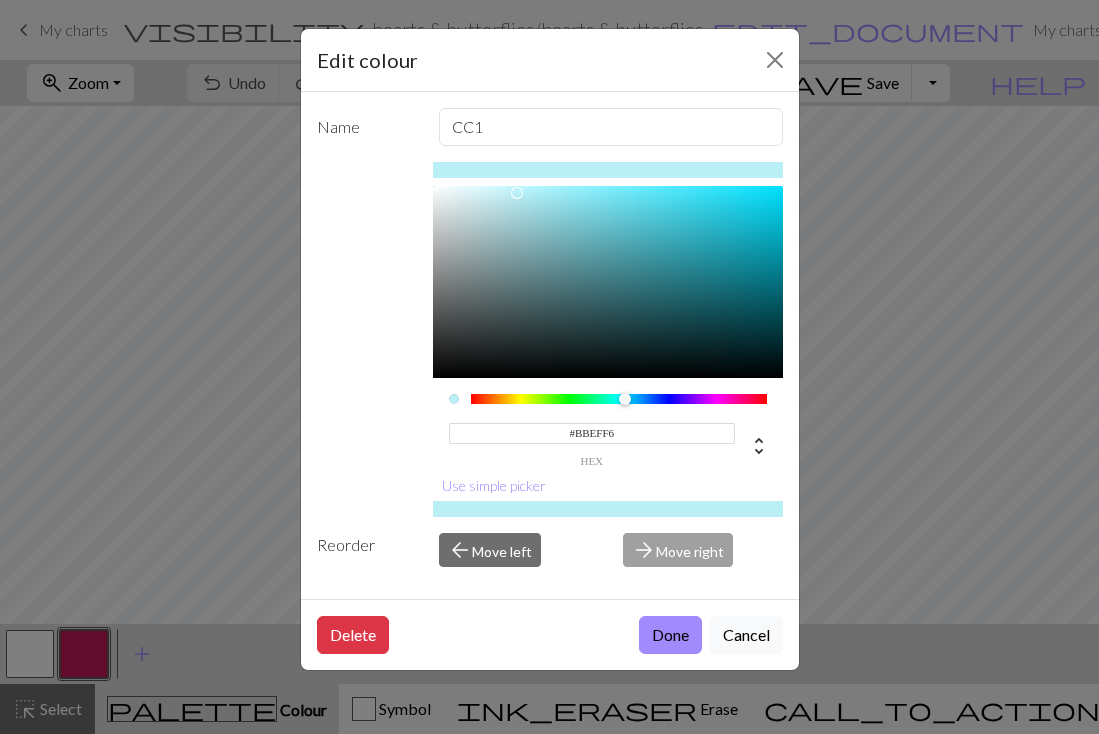 click at bounding box center (608, 282) 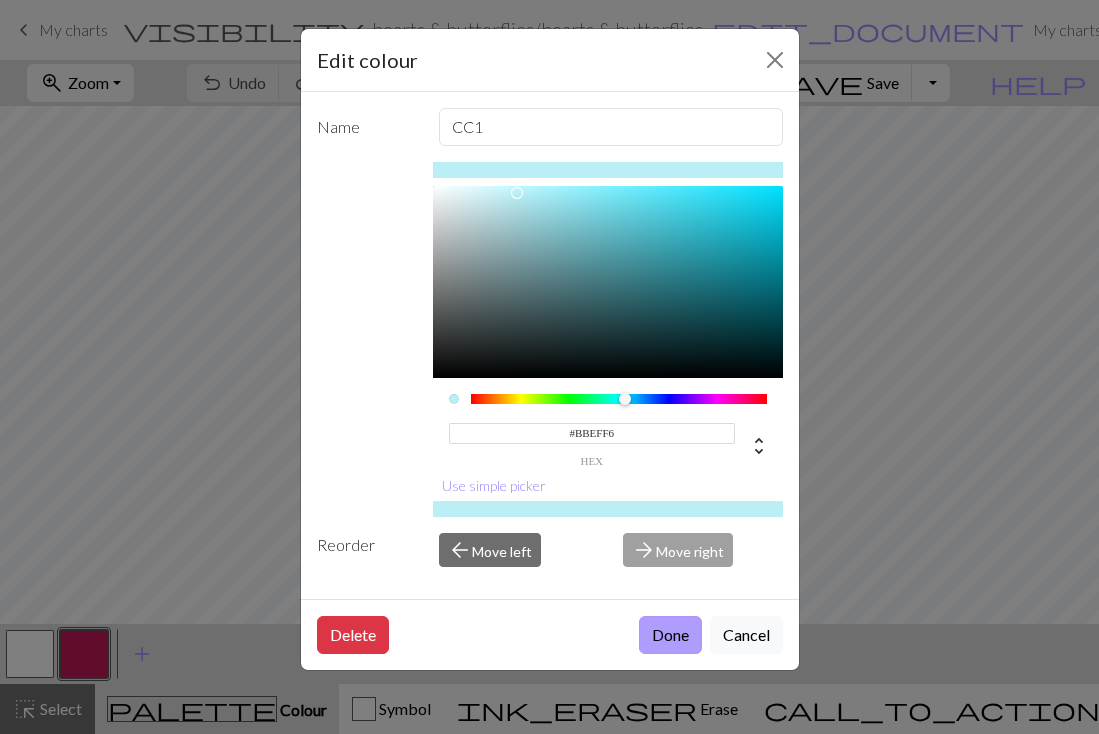 click on "Done" at bounding box center [670, 635] 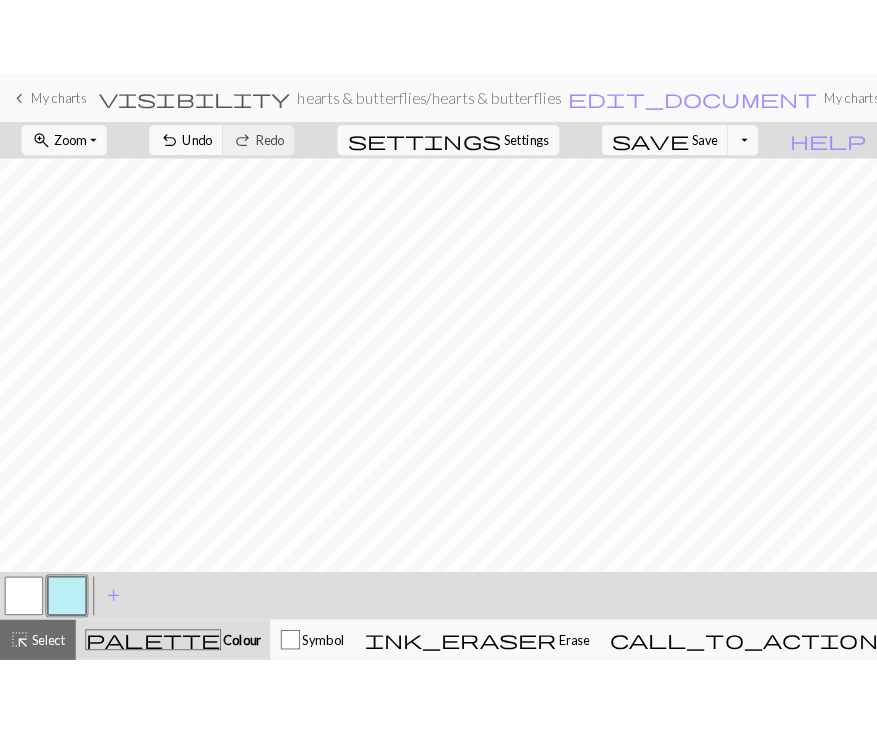 scroll, scrollTop: 152, scrollLeft: 0, axis: vertical 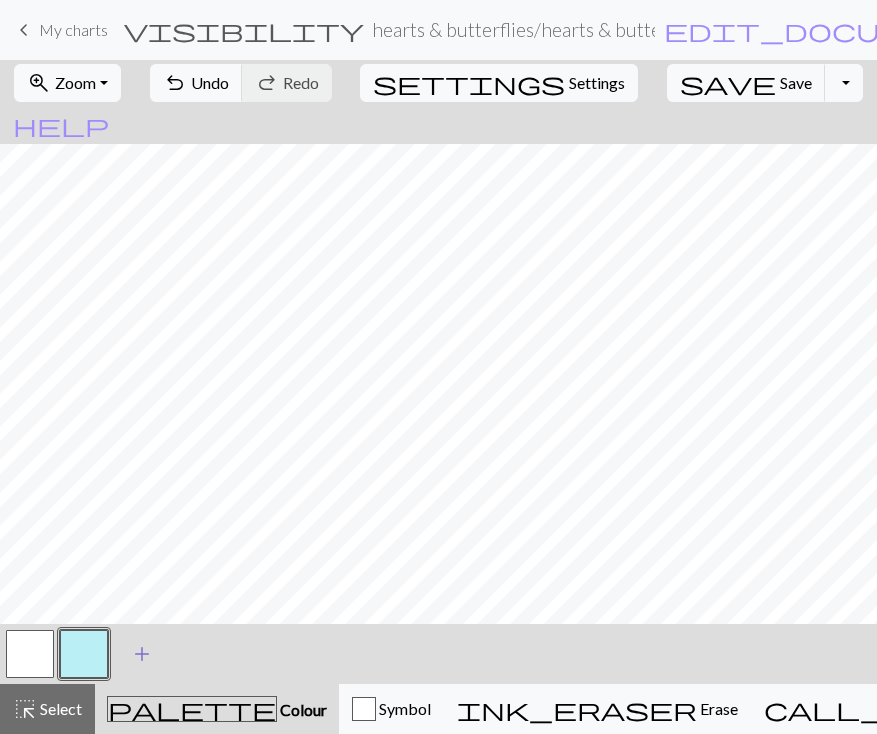 click on "add" at bounding box center [142, 654] 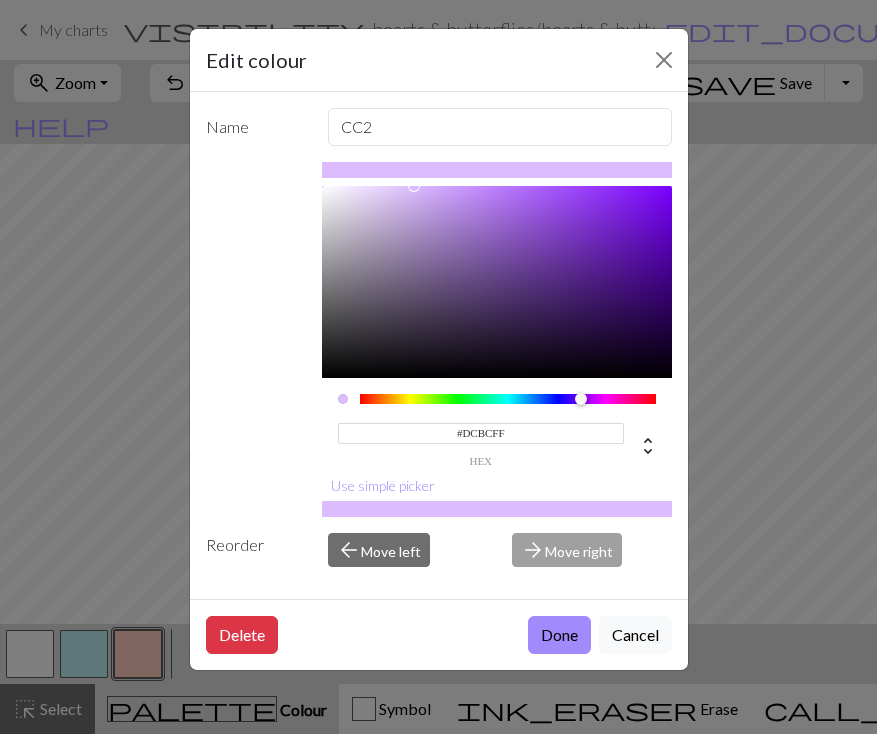 click at bounding box center [508, 399] 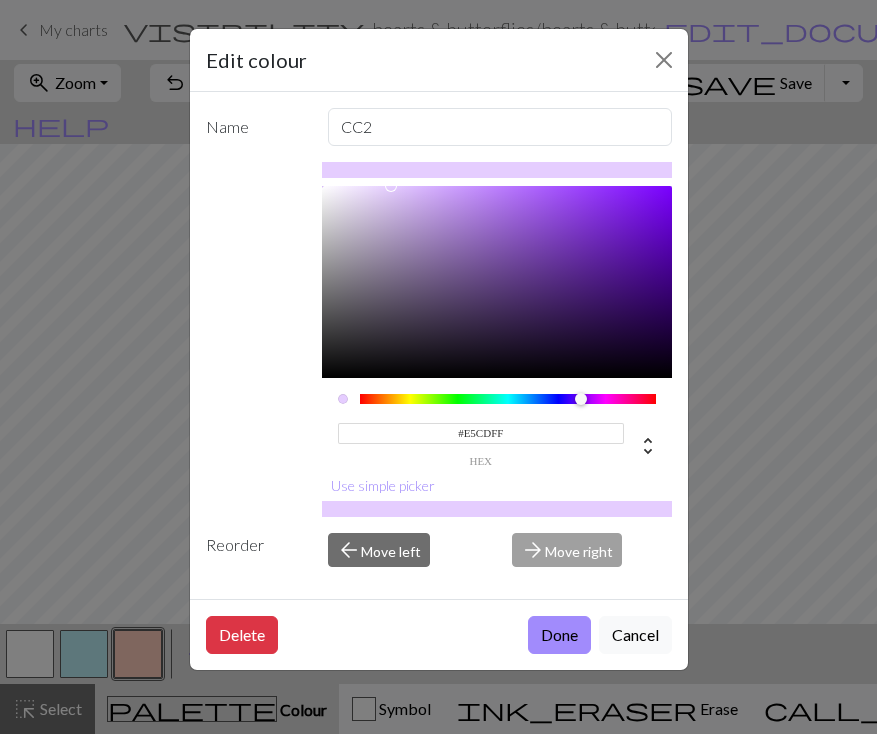 type on "#E6CEFF" 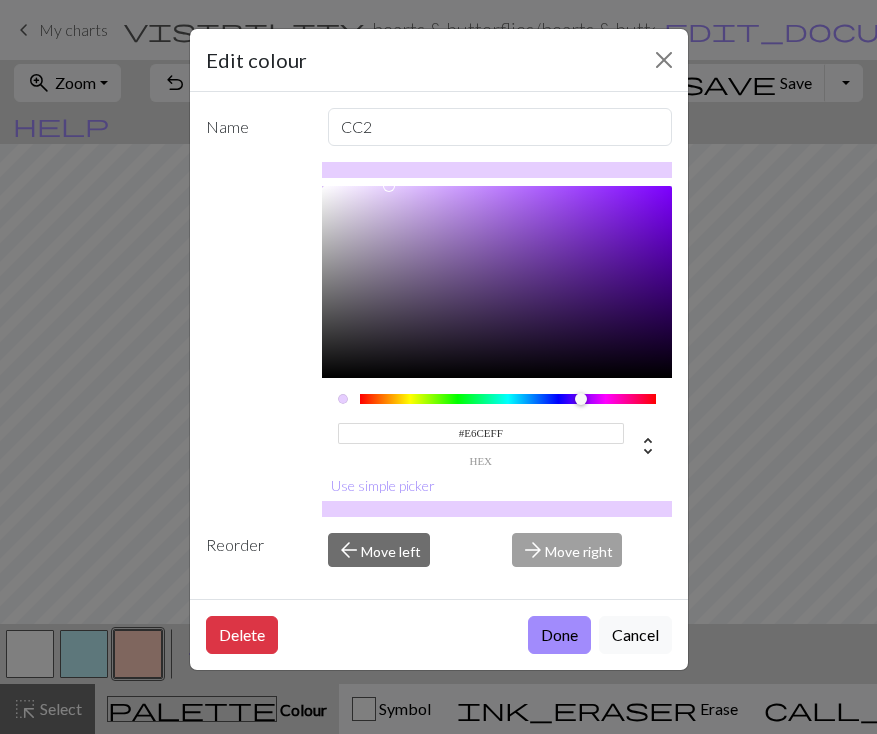 drag, startPoint x: 411, startPoint y: 186, endPoint x: 389, endPoint y: 186, distance: 22 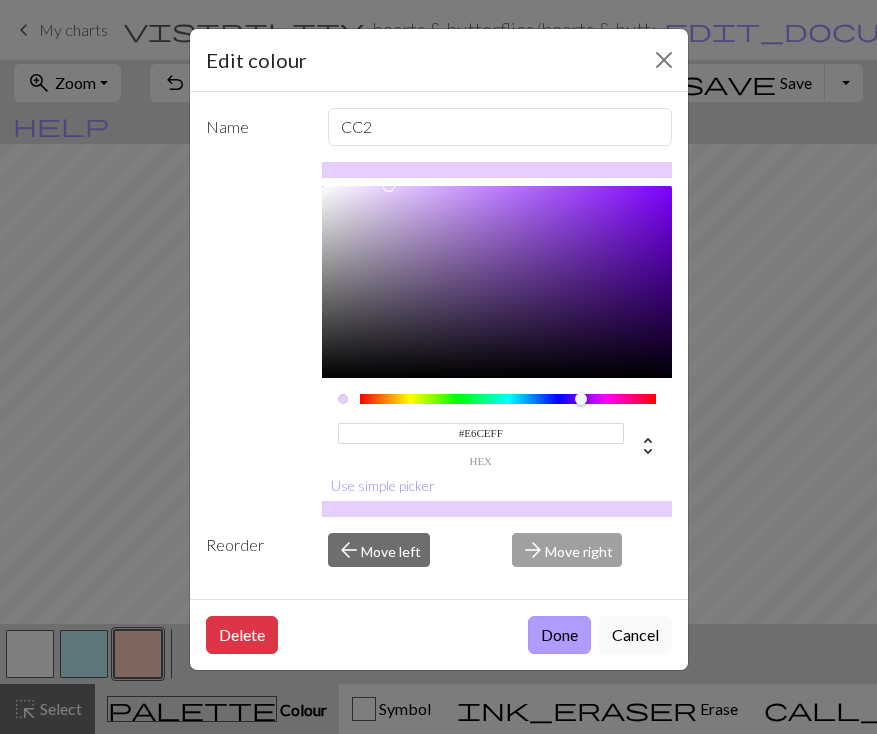 click on "Done" at bounding box center (559, 635) 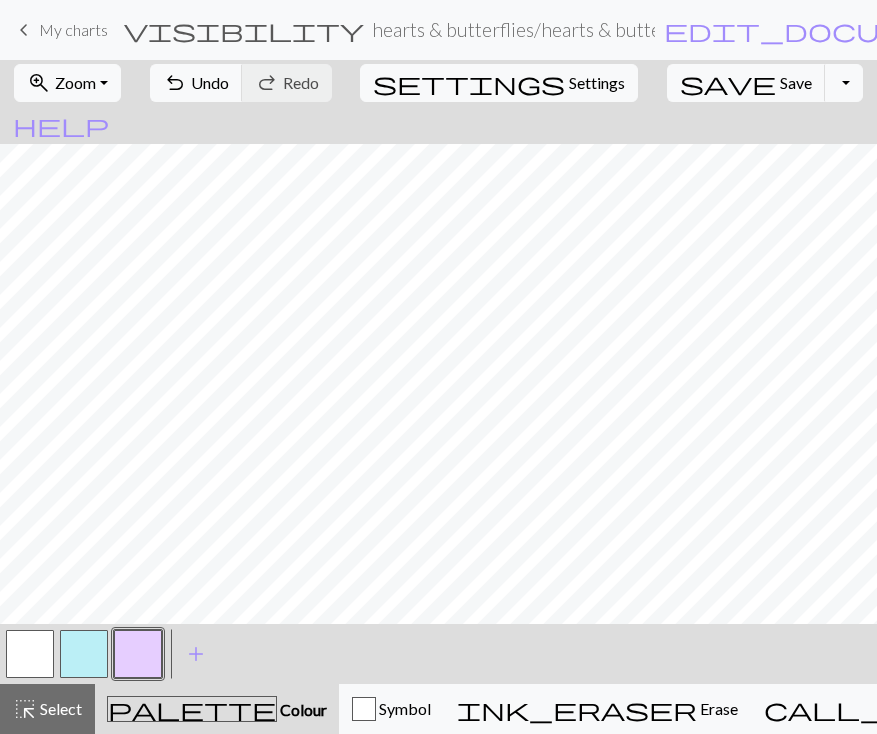 click at bounding box center [30, 654] 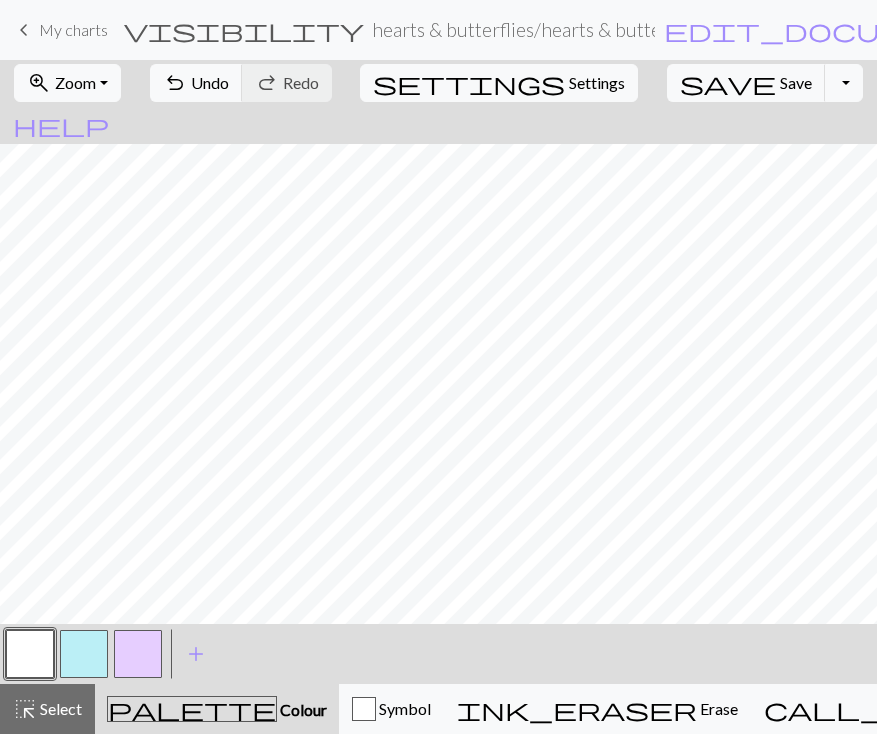 click at bounding box center (138, 654) 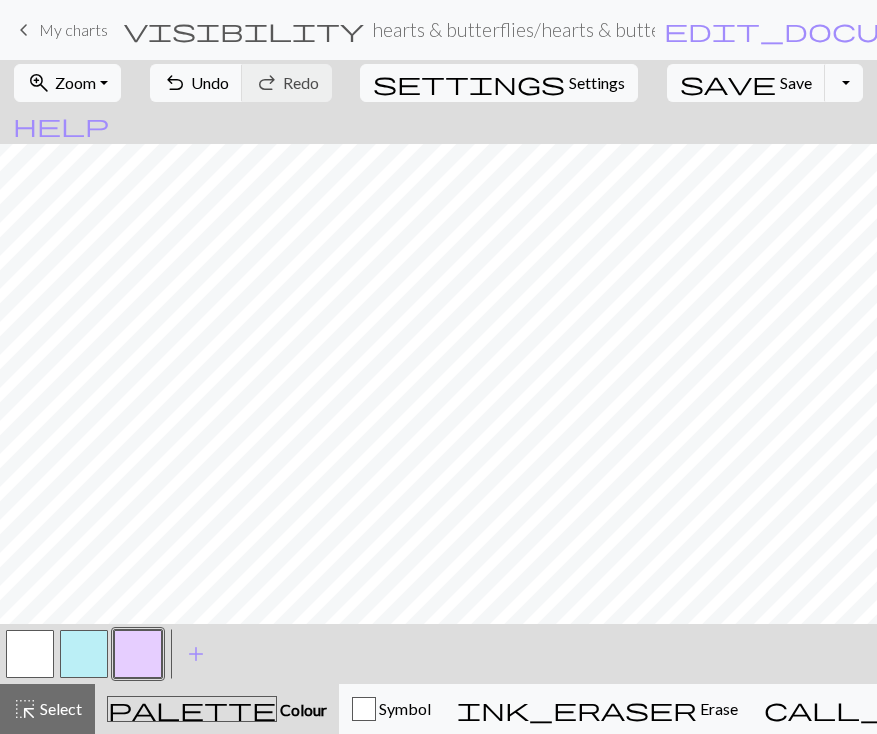scroll, scrollTop: 39, scrollLeft: 0, axis: vertical 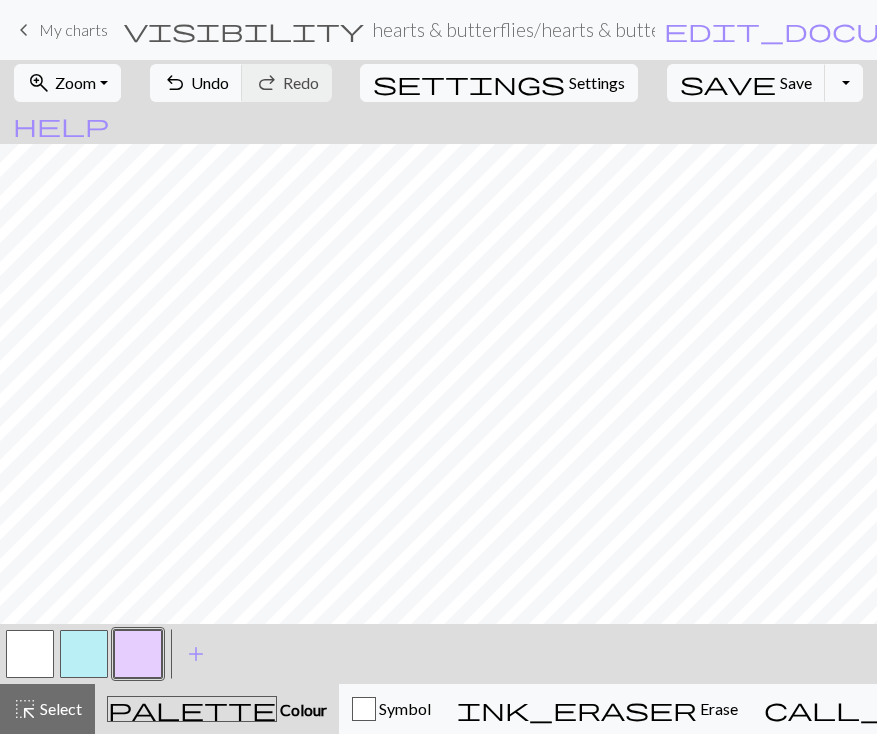 click at bounding box center [30, 654] 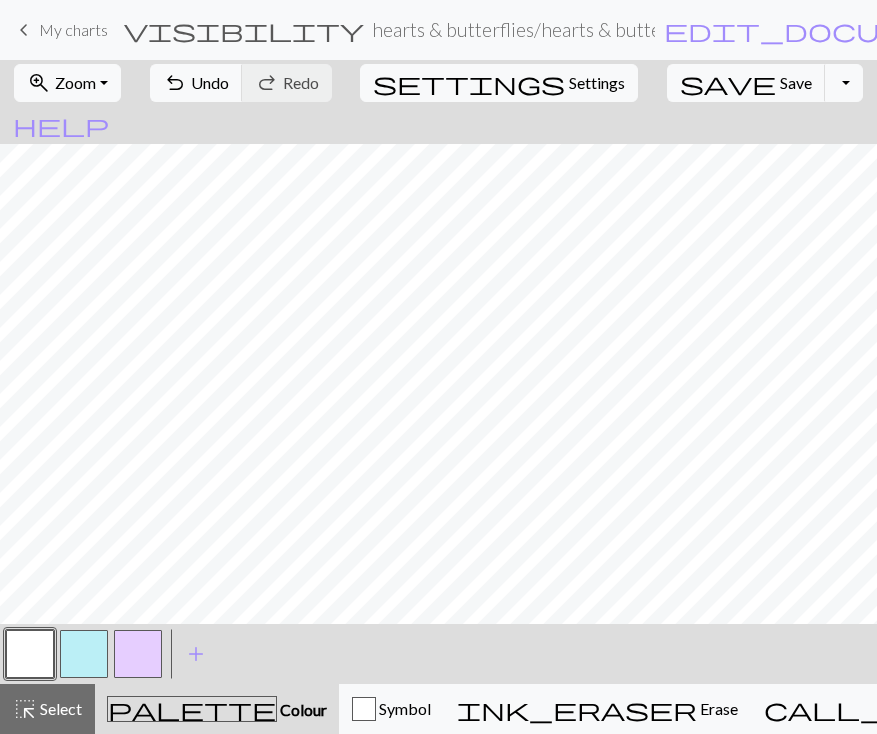 click at bounding box center [138, 654] 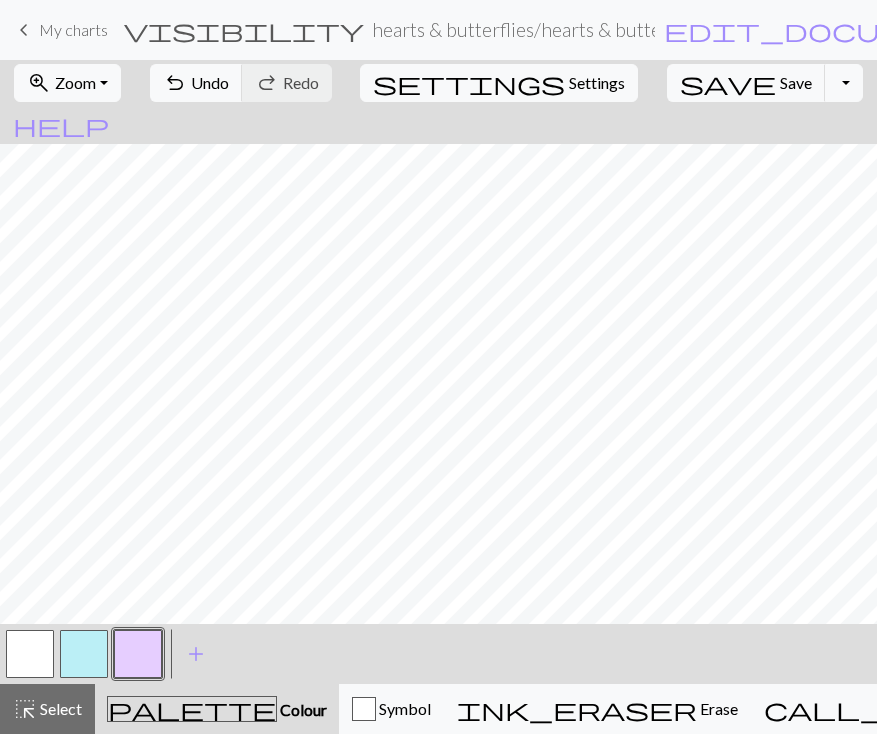 click at bounding box center [30, 654] 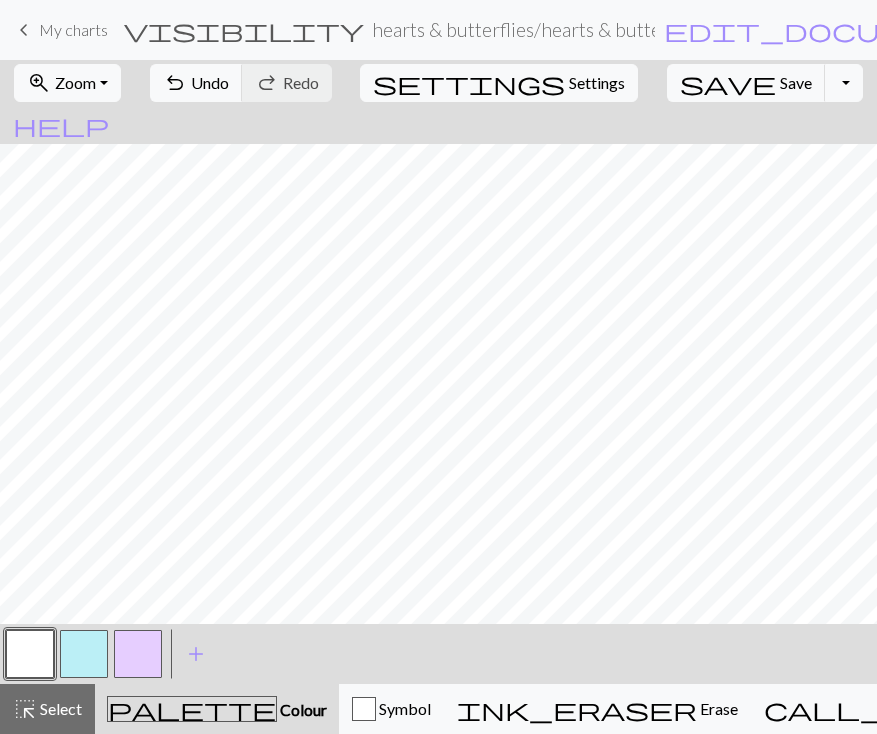 click at bounding box center (138, 654) 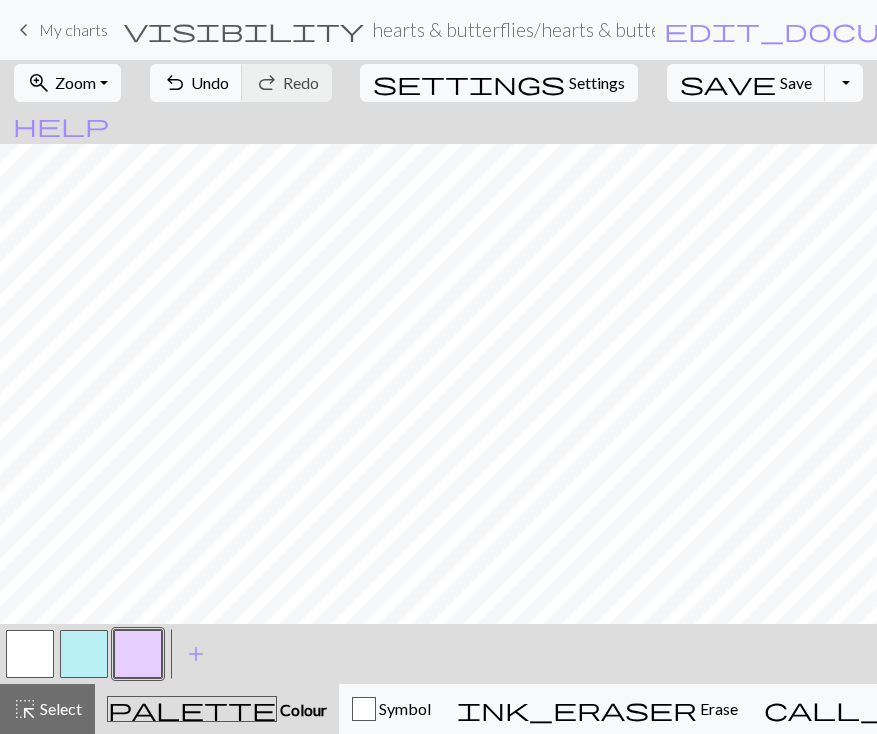 click at bounding box center [30, 654] 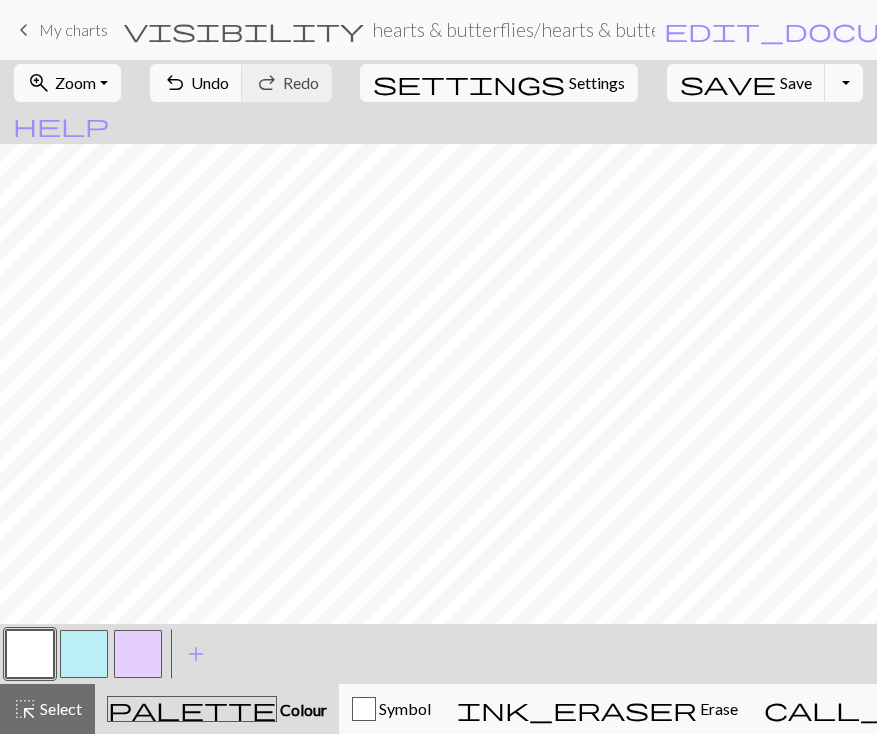 click at bounding box center [138, 654] 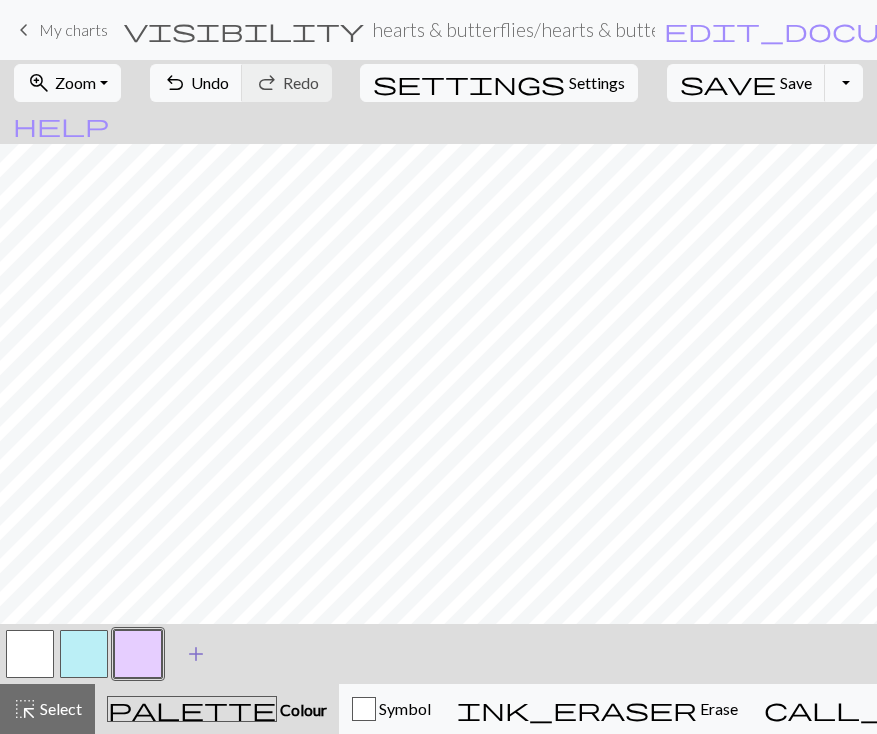 click on "add" at bounding box center (196, 654) 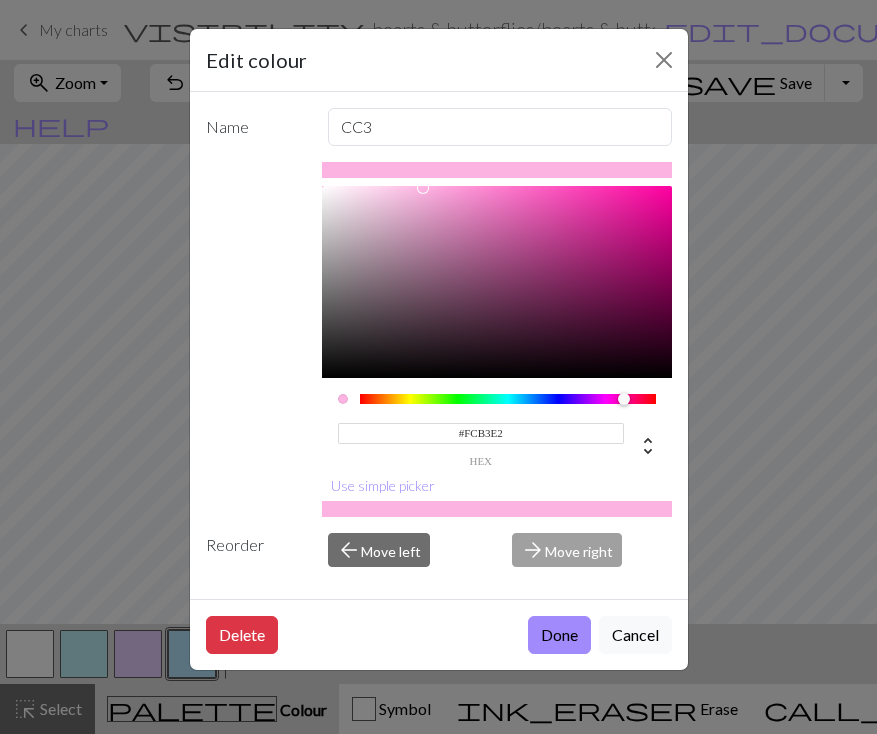 drag, startPoint x: 521, startPoint y: 399, endPoint x: 622, endPoint y: 401, distance: 101.0198 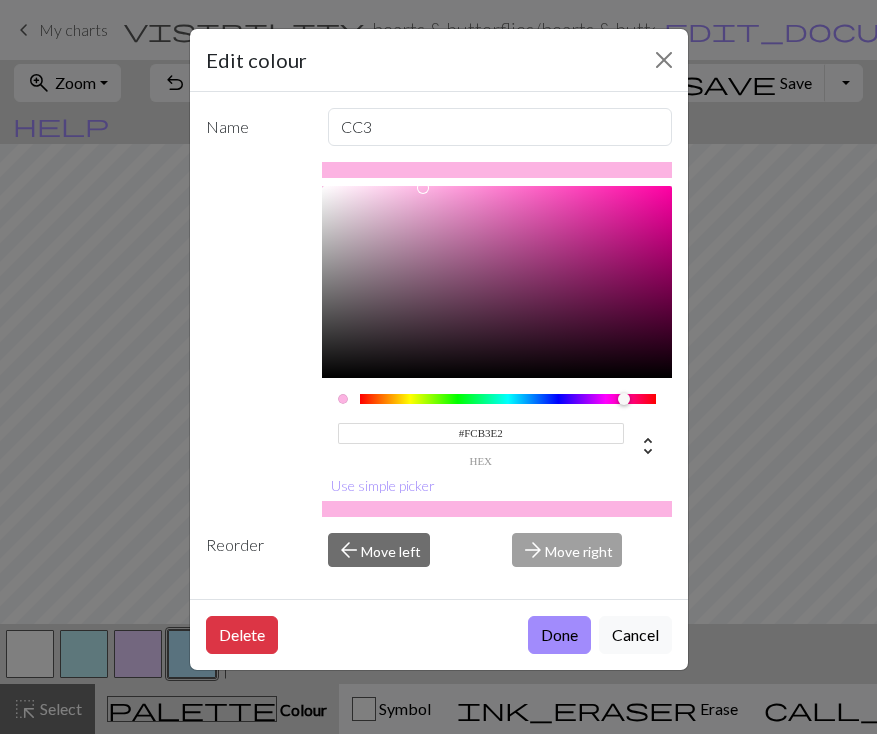 type on "#FAD0EB" 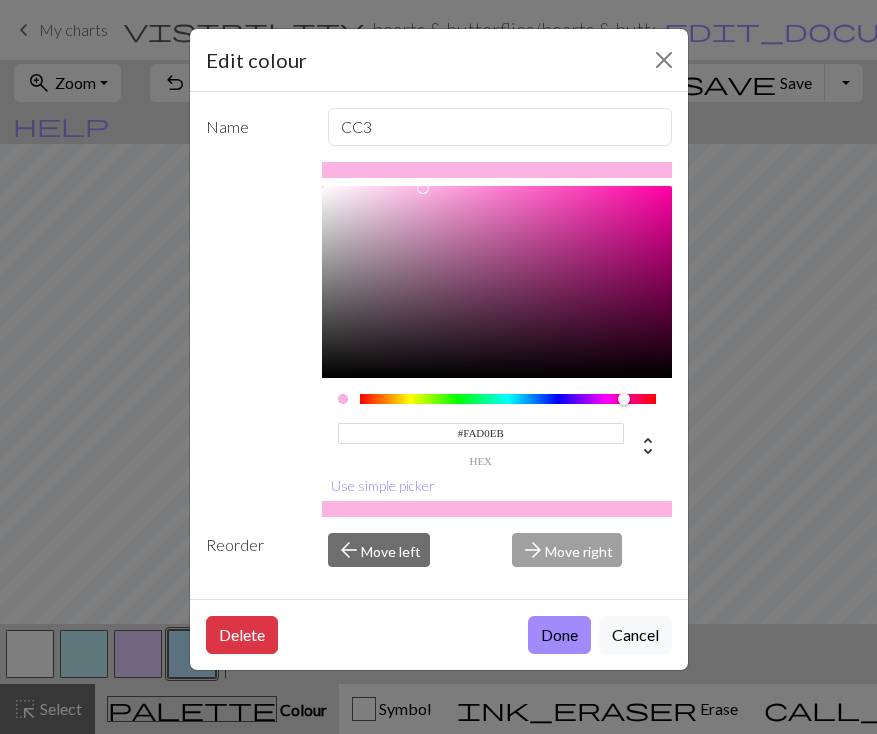 click at bounding box center (497, 282) 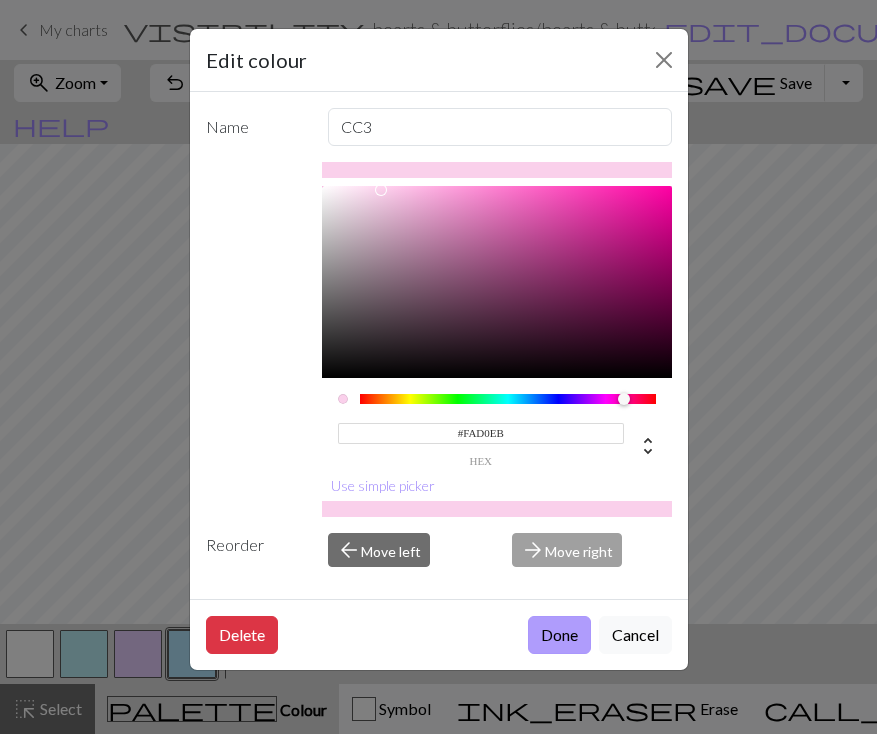 click on "Done" at bounding box center (559, 635) 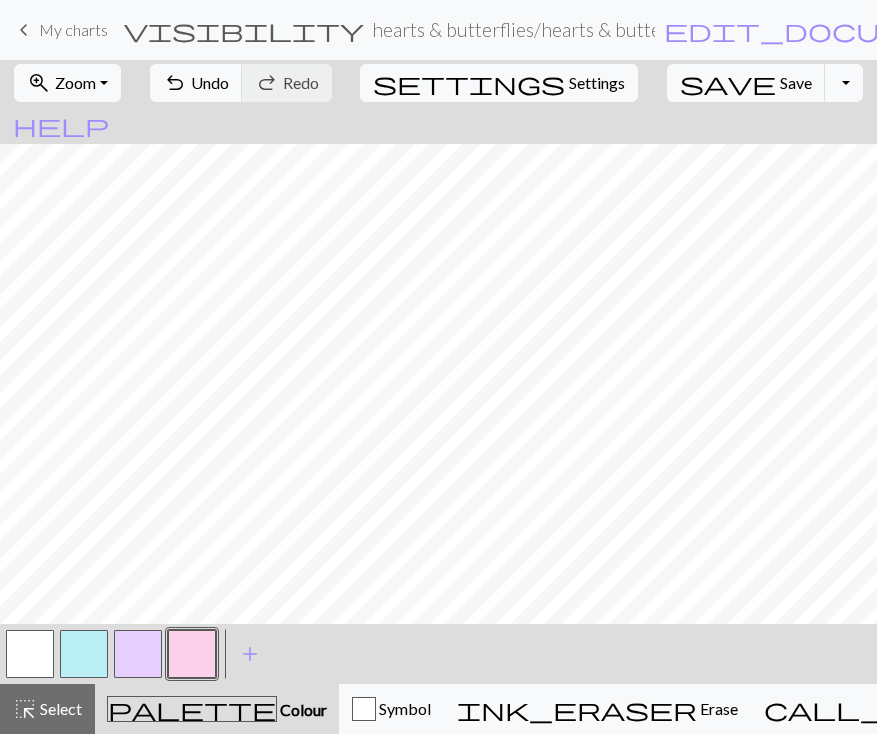 click at bounding box center (30, 654) 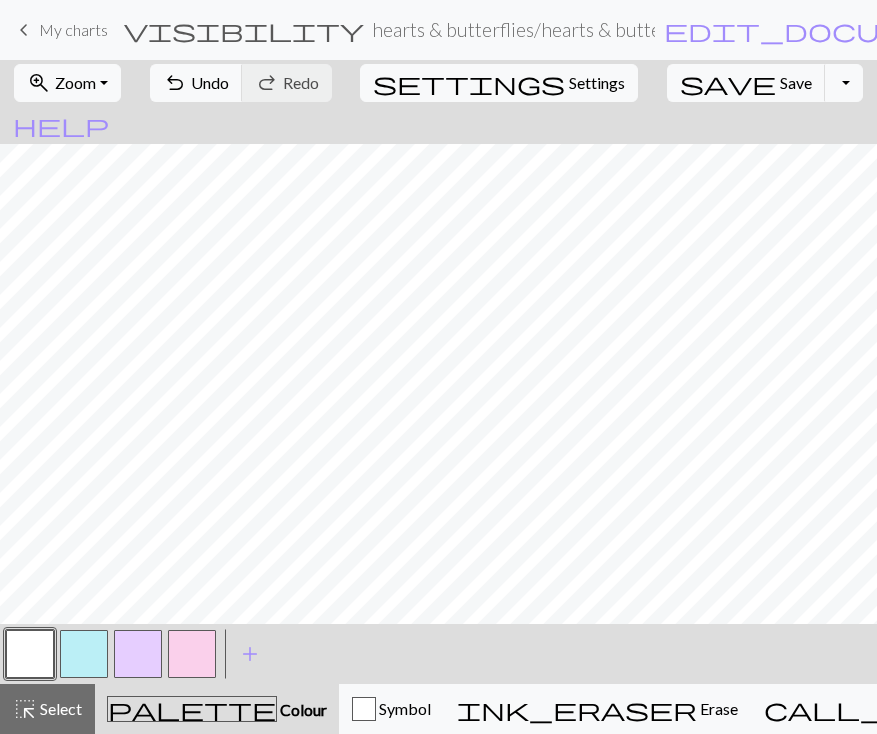 click at bounding box center [192, 654] 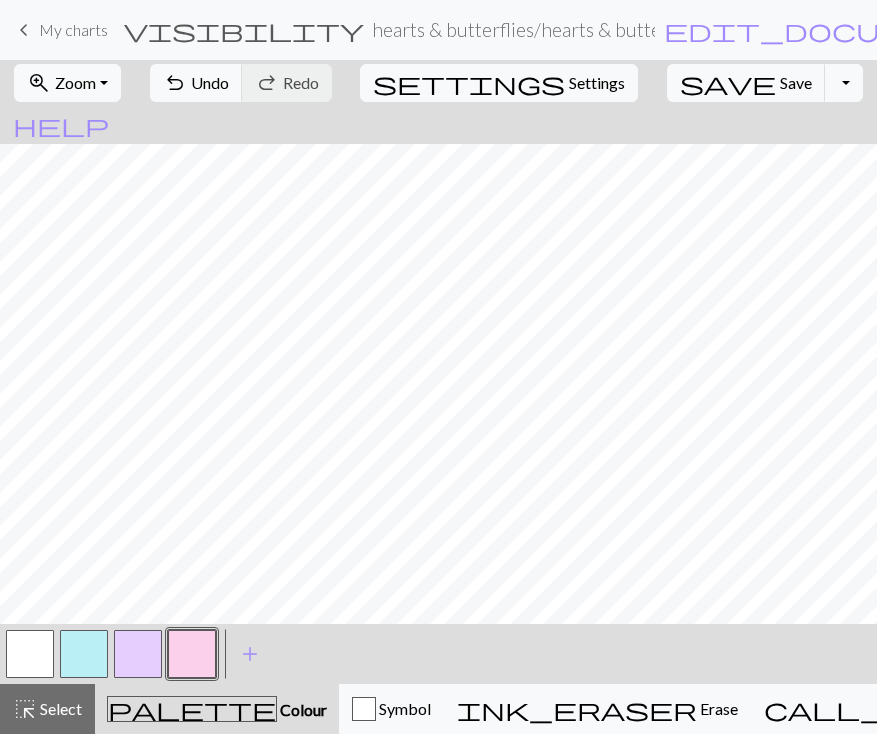click at bounding box center [30, 654] 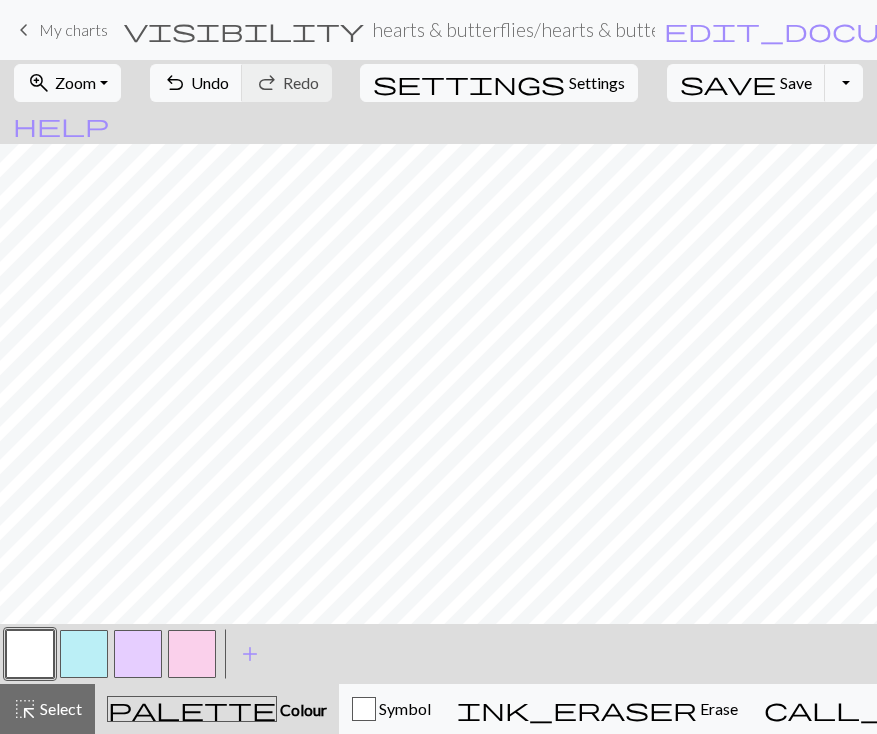 click at bounding box center (192, 654) 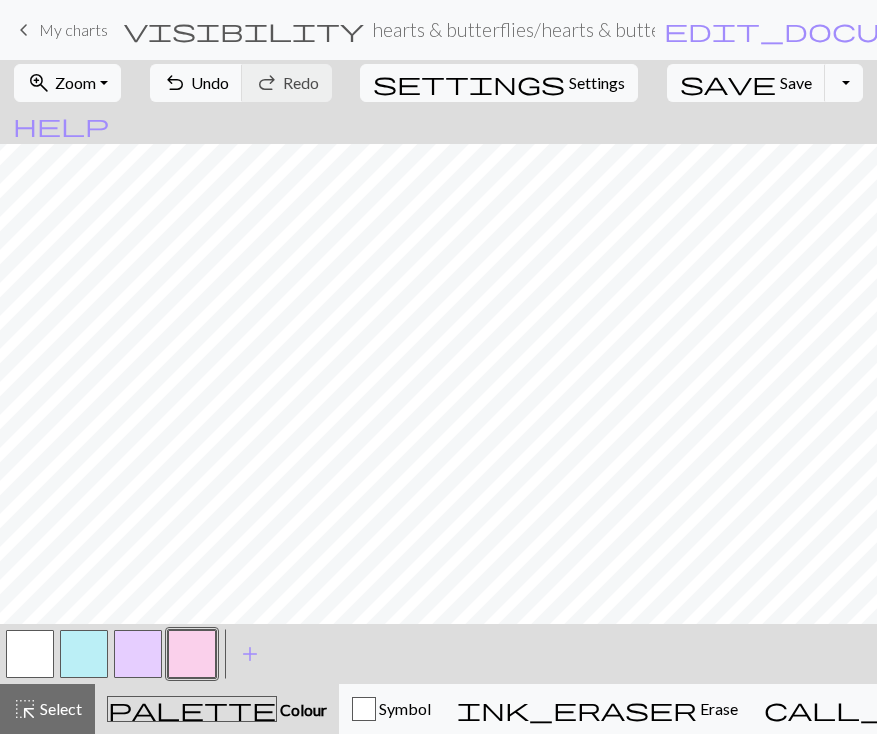 scroll, scrollTop: 111, scrollLeft: 0, axis: vertical 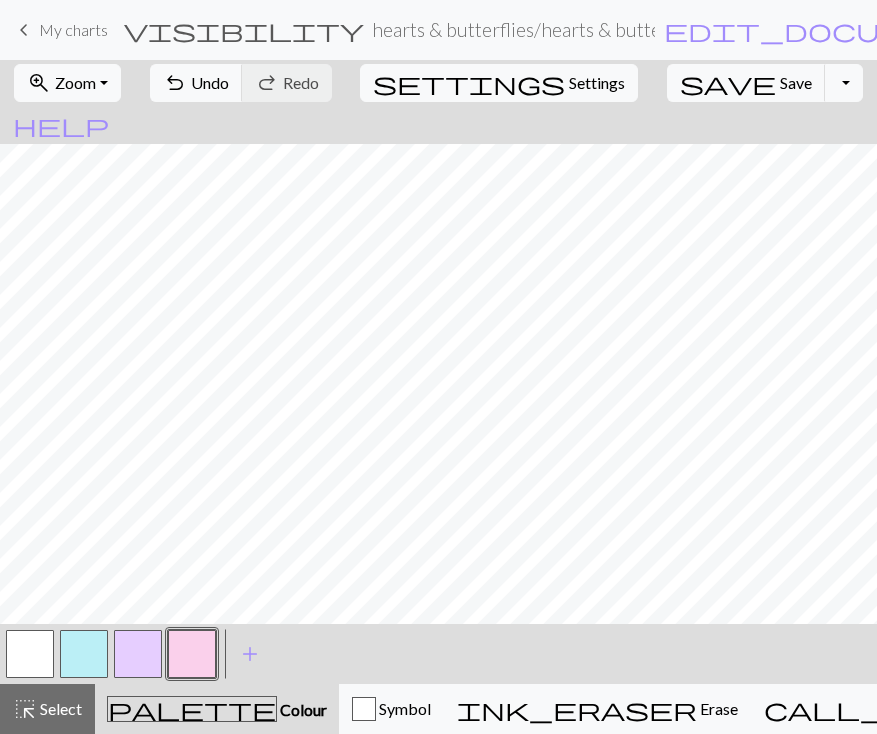 click at bounding box center [30, 654] 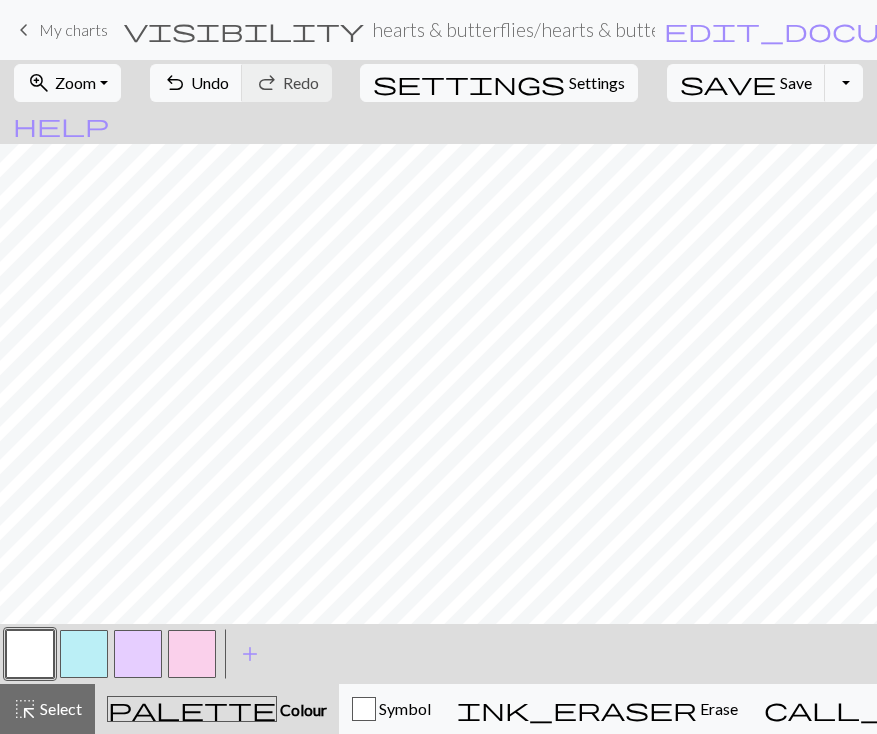 click at bounding box center [84, 654] 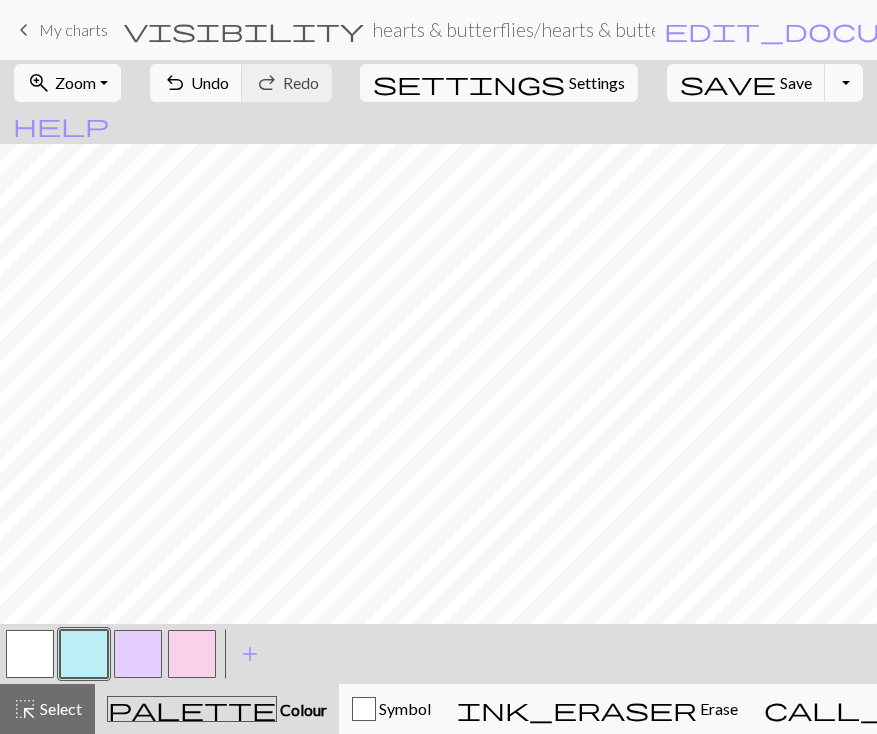 click at bounding box center (138, 654) 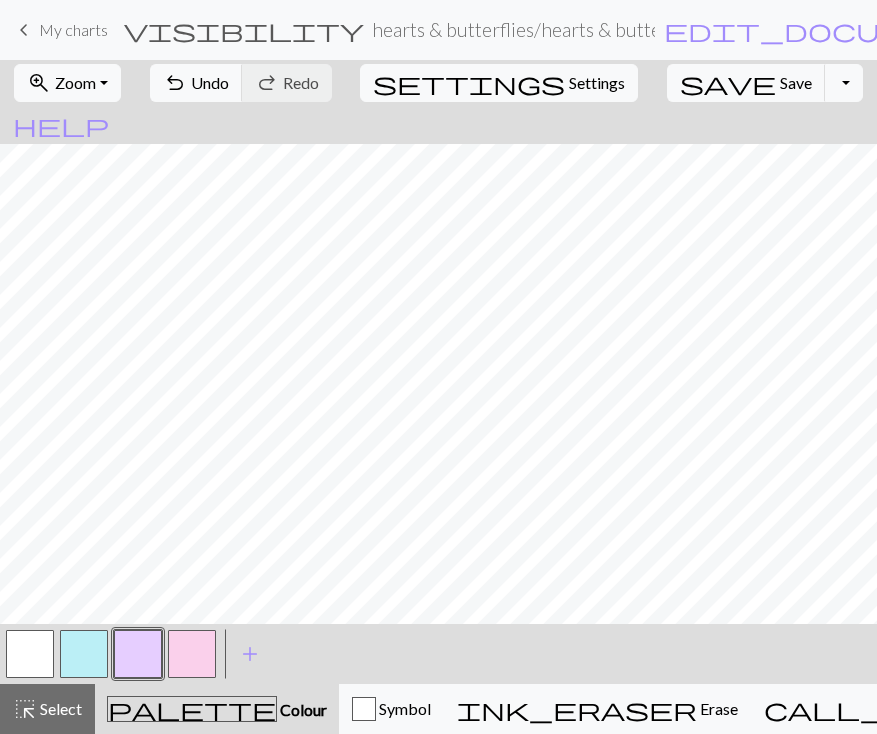 click at bounding box center [84, 654] 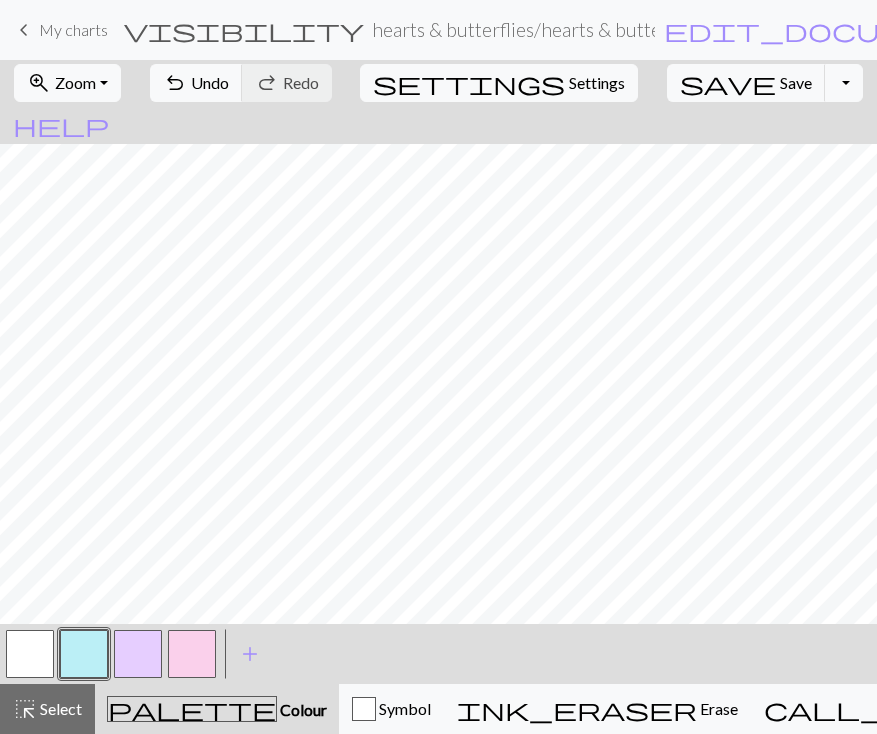 scroll, scrollTop: 0, scrollLeft: 0, axis: both 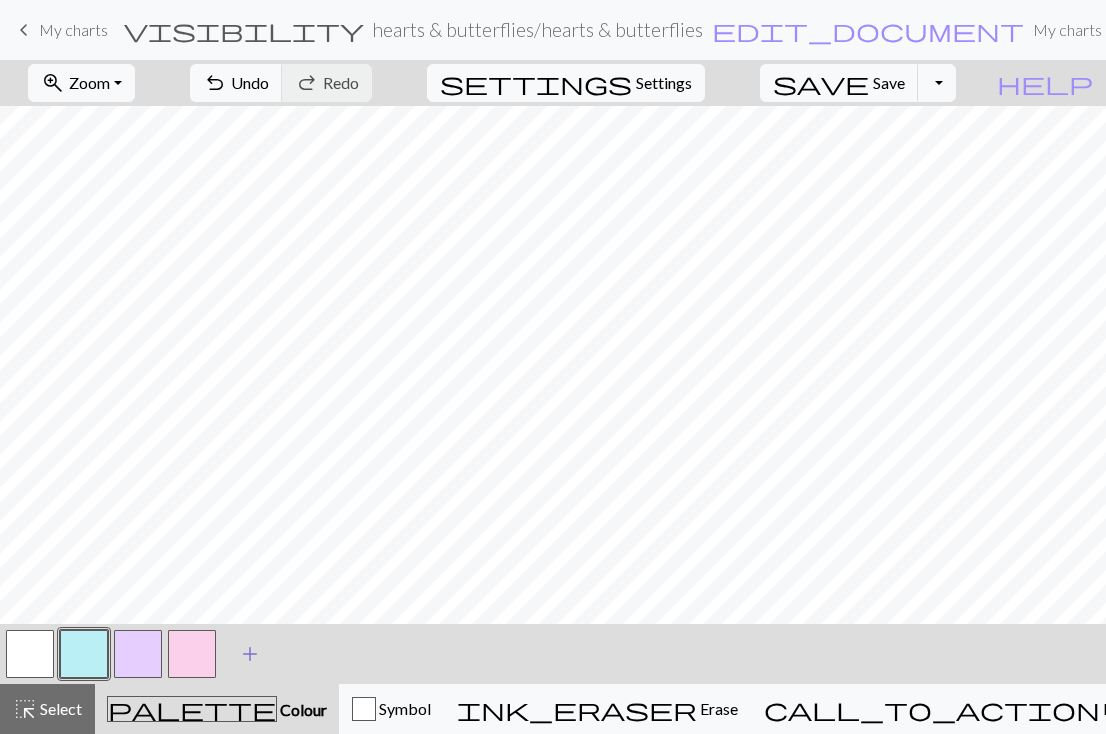 click on "add" at bounding box center [250, 654] 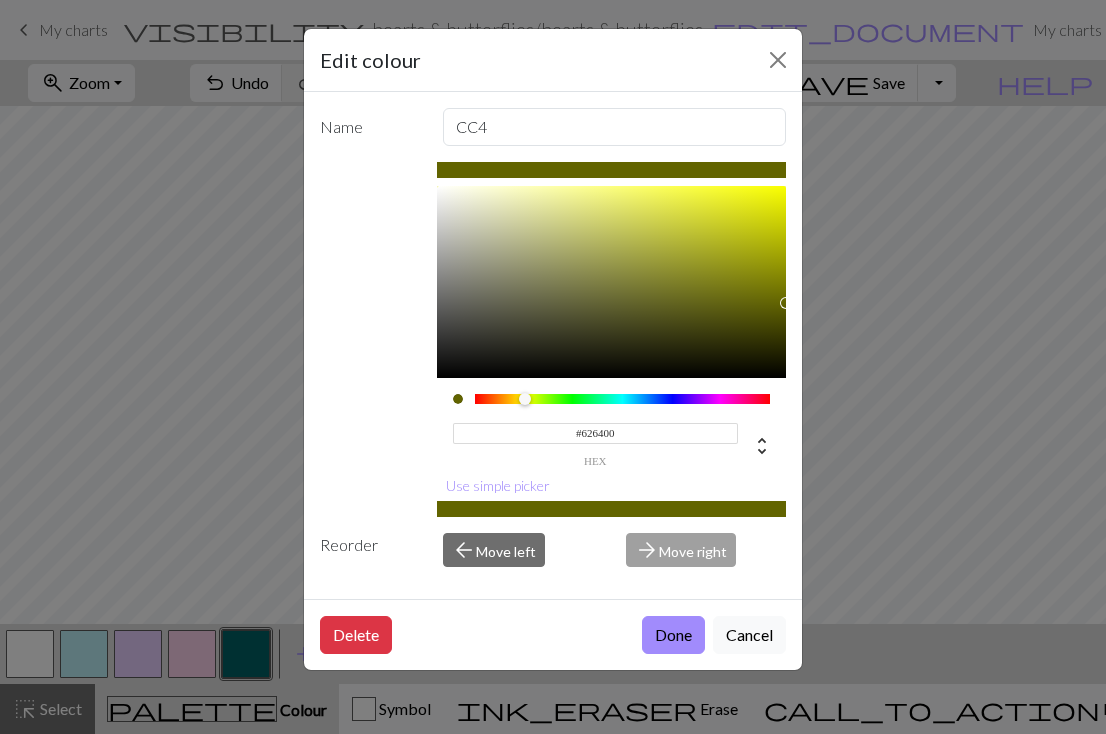 click at bounding box center (623, 399) 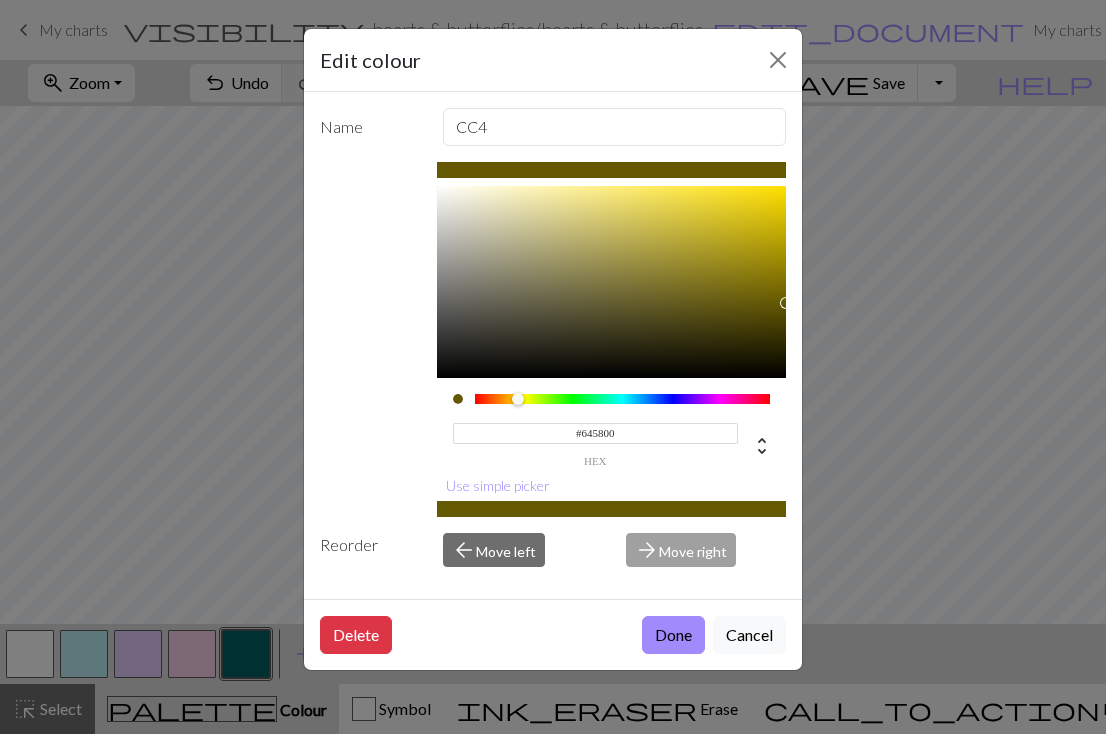 click at bounding box center (518, 399) 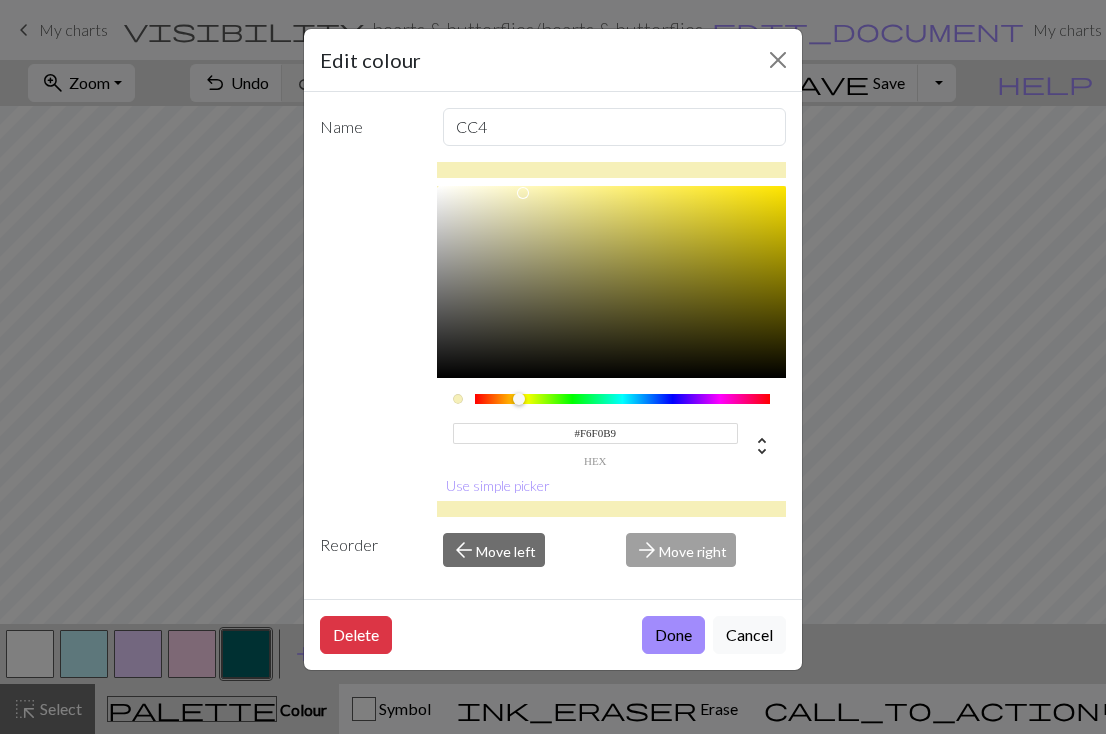 click at bounding box center (612, 282) 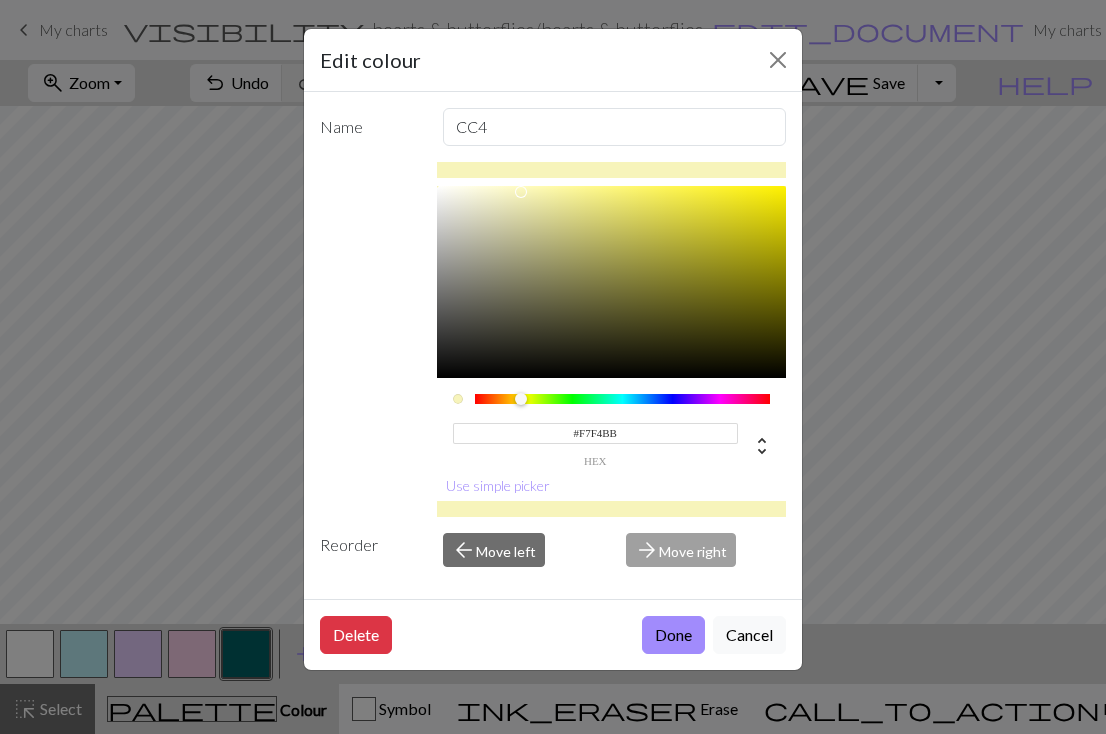 click at bounding box center (521, 399) 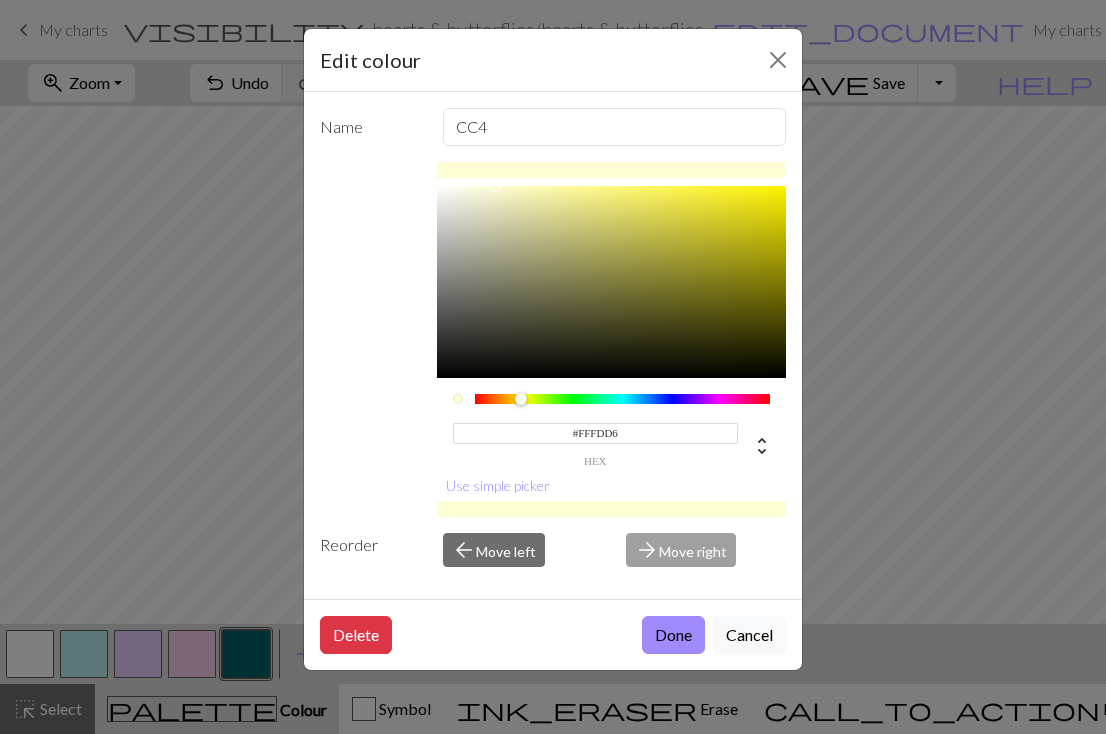 type on "#FFFDD7" 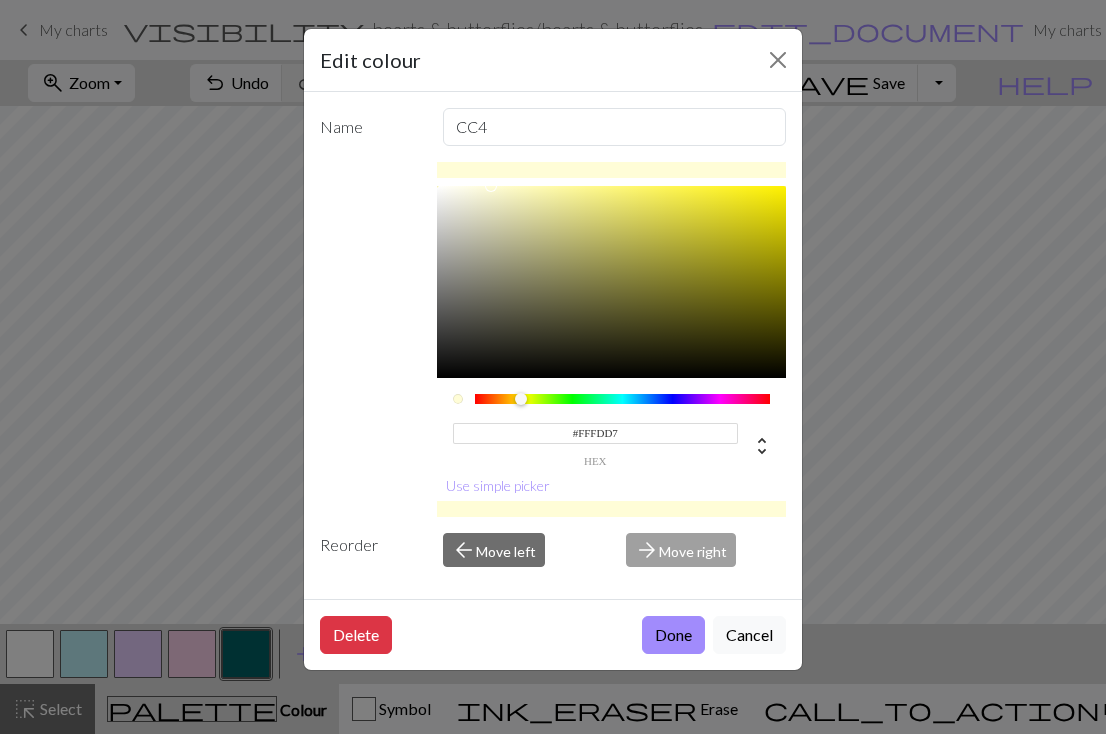 drag, startPoint x: 521, startPoint y: 192, endPoint x: 491, endPoint y: 184, distance: 31.04835 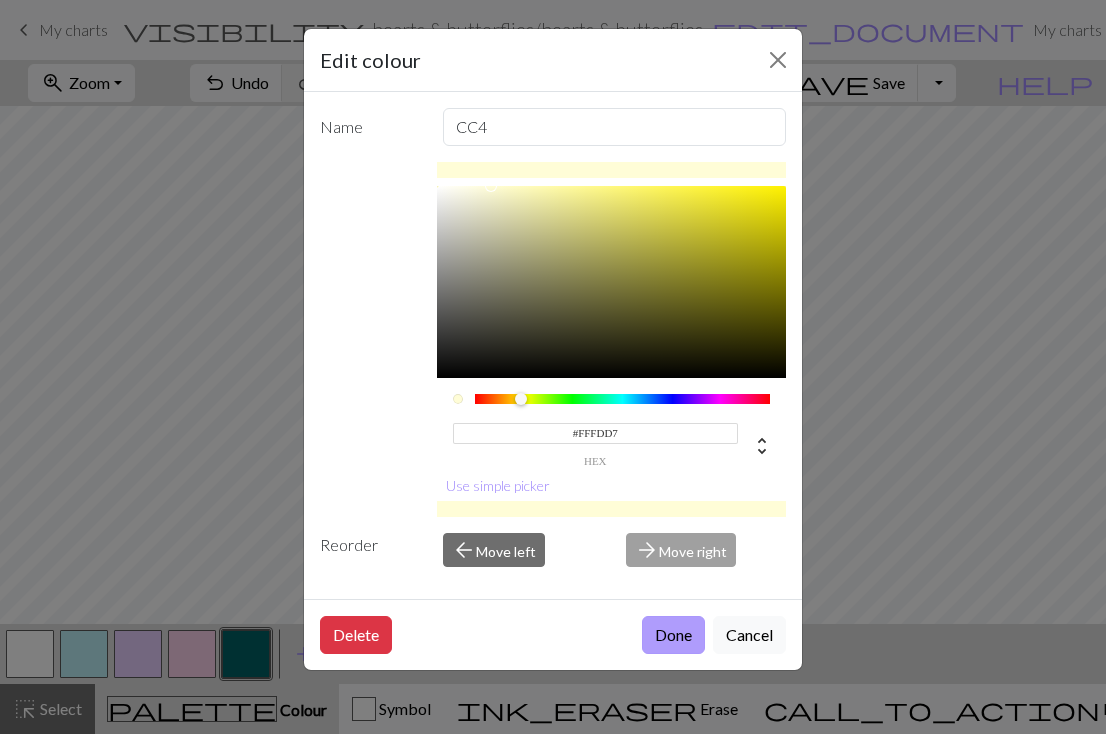 click on "Done" at bounding box center (673, 635) 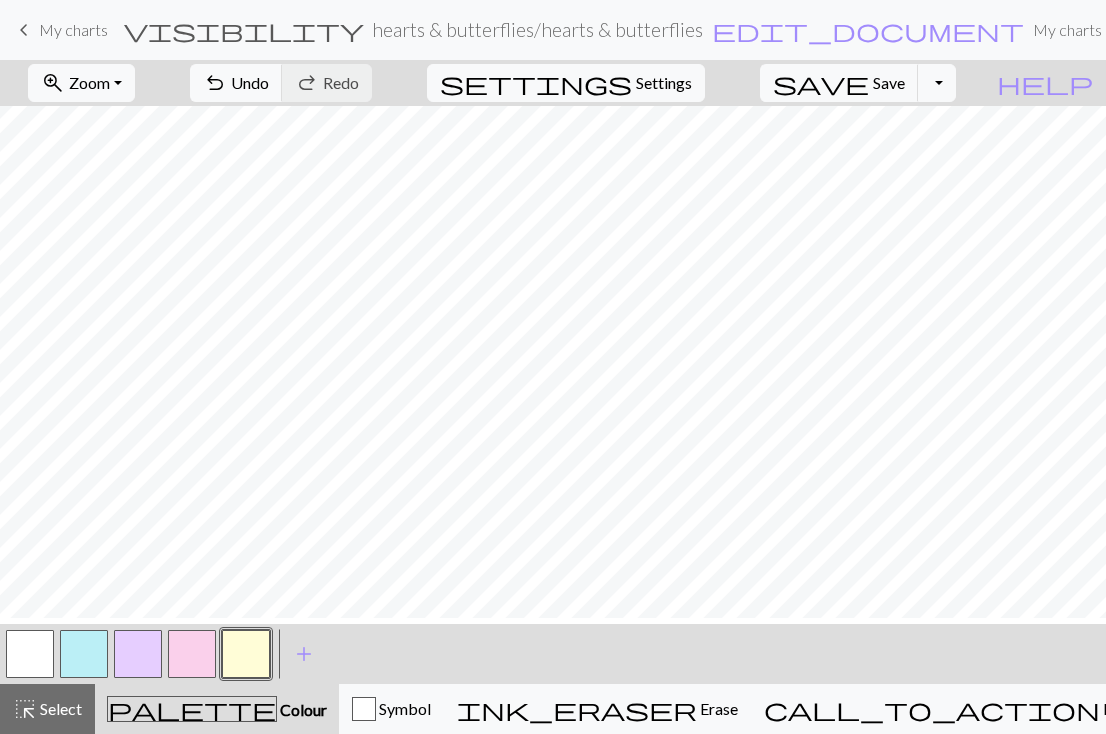 scroll, scrollTop: 0, scrollLeft: 0, axis: both 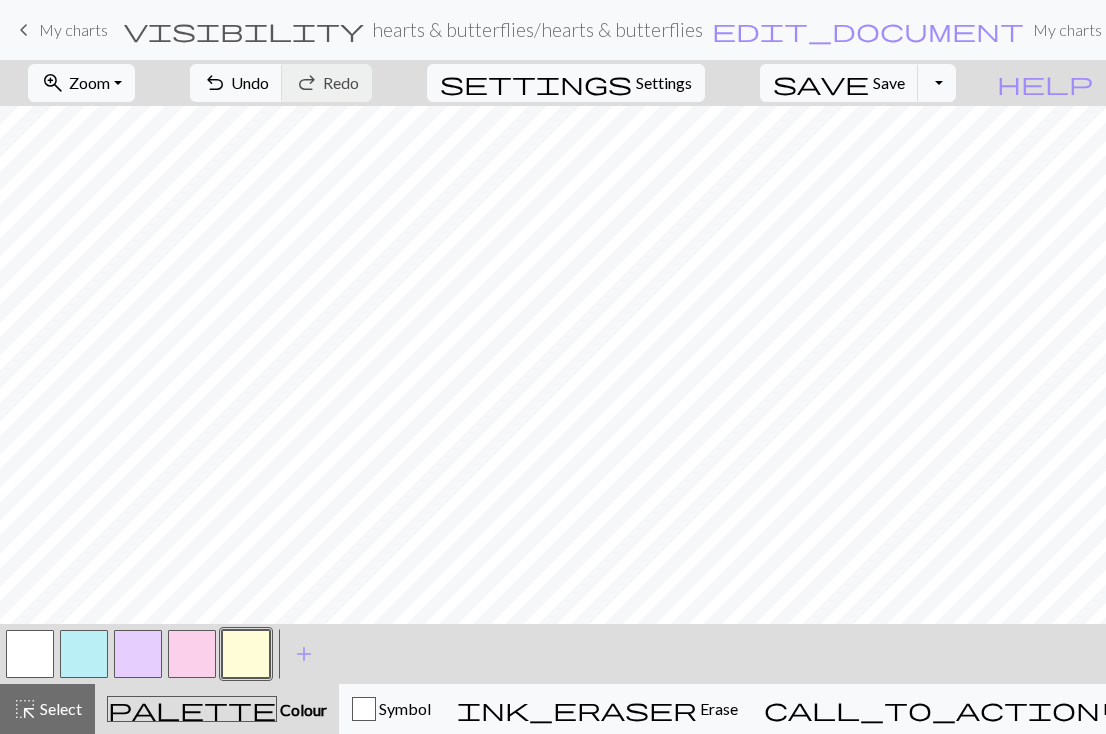 click at bounding box center [30, 654] 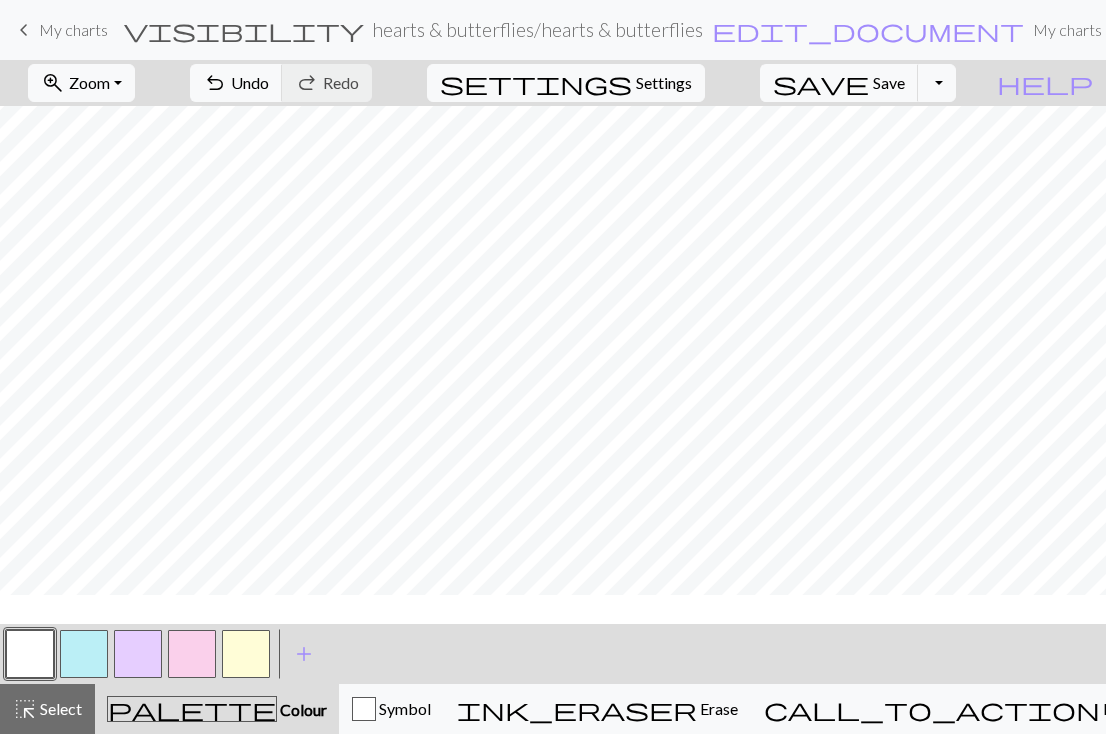 scroll, scrollTop: 68, scrollLeft: 0, axis: vertical 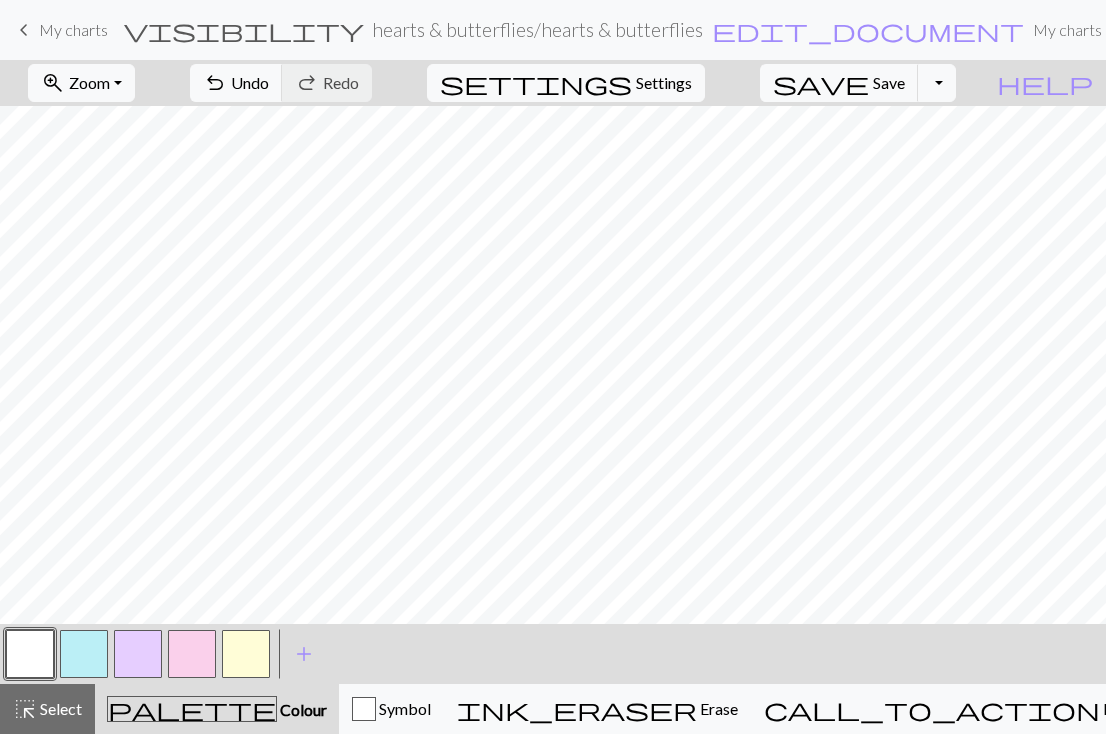 click at bounding box center [246, 654] 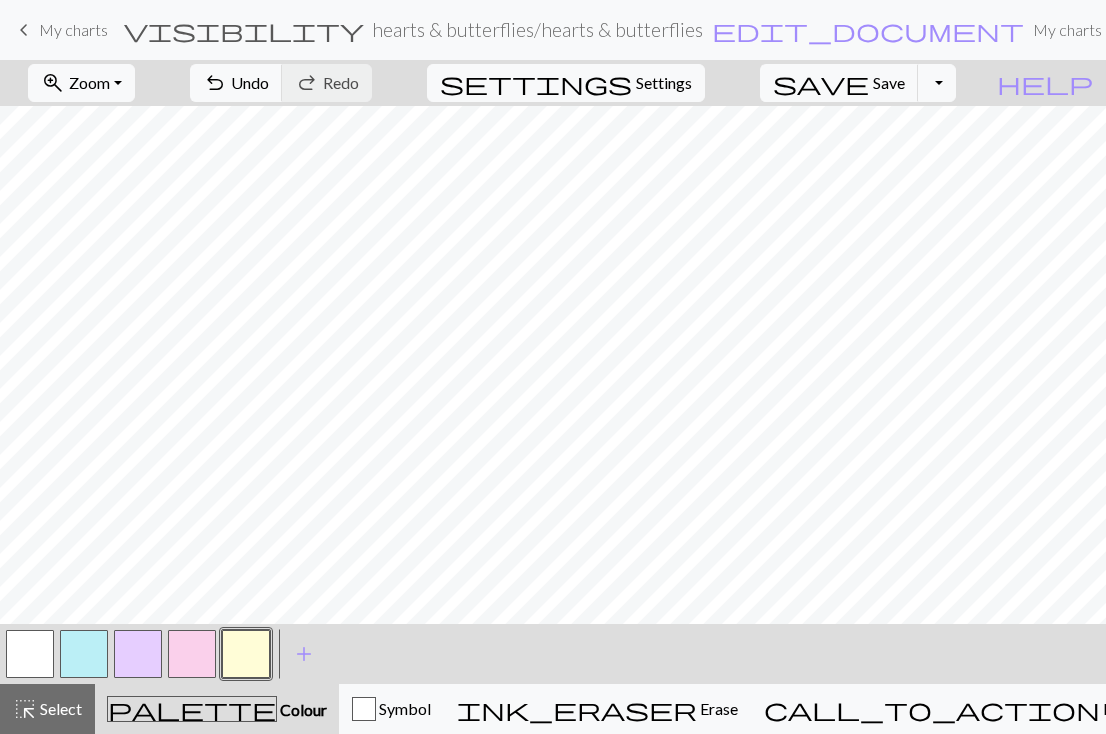 scroll, scrollTop: 152, scrollLeft: 0, axis: vertical 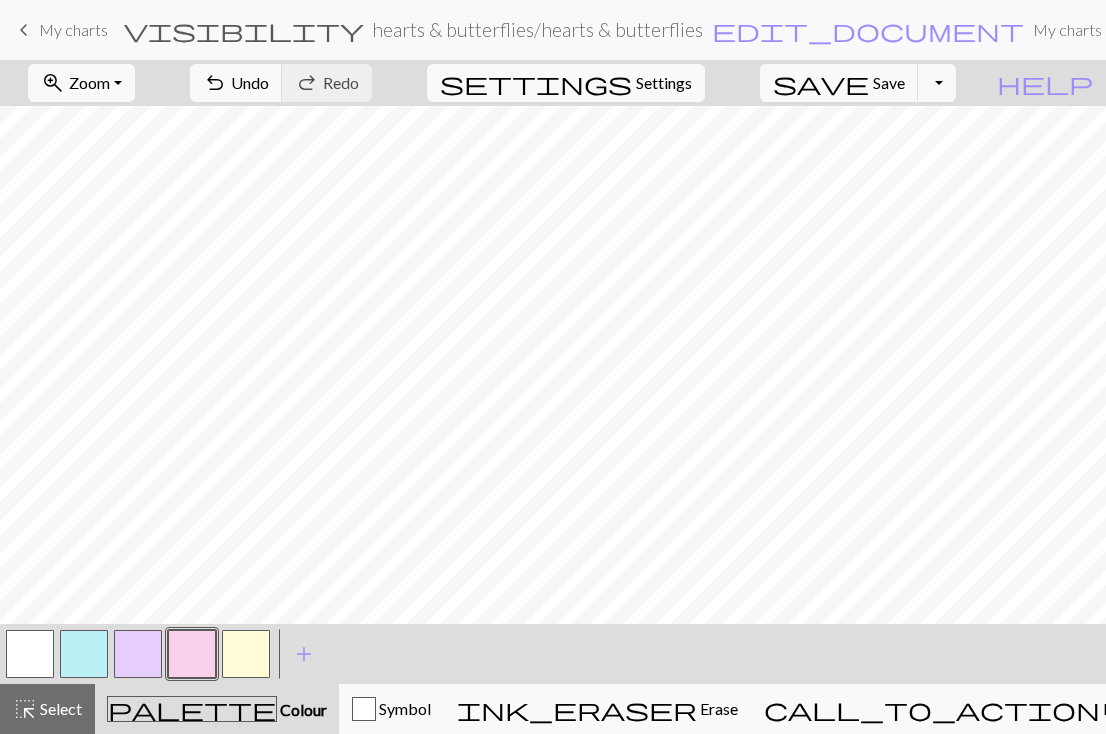 click at bounding box center (192, 654) 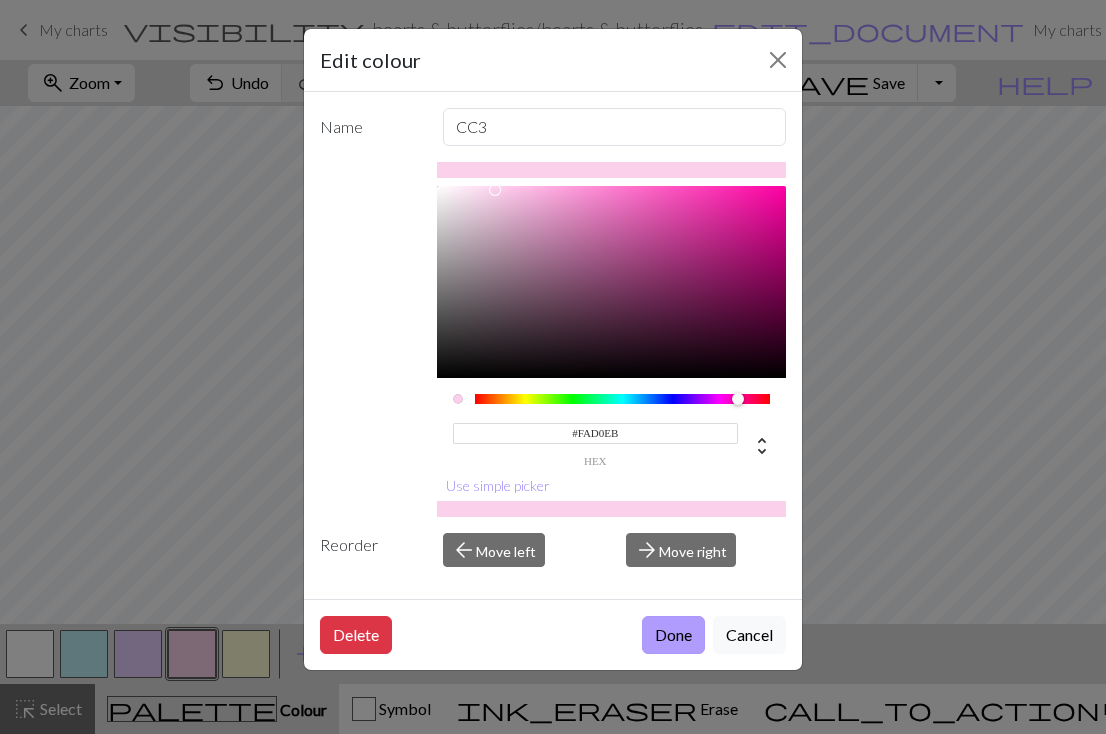 click on "Done" at bounding box center [673, 635] 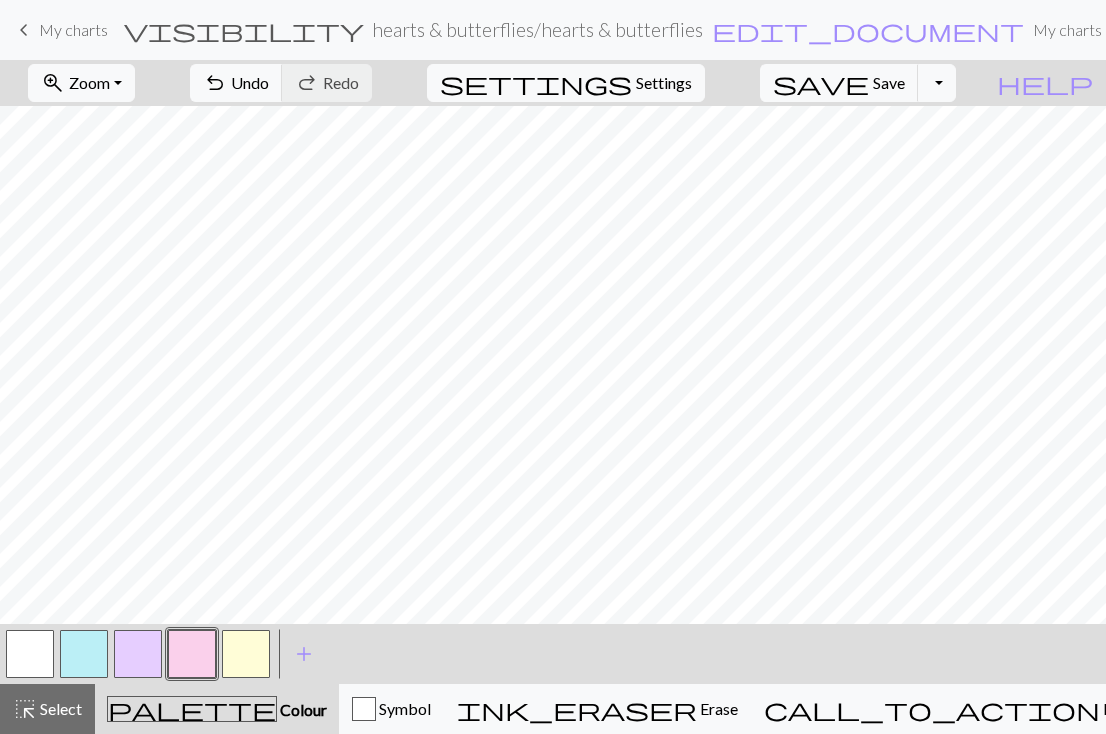 scroll, scrollTop: 0, scrollLeft: 0, axis: both 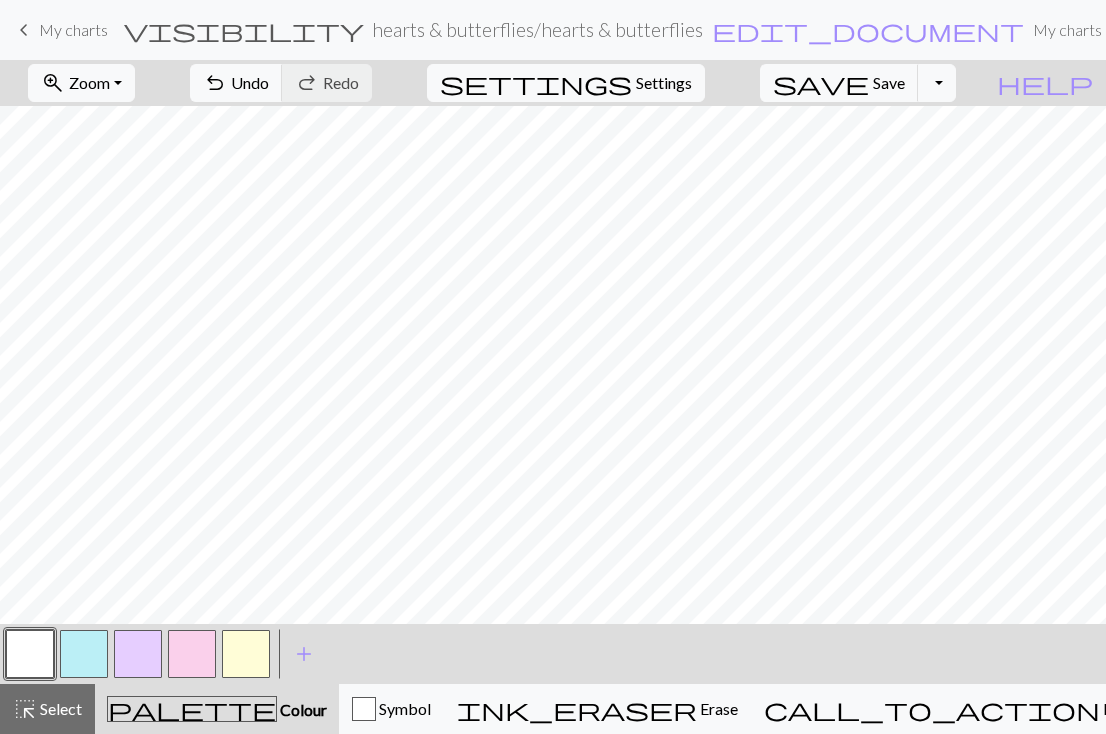 click at bounding box center (84, 654) 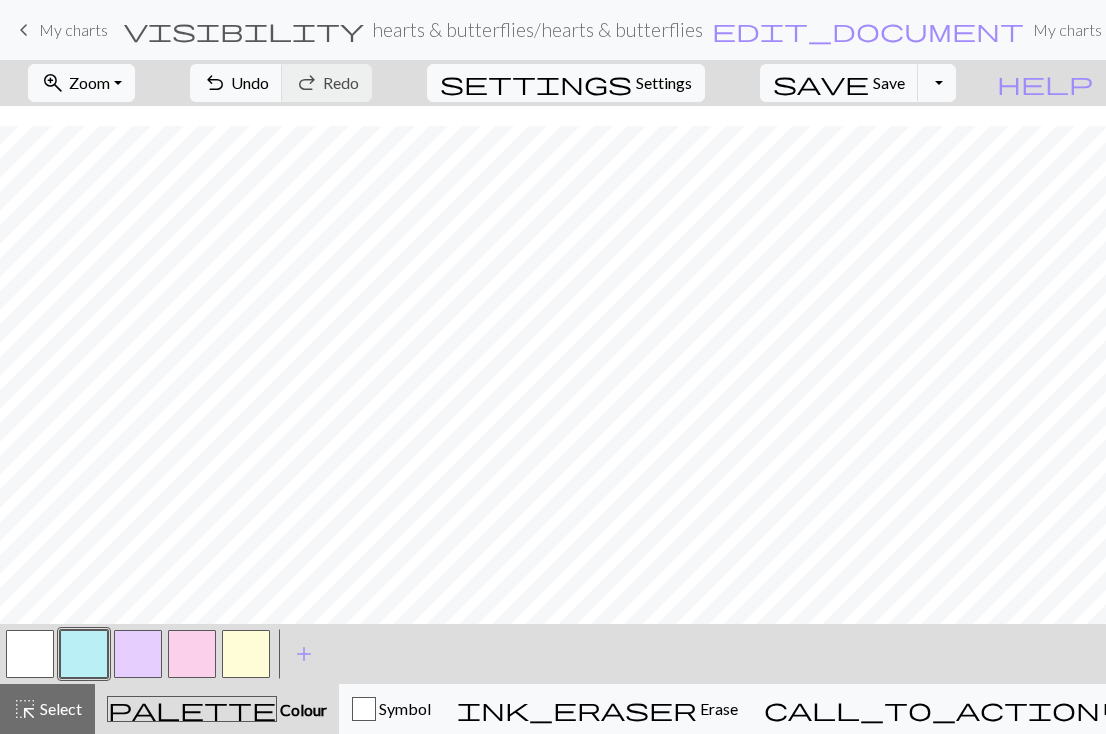 scroll, scrollTop: 144, scrollLeft: 0, axis: vertical 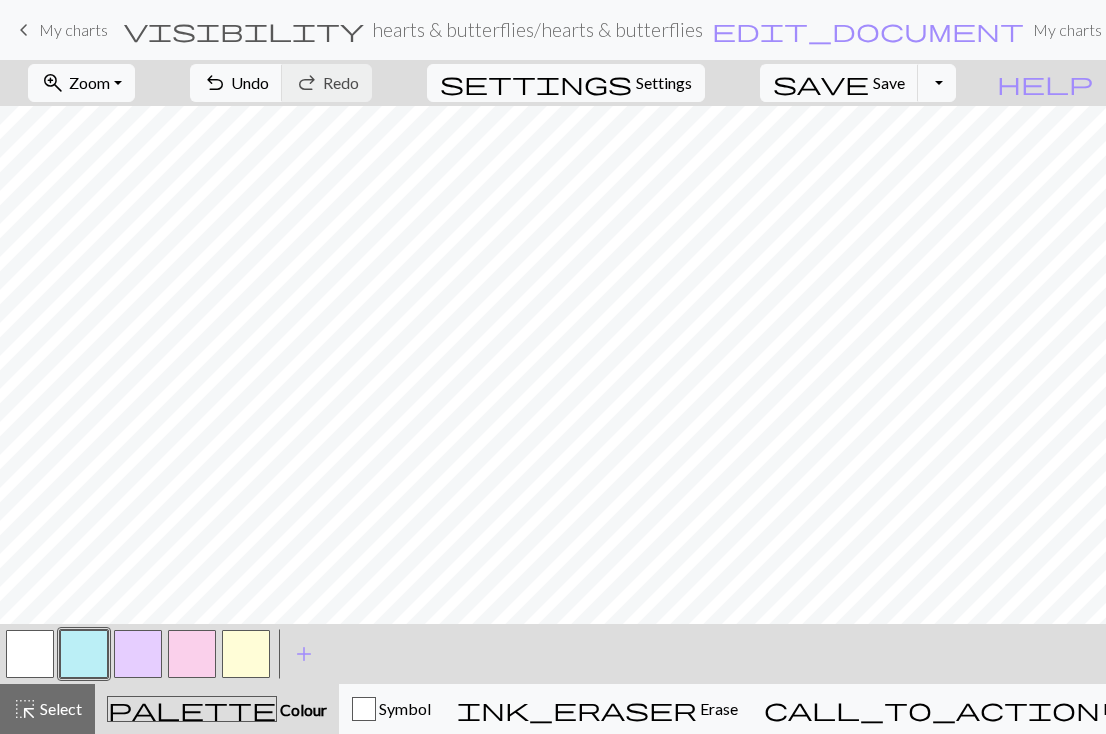 click at bounding box center (192, 654) 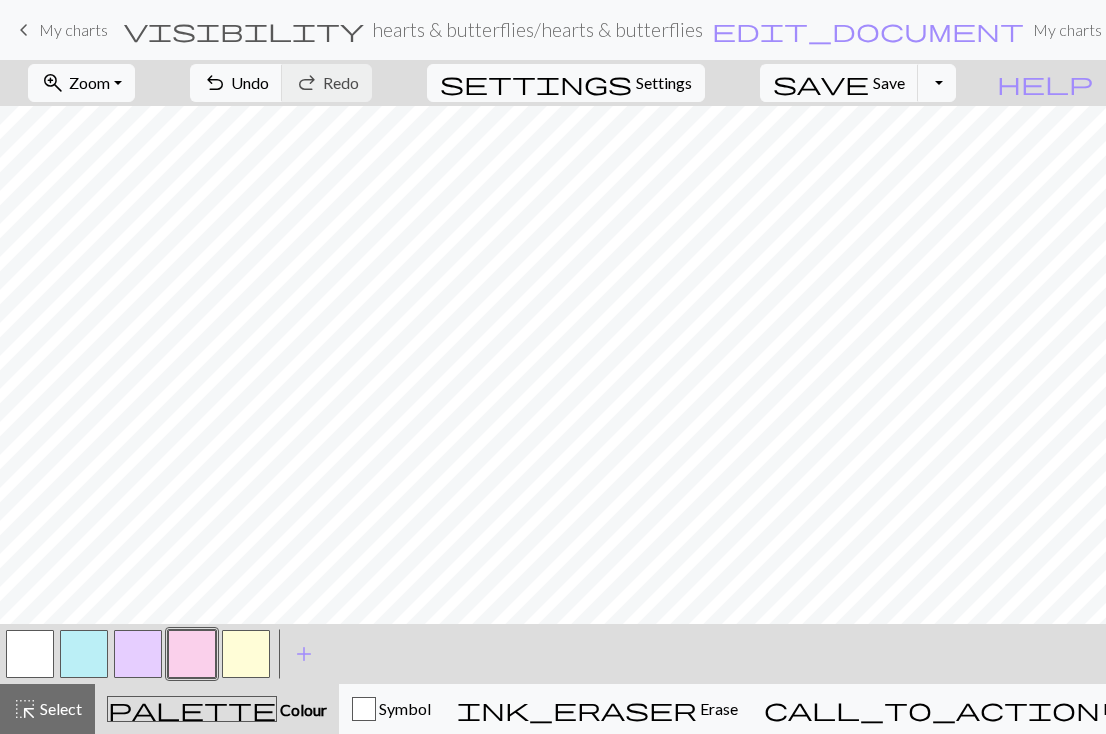 scroll, scrollTop: 152, scrollLeft: 0, axis: vertical 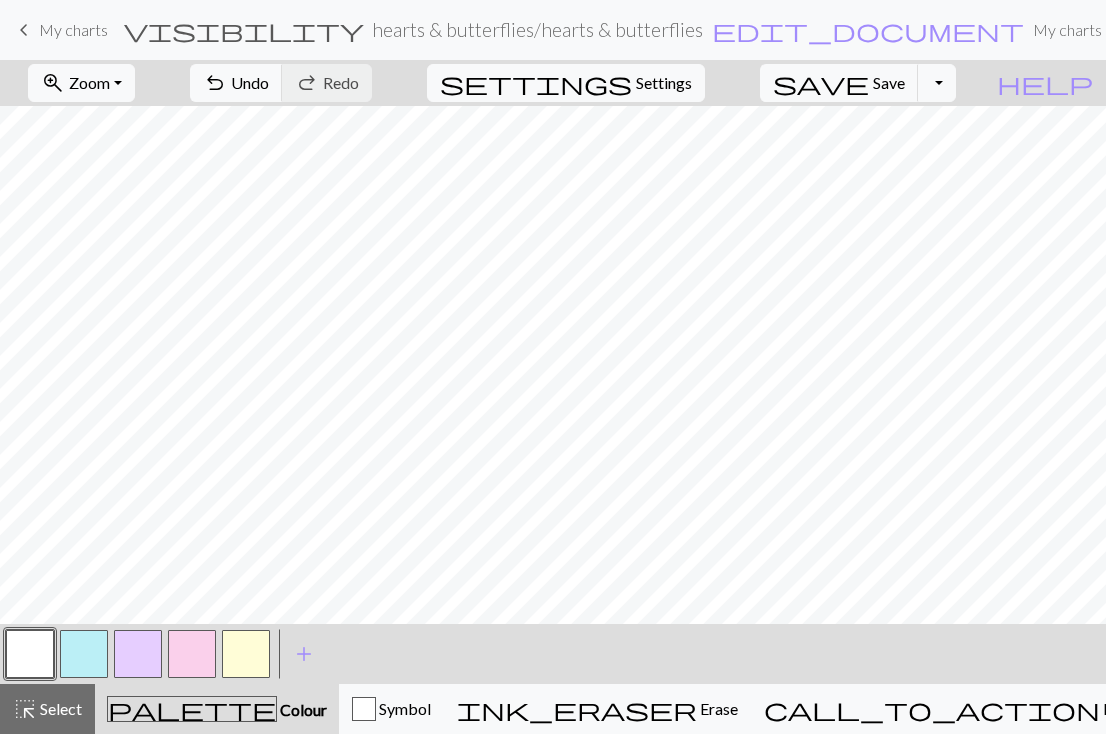 click at bounding box center (192, 654) 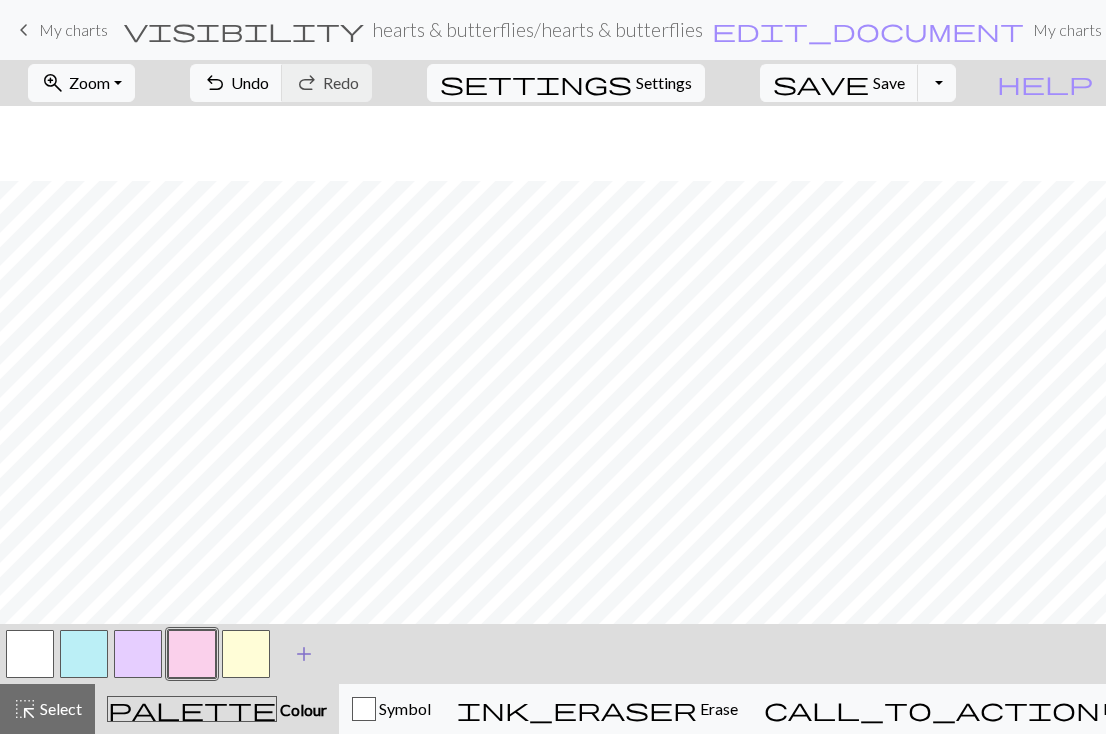 scroll, scrollTop: 152, scrollLeft: 0, axis: vertical 